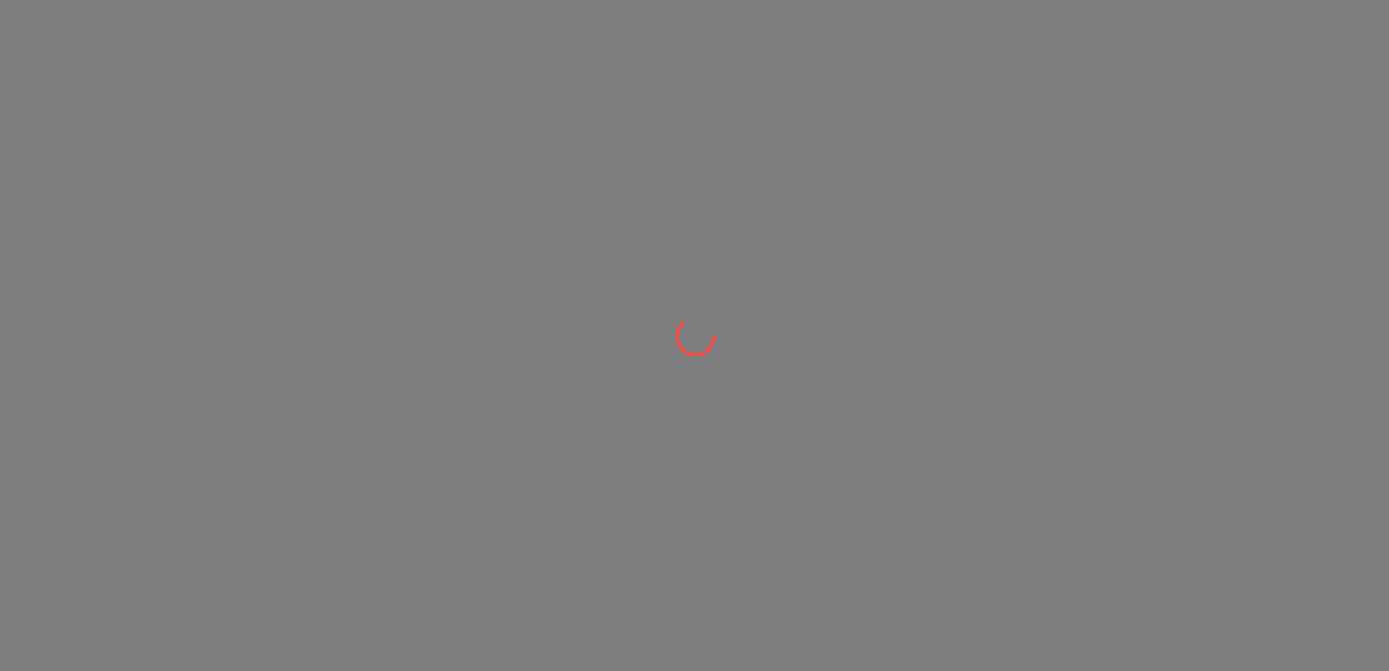 scroll, scrollTop: 0, scrollLeft: 0, axis: both 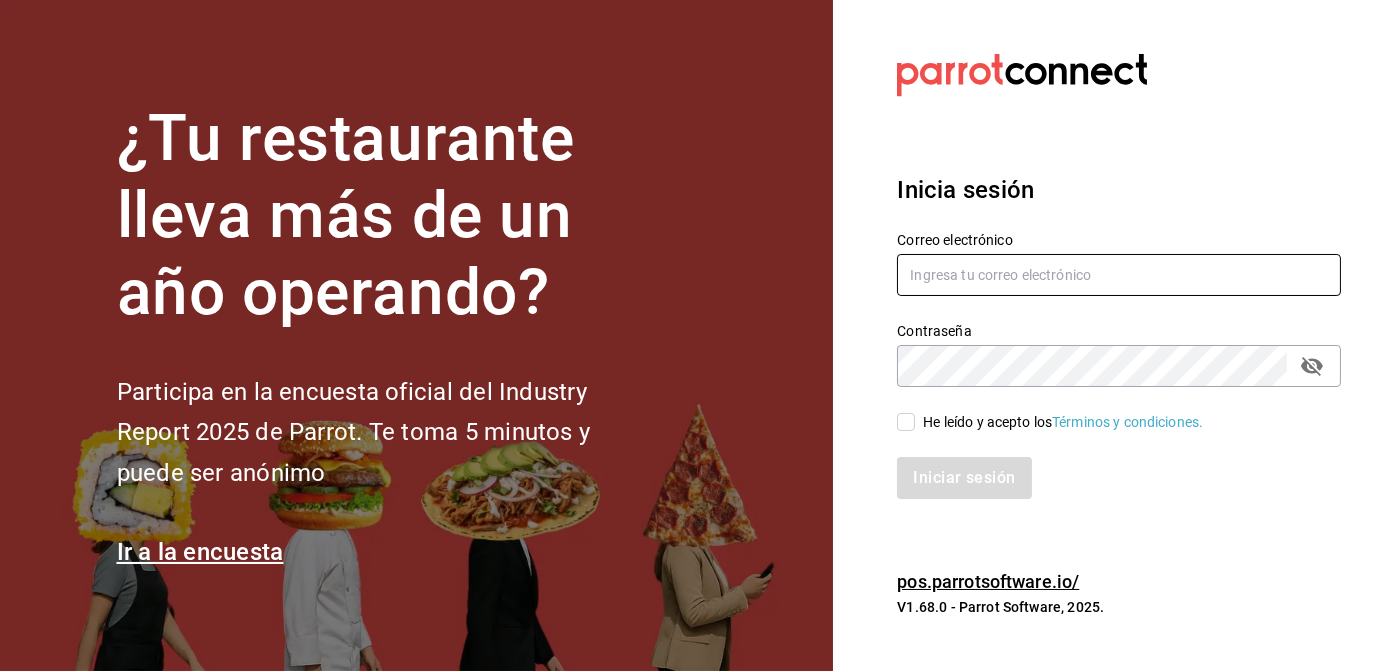 type on "[USERNAME]@example.com" 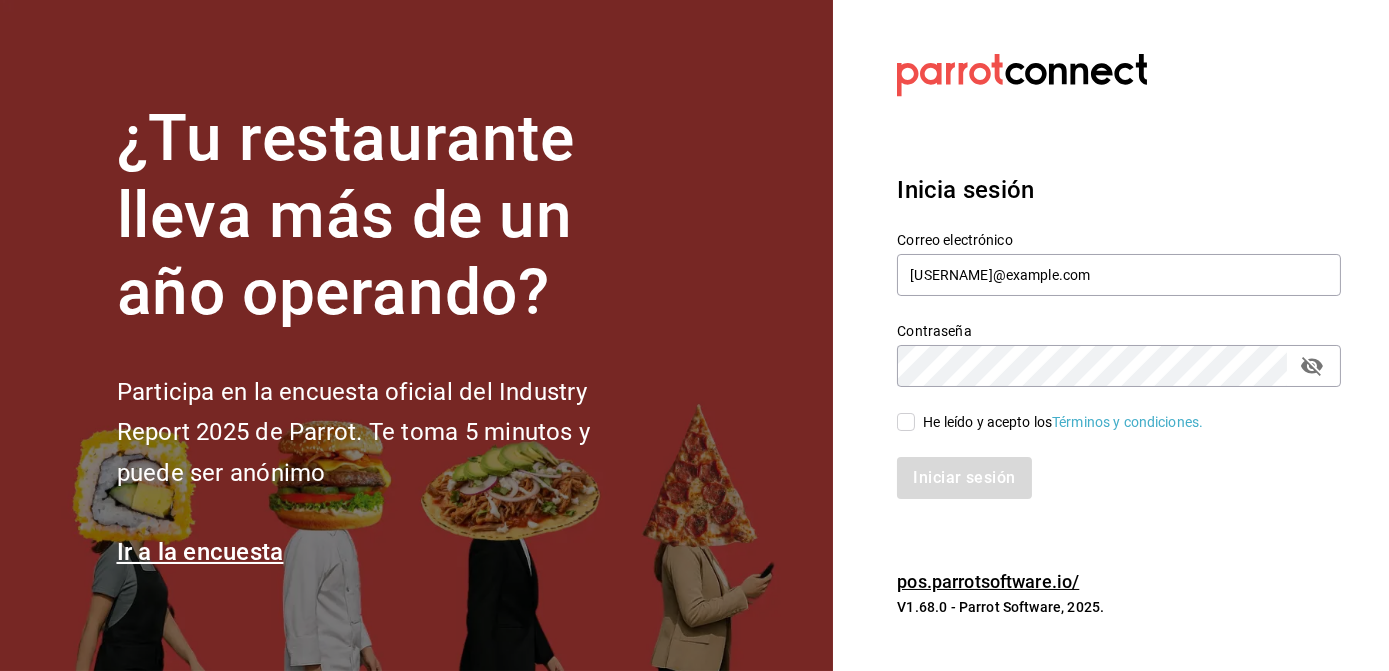 click on "He leído y acepto los  Términos y condiciones." at bounding box center [906, 422] 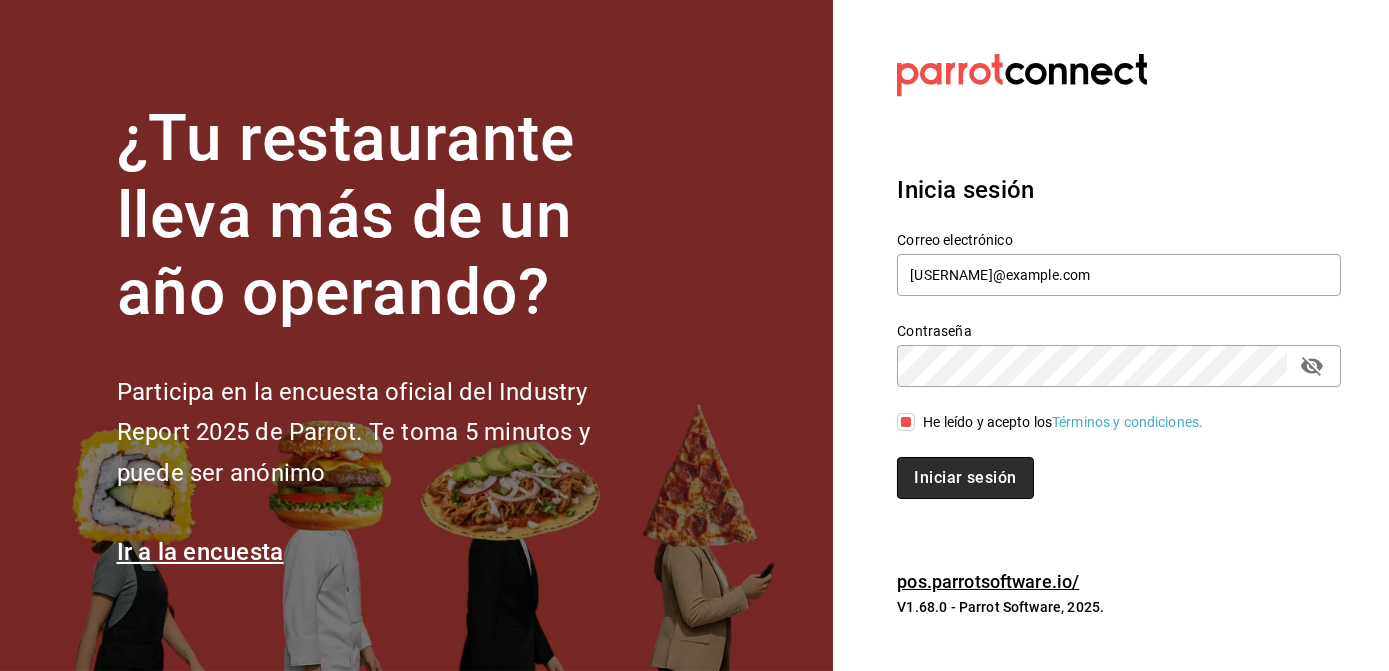 click on "Iniciar sesión" at bounding box center [965, 478] 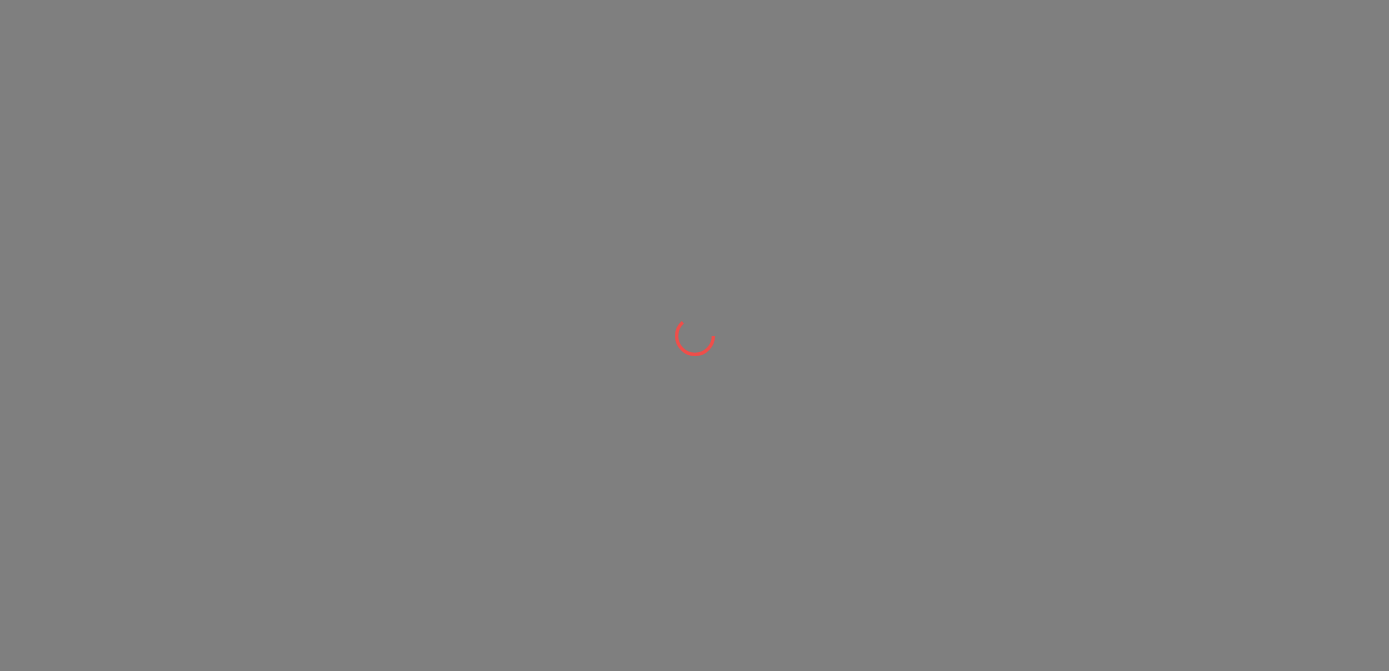 scroll, scrollTop: 0, scrollLeft: 0, axis: both 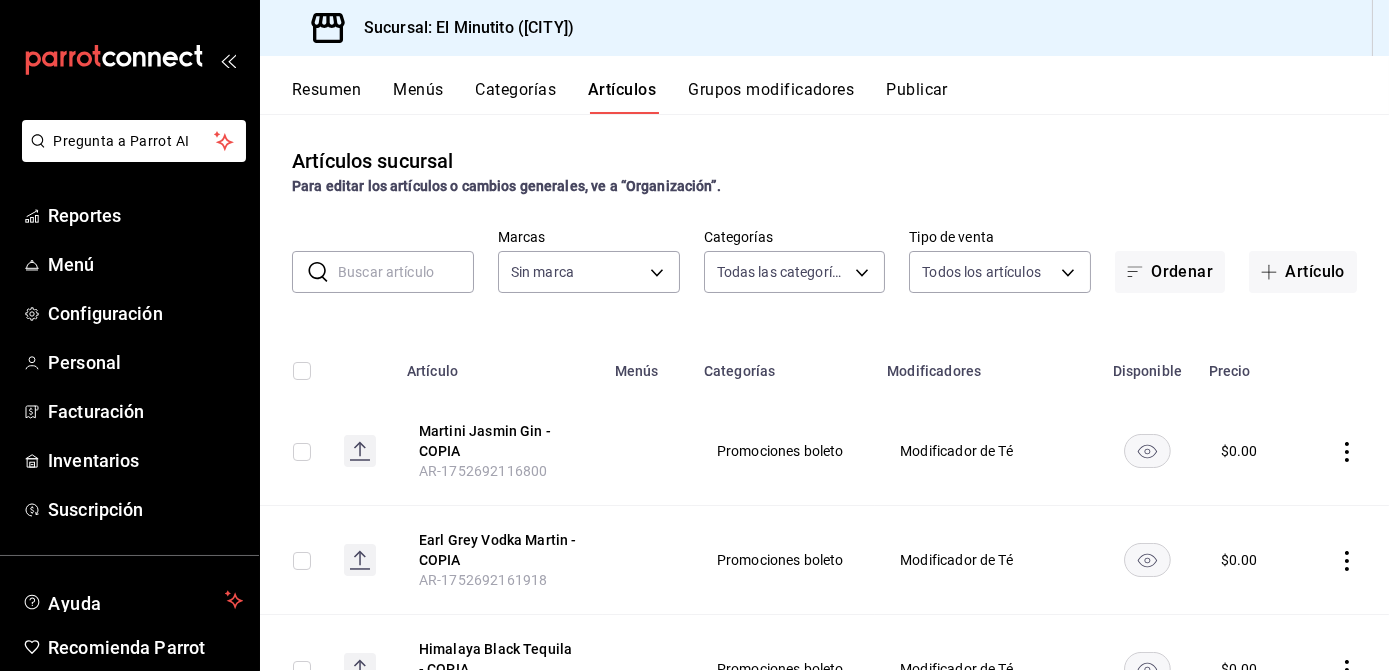 type on "4d2356cc-34de-4a05-8365-22df86416db8,618d4627-82e7-4981-87d0-39639a69b259,51266c30-e603-4af4-8f14-5789c9b75dc8,1a29fba4-111a-4a98-82f2-c4c8620f8ab2,de103c84-6cf6-44ed-8f2d-45b6ae11b1df,1bfa4869-a8a5-4718-858c-636bd2300f31,ddf479a9-f16c-44ee-94bd-c387c8e311ff,0a32e86d-3ff9-49f8-96f7-19a15136c7d4,c3399269-330b-44e5-9102-acf3d040878a,a7d94391-22f7-42c6-8435-97fa57bc8b69,229c7892-680e-4946-bc6a-24994384de5b,925c21a5-163f-4938-90f6-99a9817c22a5,1ed82d53-0e44-4297-a3e7-0c61f1929ef5,0f7f7158-54bb-4078-a214-5ba26674ca5c,8f5a313f-2ed3-45da-9384-768aa2f83a1c,47934cc5-7197-41b5-bb60-10f1f8d77655,52bd86ff-d6d1-40b6-ae70-cd521f6306cd,349752b2-ad7d-40fe-8841-f7be834c00b5,5bdcee23-053a-4d93-89a4-676779312753,af7dbf5c-33b5-40dc-9824-e68de0c3f2ee,bf1aea4f-9c08-4e4b-992f-283637181443,071bea38-0696-4ee0-a6b4-48695089f687,2fe08198-beda-48bd-bced-553bba005b17,0abc981f-4313-4011-9299-427e0e2847ed,be537b82-2801-4701-a06e-5581b6f9c0da,b90ae420-fff9-422f-86f8-a238bcf43487" 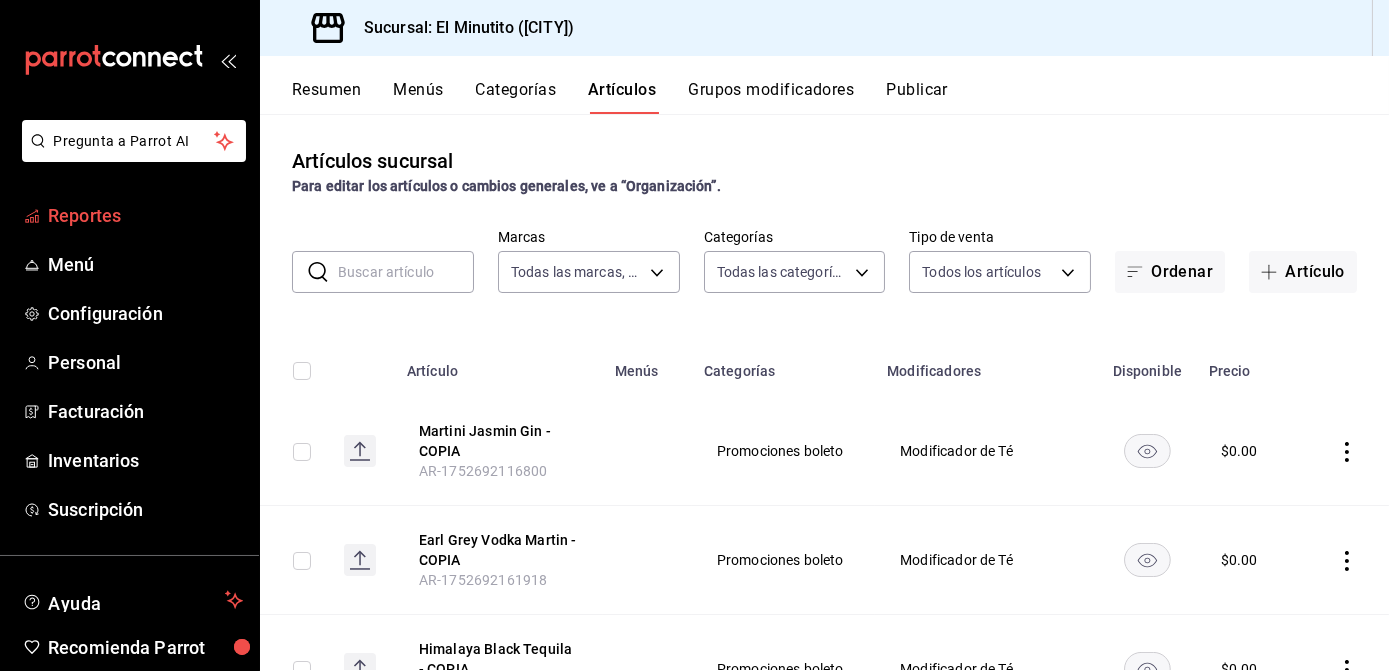 click on "Reportes" at bounding box center [145, 215] 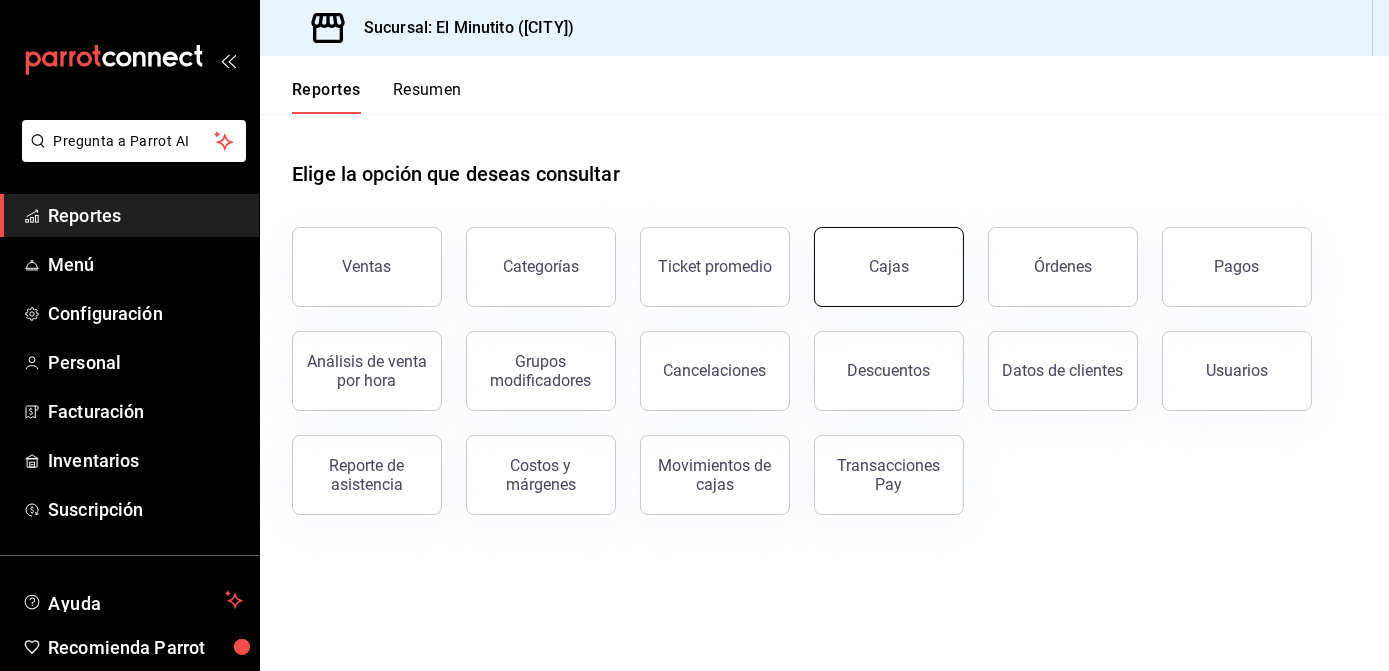 click on "Cajas" at bounding box center (889, 267) 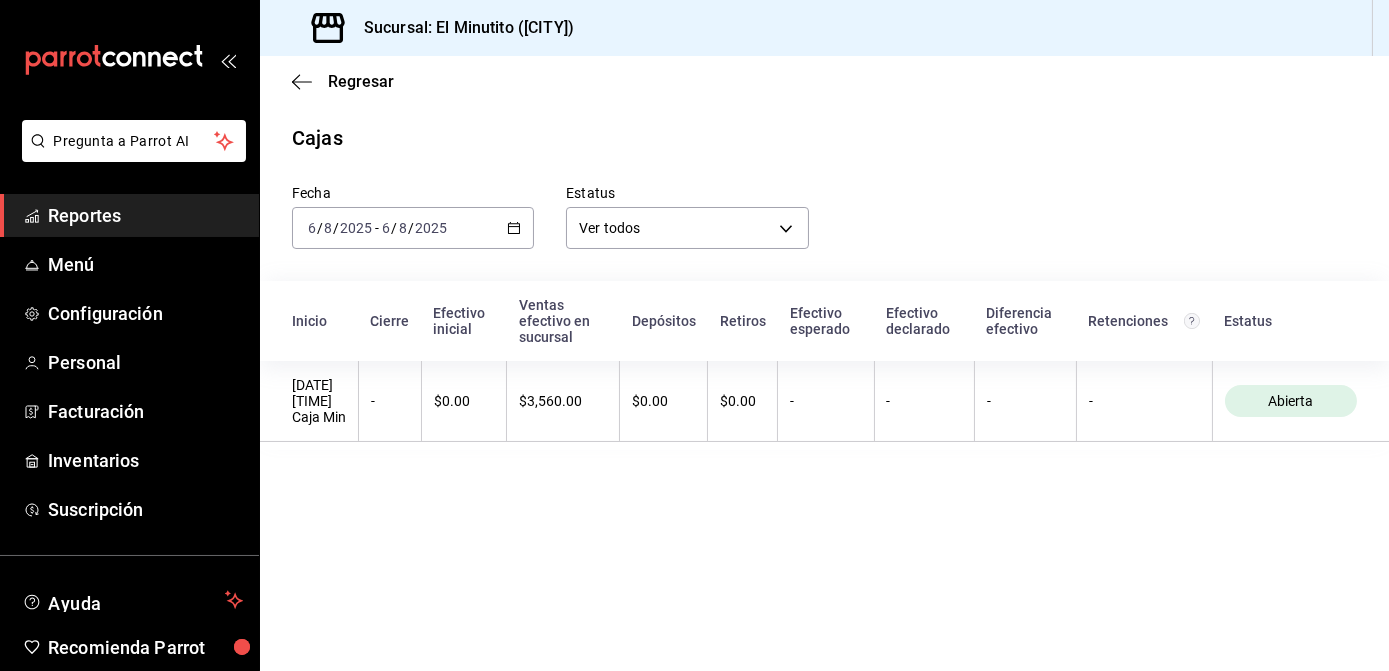 click on "2025-08-06 6 / 8 / 2025 - 2025-08-06 6 / 8 / 2025" at bounding box center [413, 228] 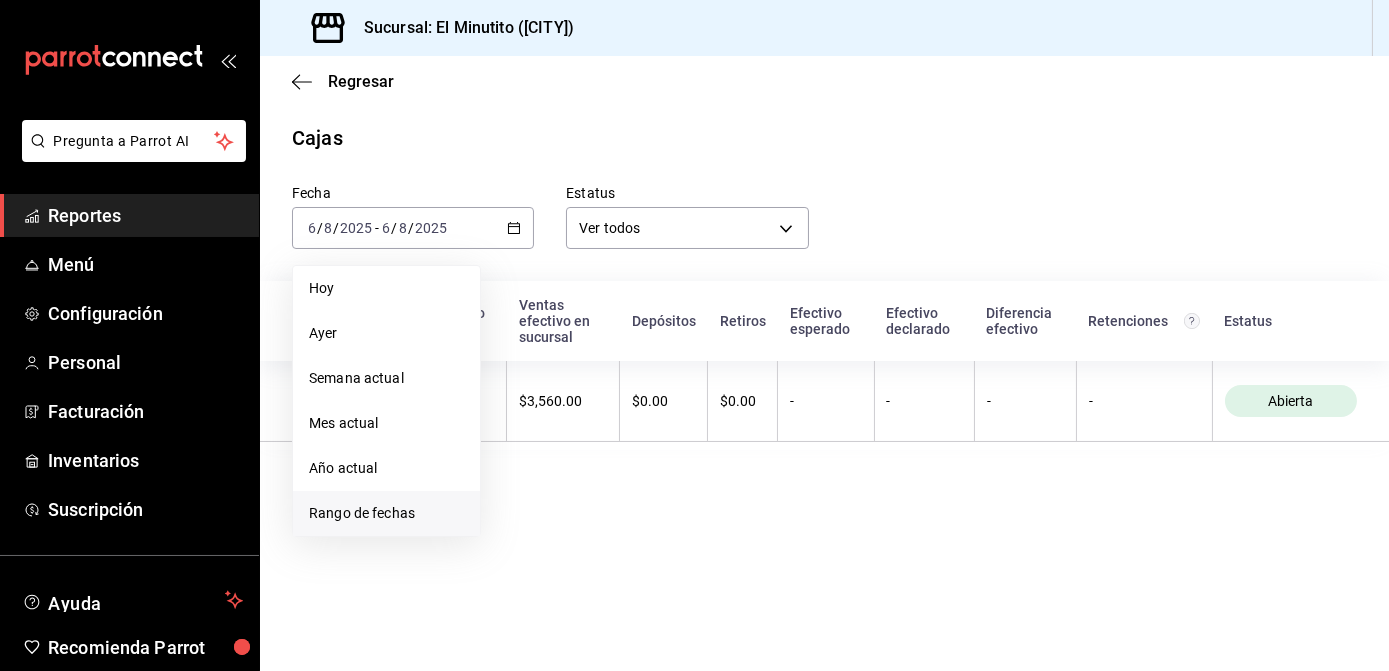click on "Rango de fechas" at bounding box center (386, 513) 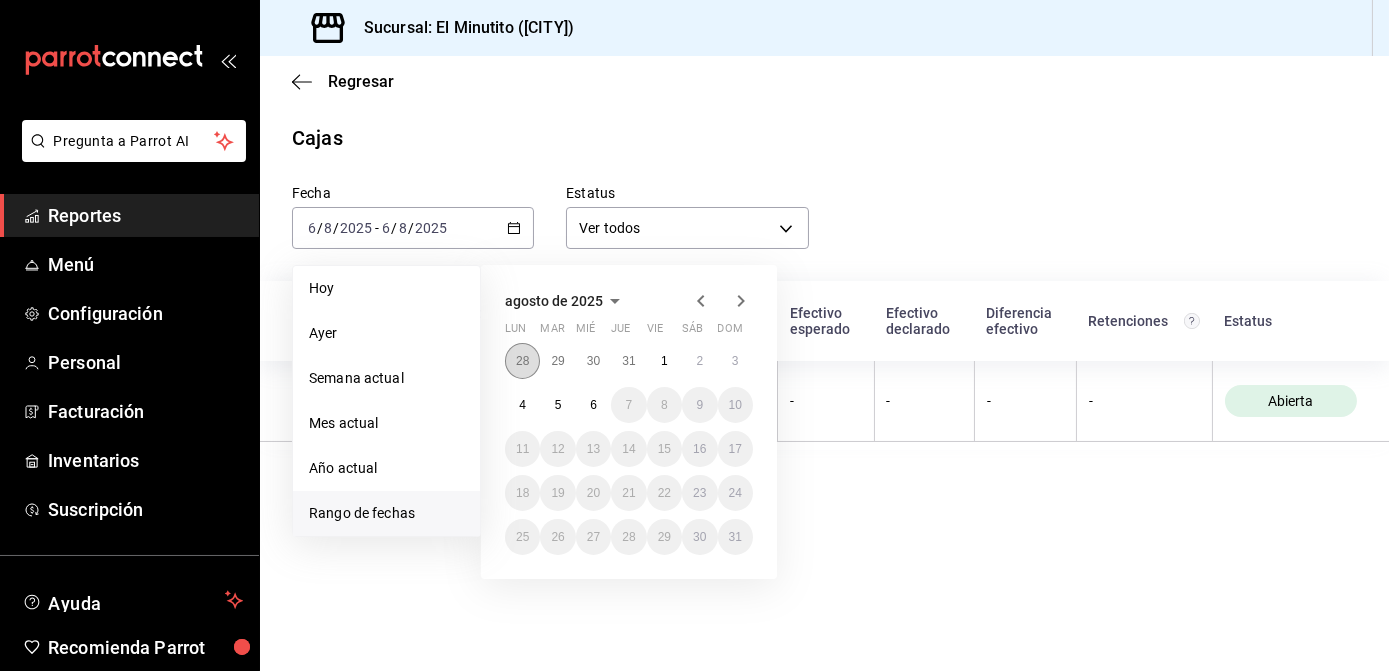 click on "28" at bounding box center [522, 361] 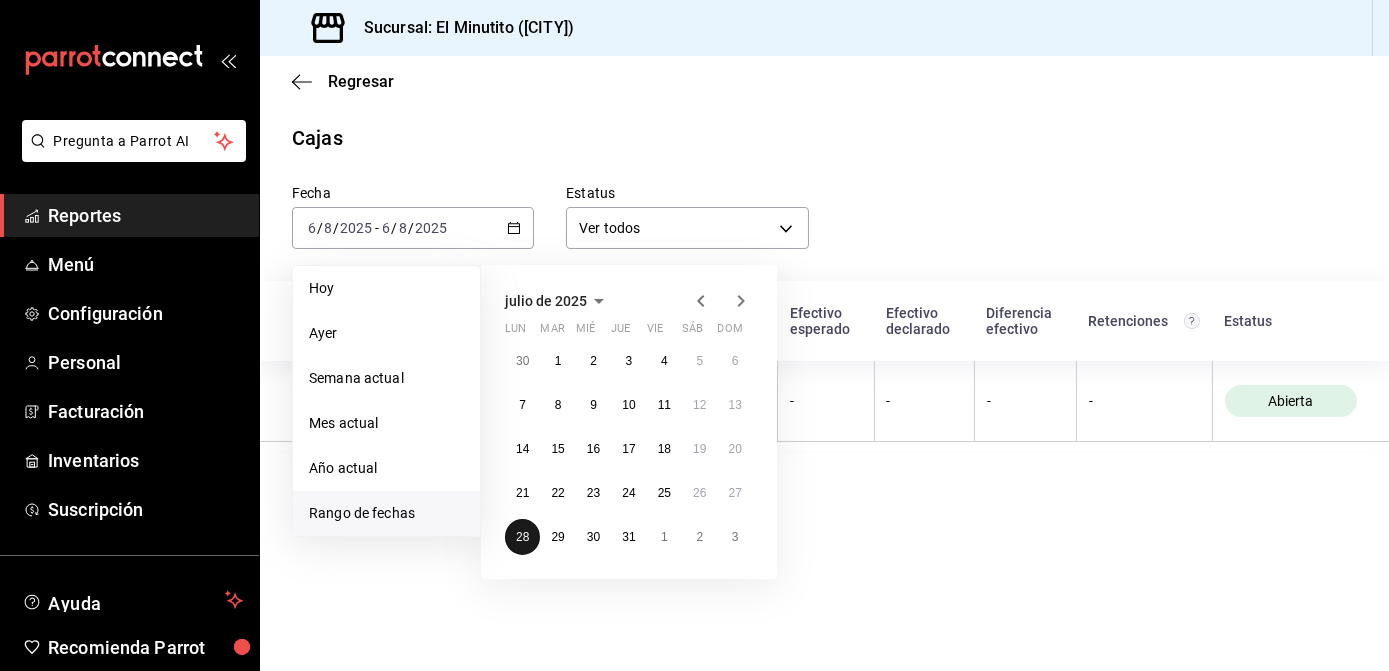 click on "28" at bounding box center [522, 537] 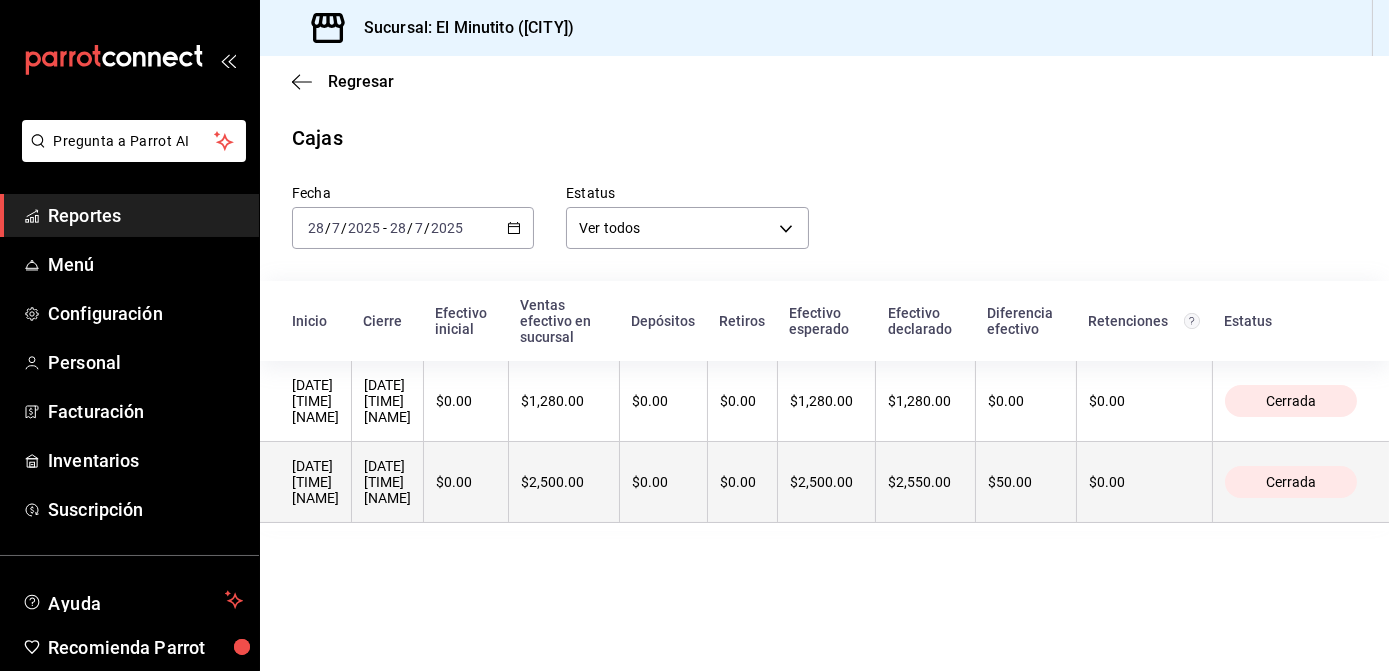 click on "[DATE]
[TIME]
[NAME]" at bounding box center (387, 482) 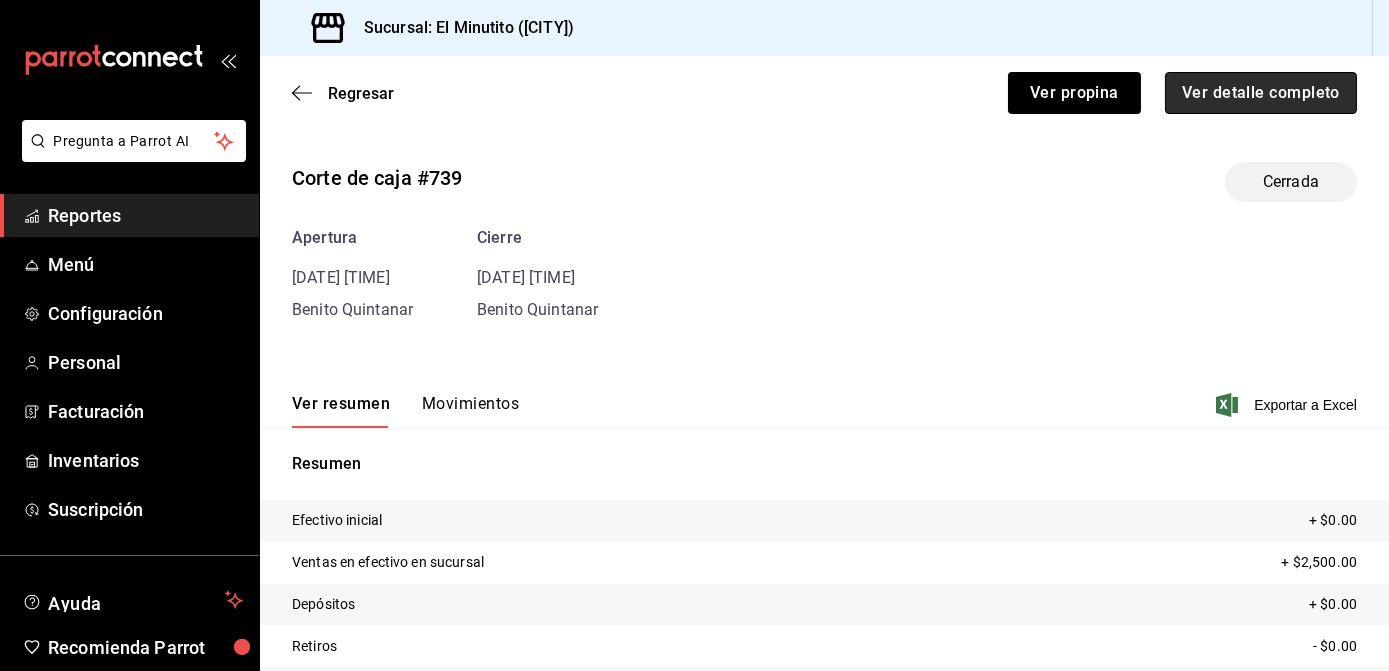 click on "Ver detalle completo" at bounding box center [1261, 93] 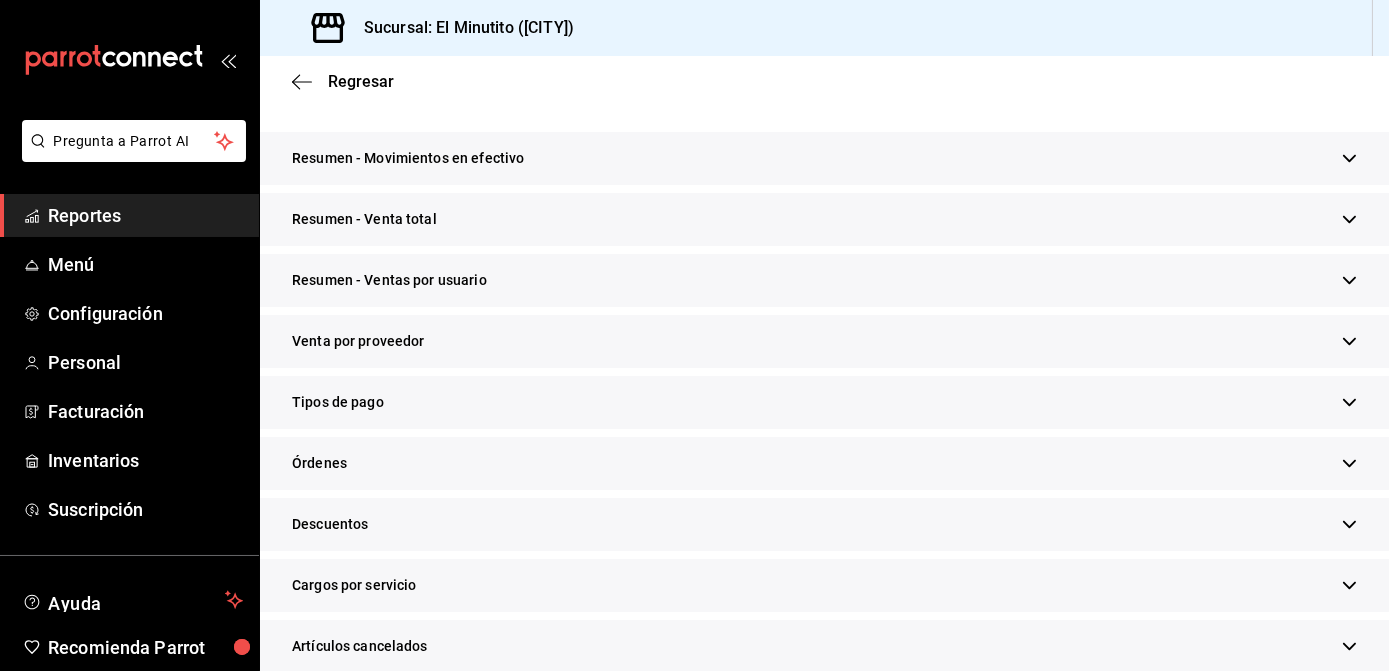 scroll, scrollTop: 634, scrollLeft: 0, axis: vertical 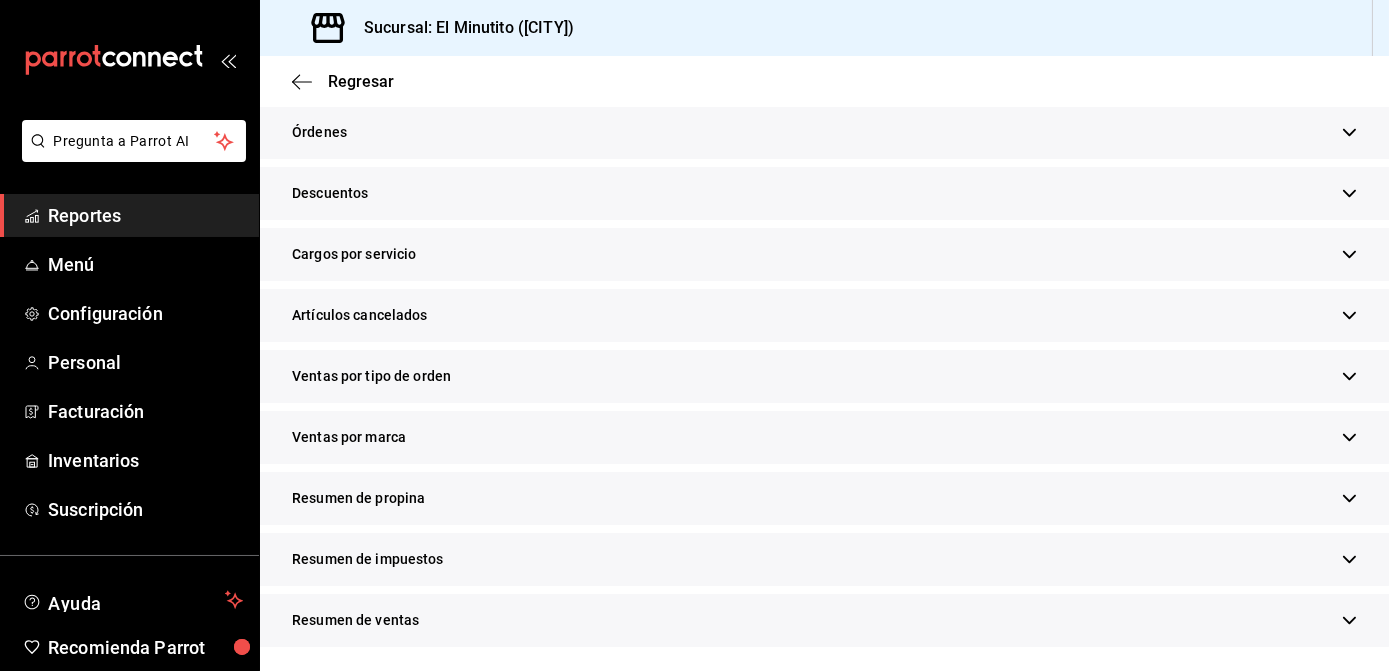 click on "Resumen de propina" at bounding box center (824, 498) 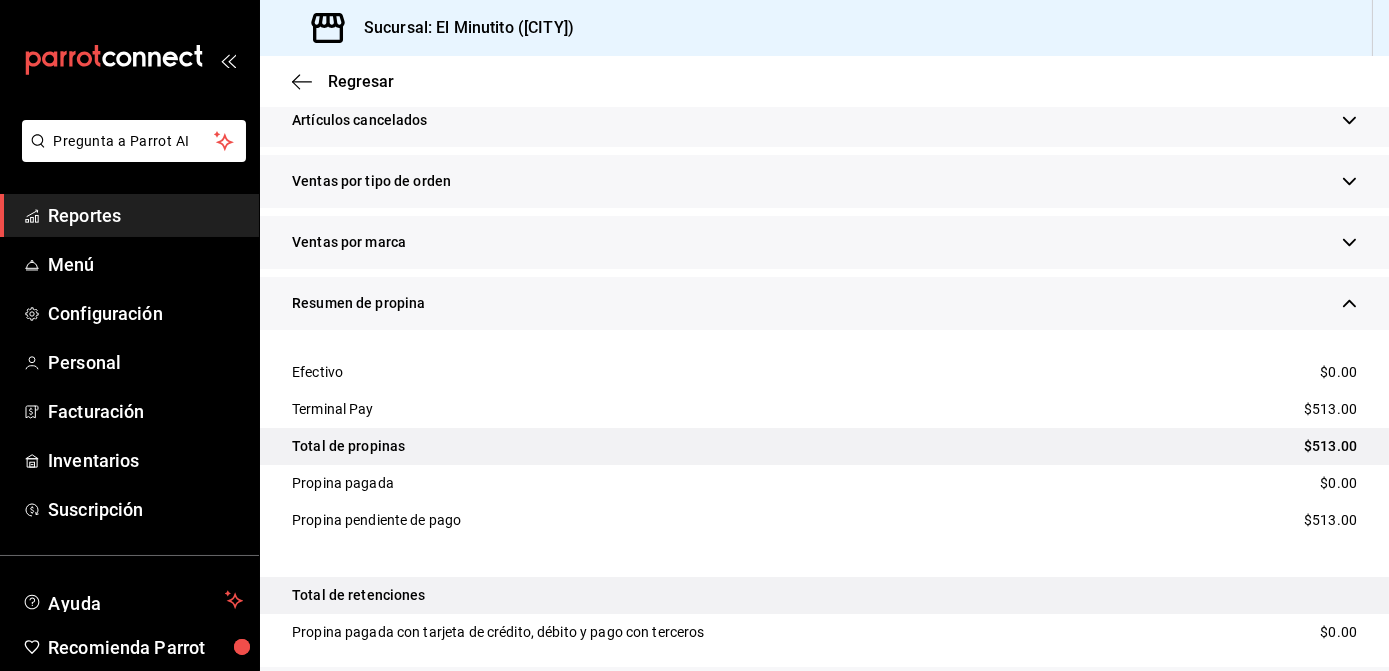 scroll, scrollTop: 839, scrollLeft: 0, axis: vertical 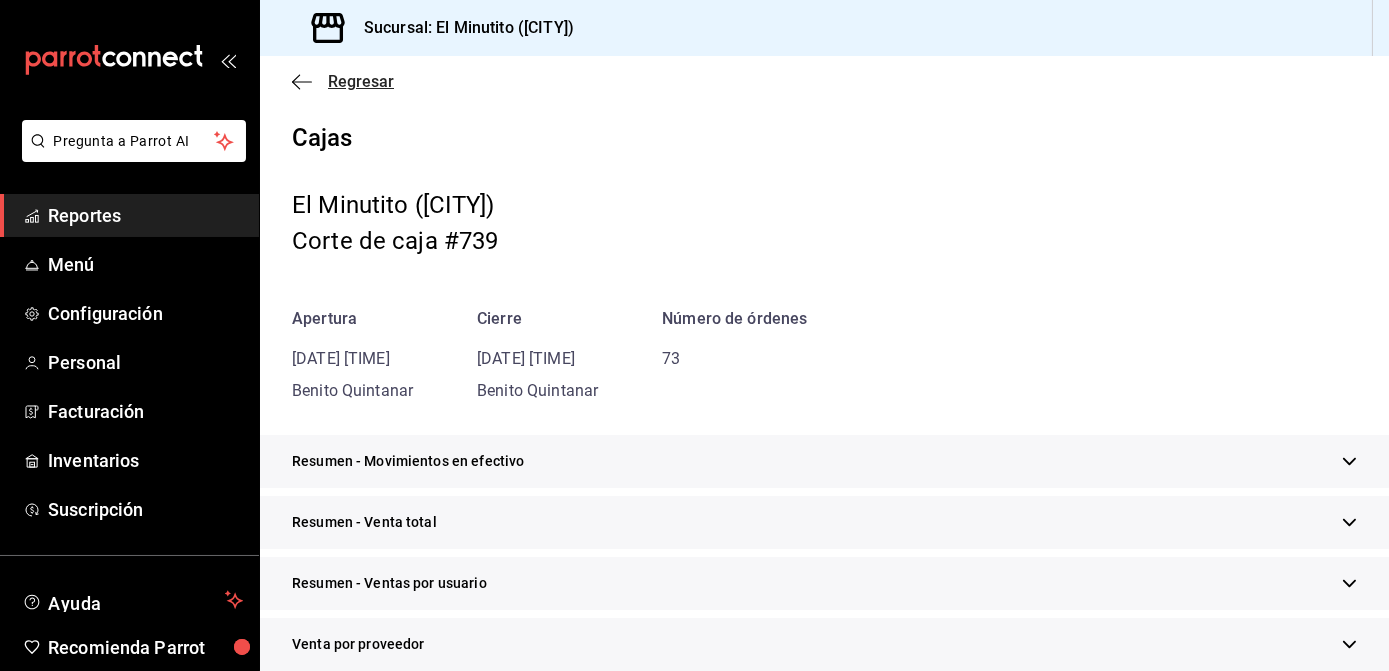 click on "Regresar" at bounding box center [361, 81] 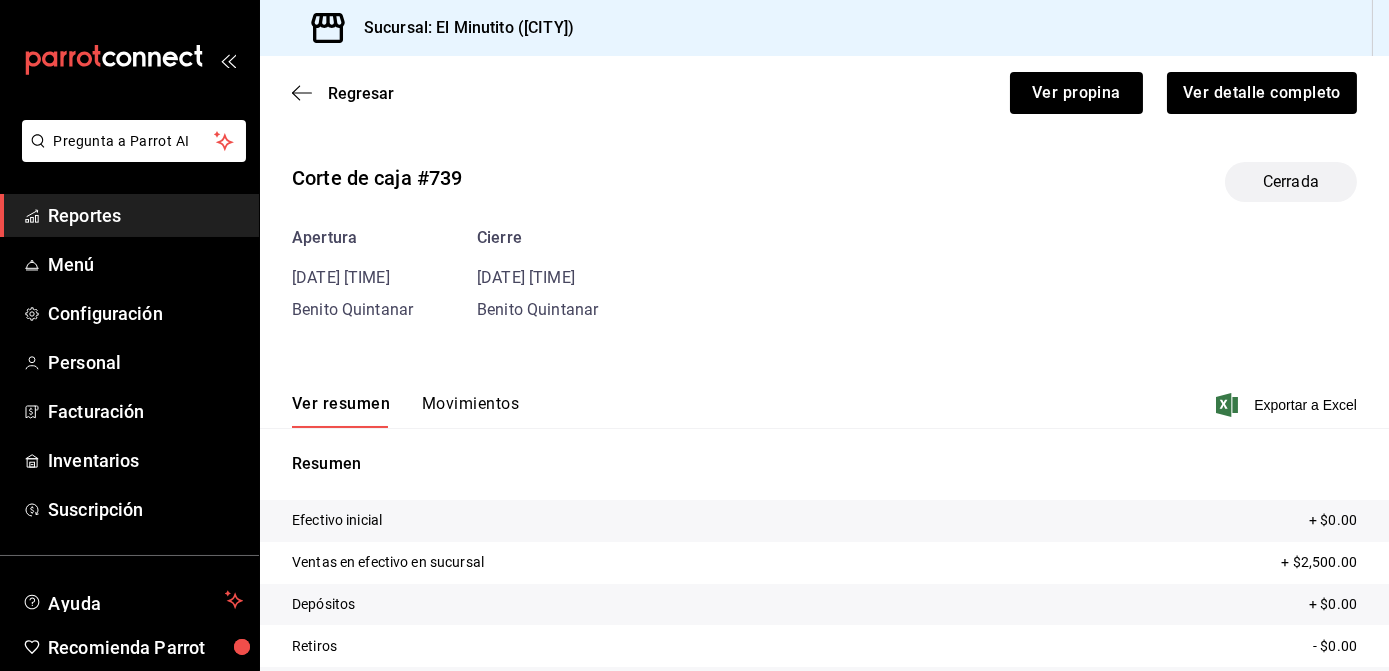 click on "Ver propina Ver detalle completo" at bounding box center (863, 81) 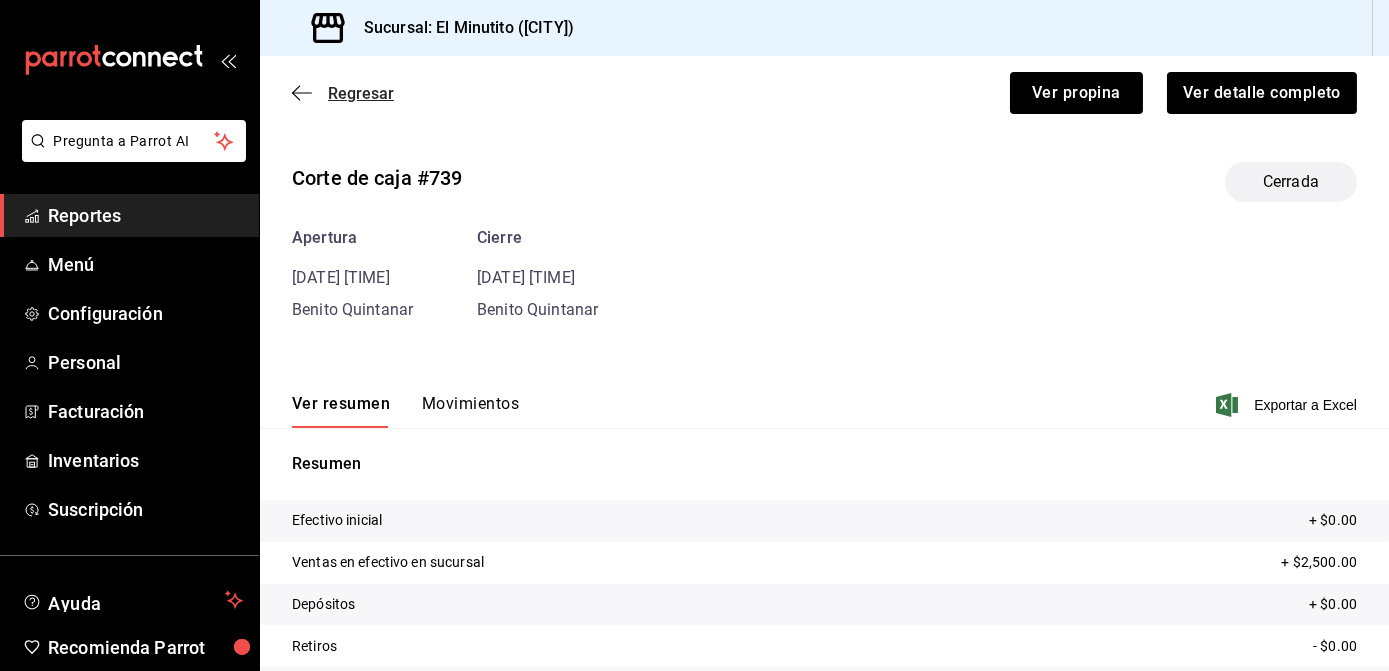 click on "Regresar" at bounding box center [361, 93] 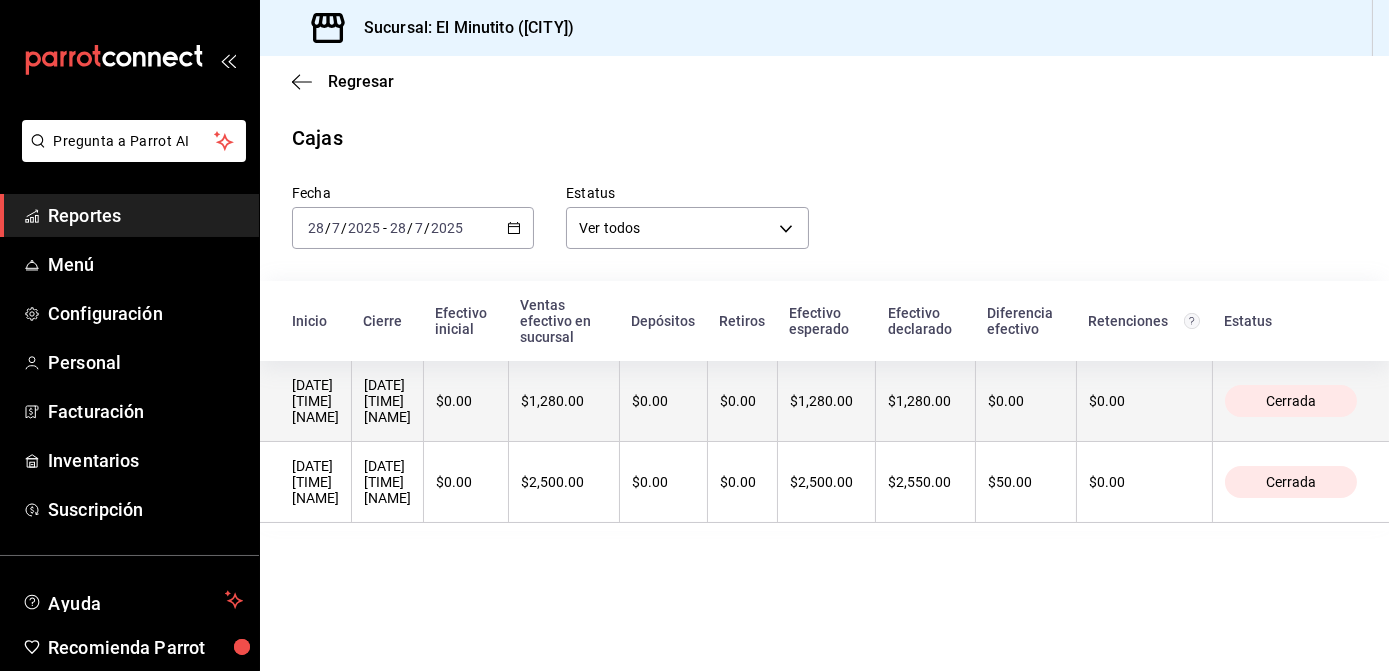 click on "$0.00" at bounding box center [466, 401] 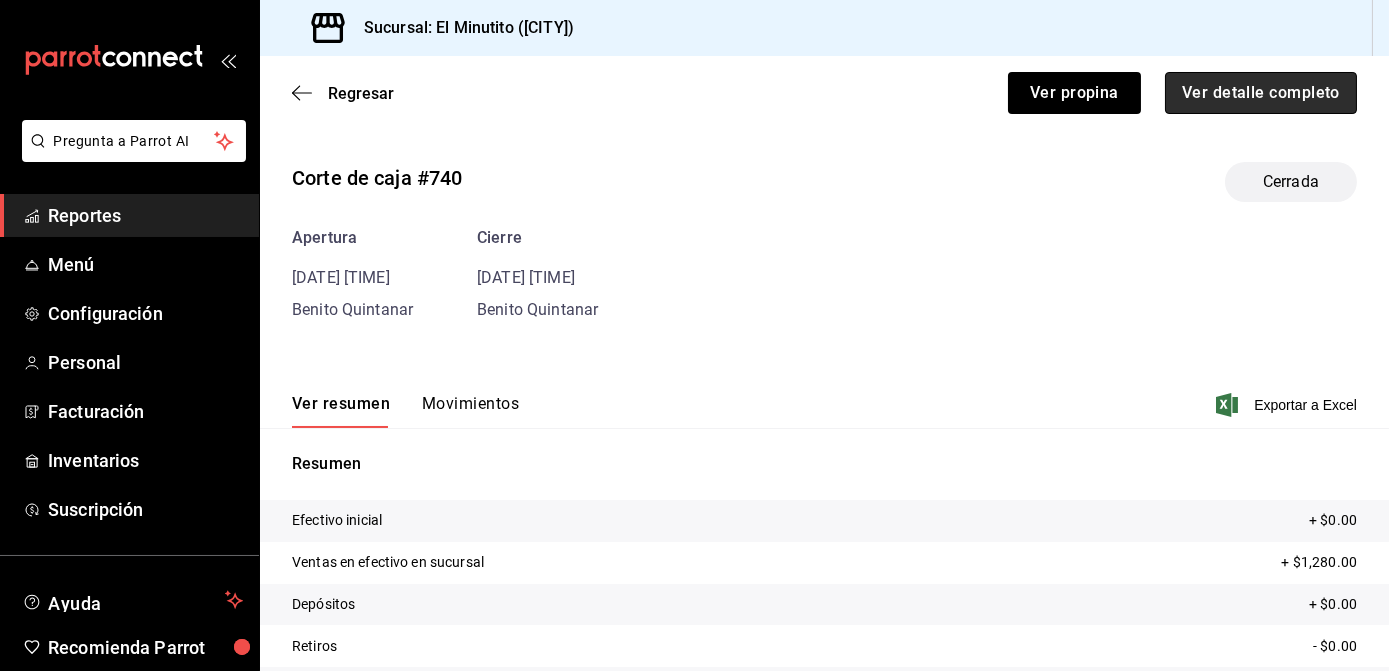 click on "Ver detalle completo" at bounding box center [1261, 93] 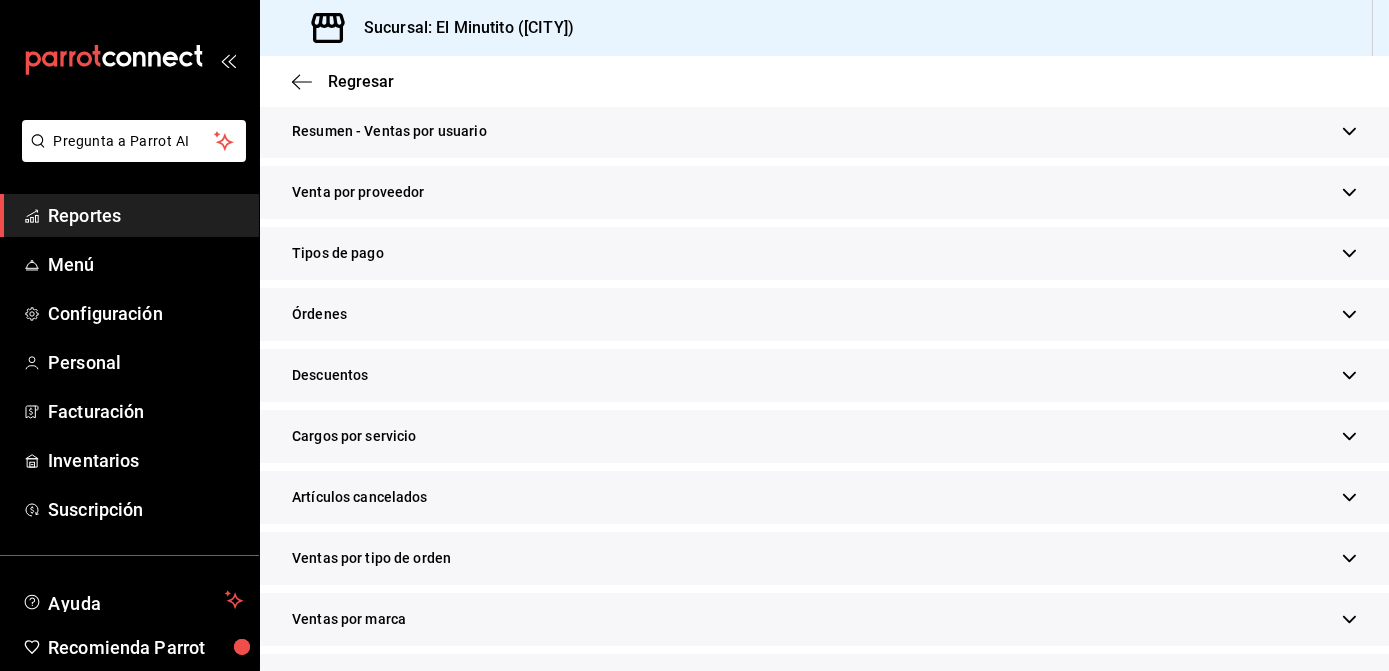 scroll, scrollTop: 634, scrollLeft: 0, axis: vertical 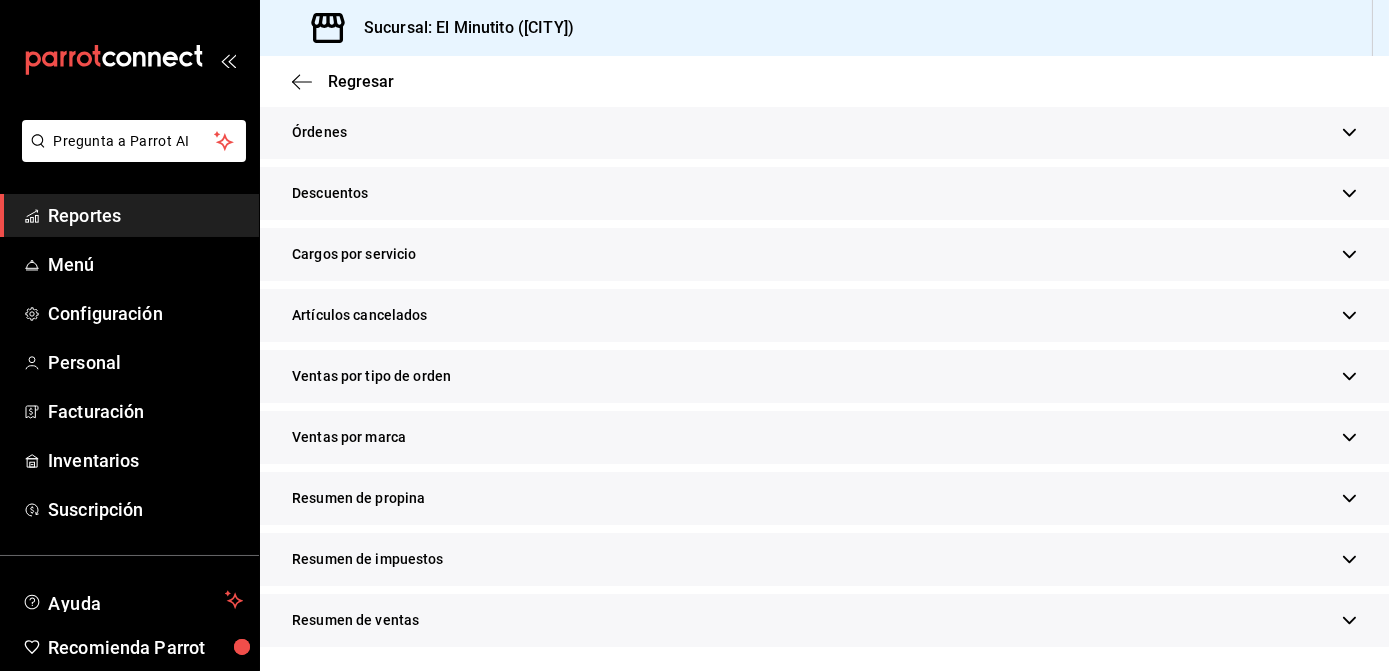 click 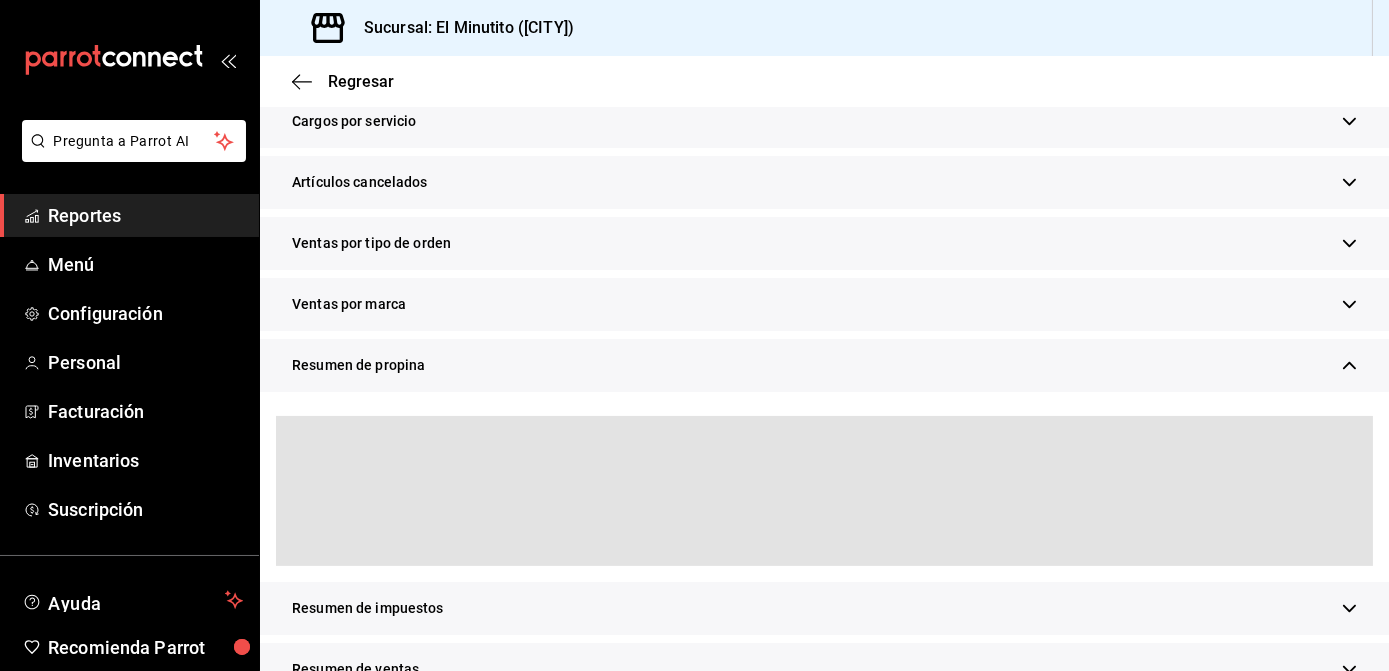 scroll, scrollTop: 781, scrollLeft: 0, axis: vertical 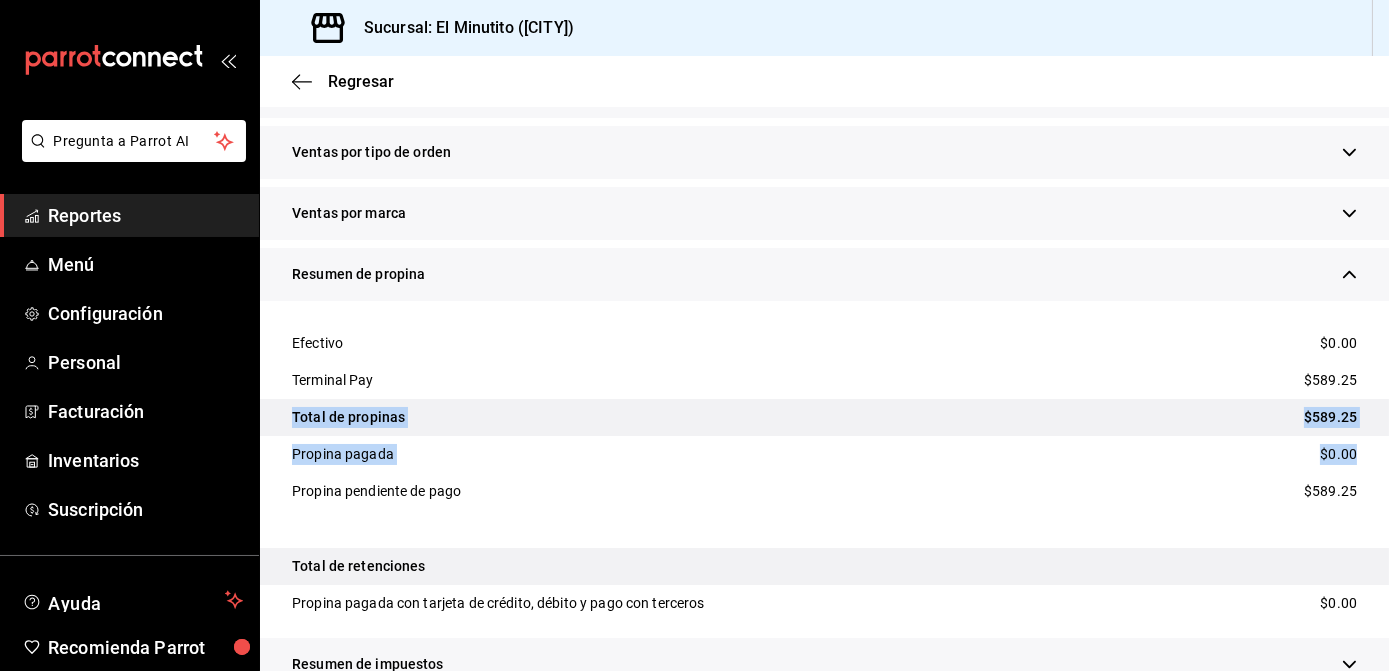 drag, startPoint x: 1388, startPoint y: 436, endPoint x: 1389, endPoint y: 465, distance: 29.017237 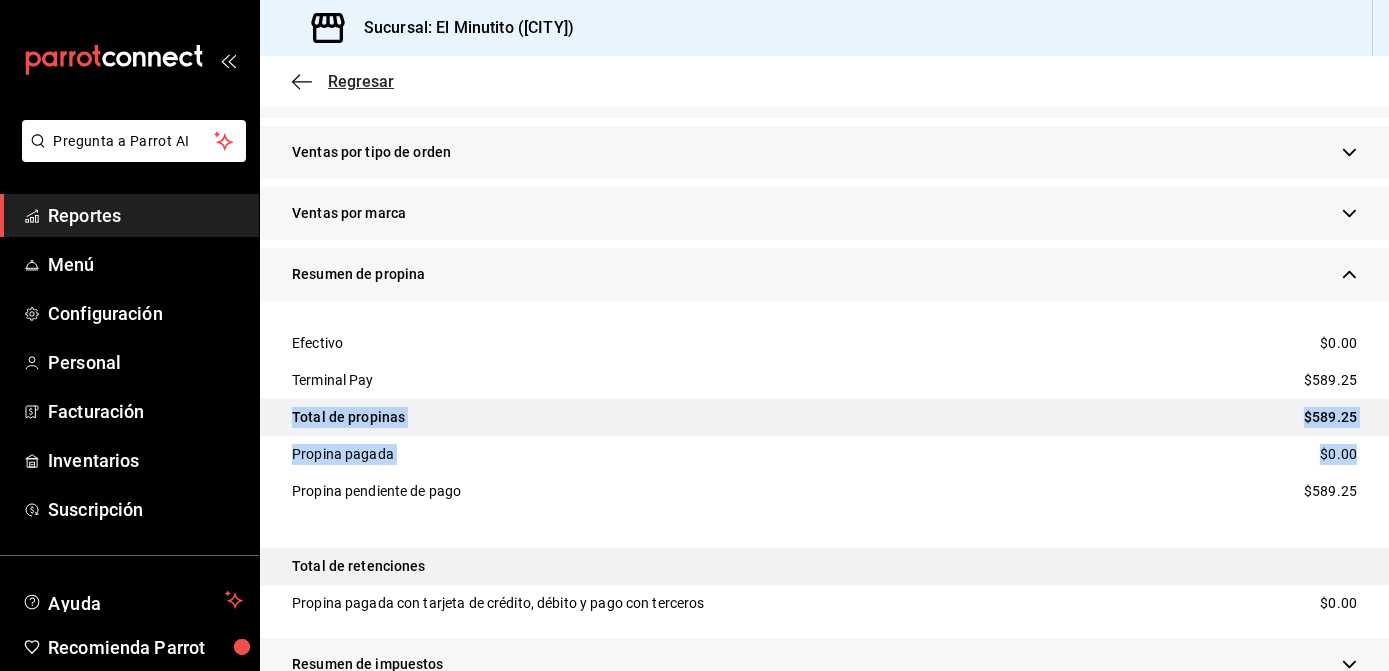 click on "Regresar" at bounding box center [361, 81] 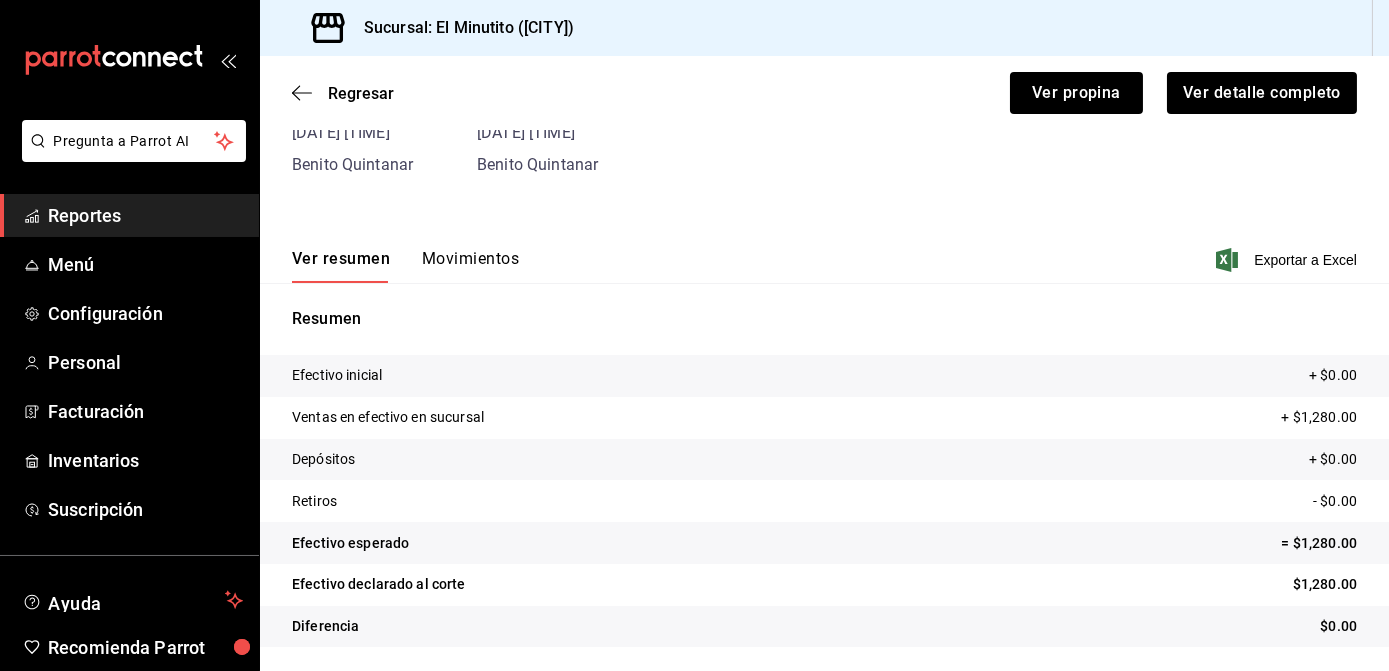 scroll, scrollTop: 145, scrollLeft: 0, axis: vertical 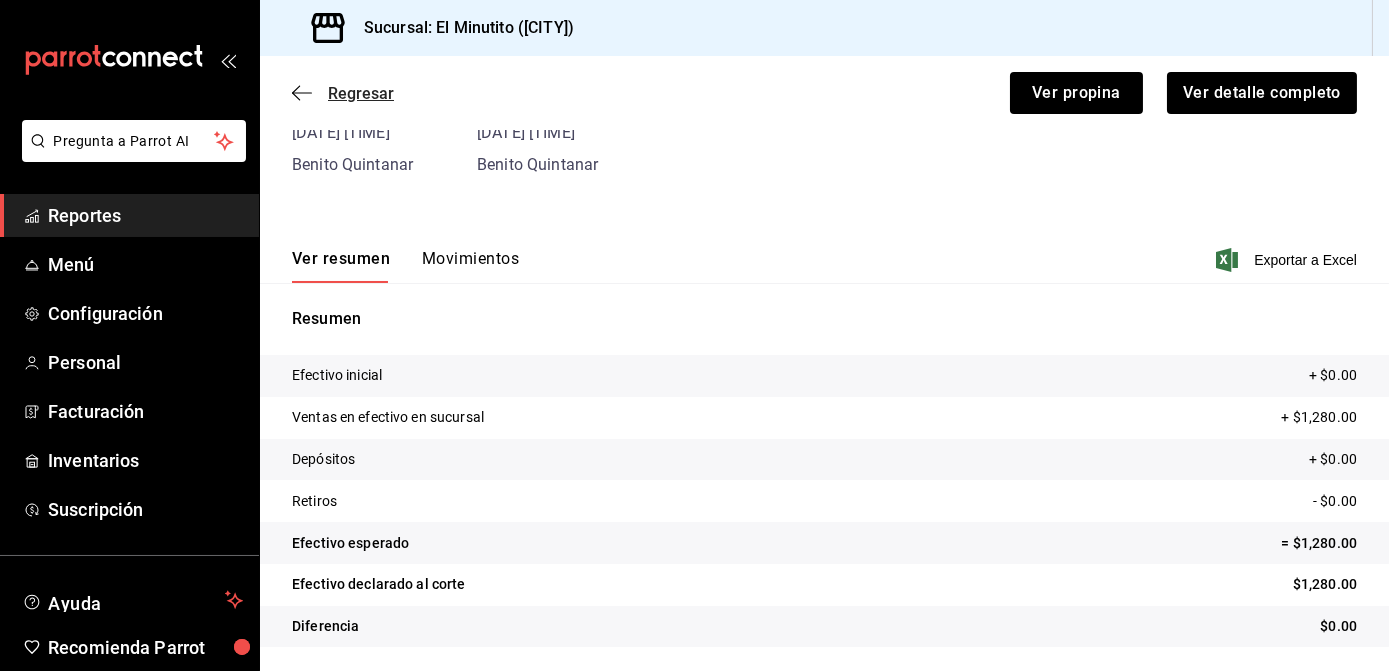 click on "Regresar" at bounding box center (361, 93) 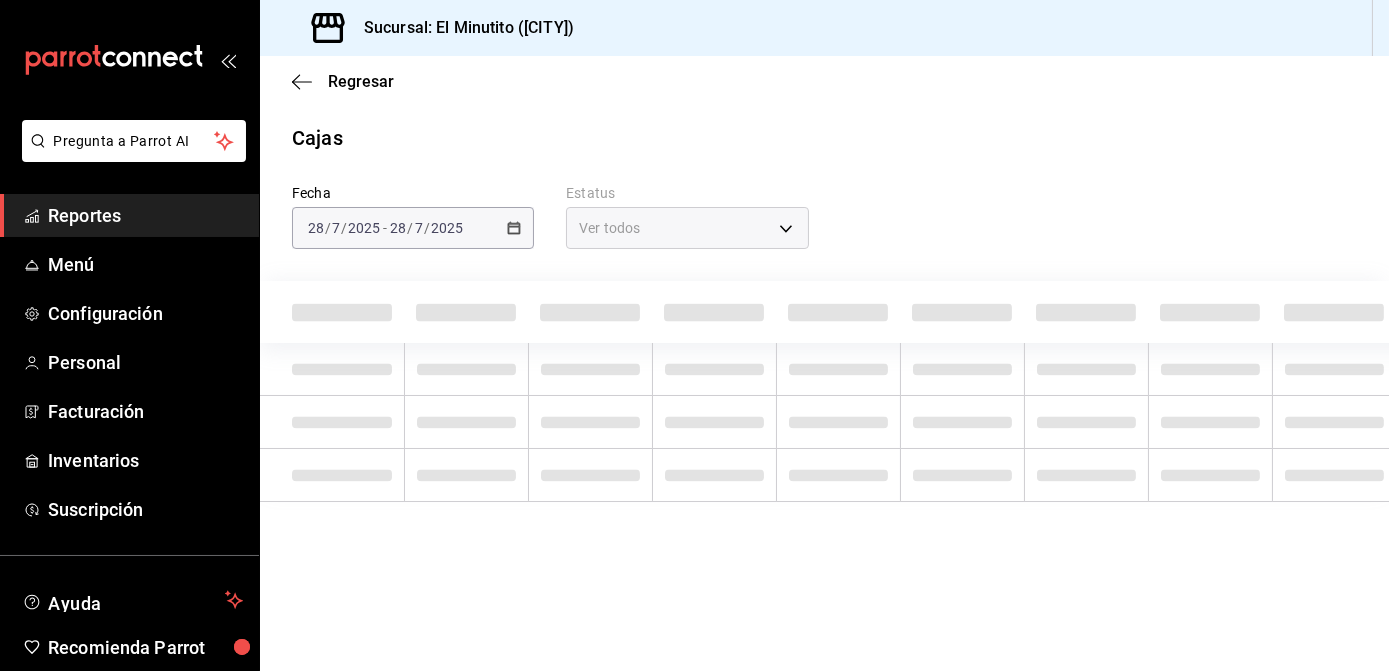 scroll, scrollTop: 0, scrollLeft: 0, axis: both 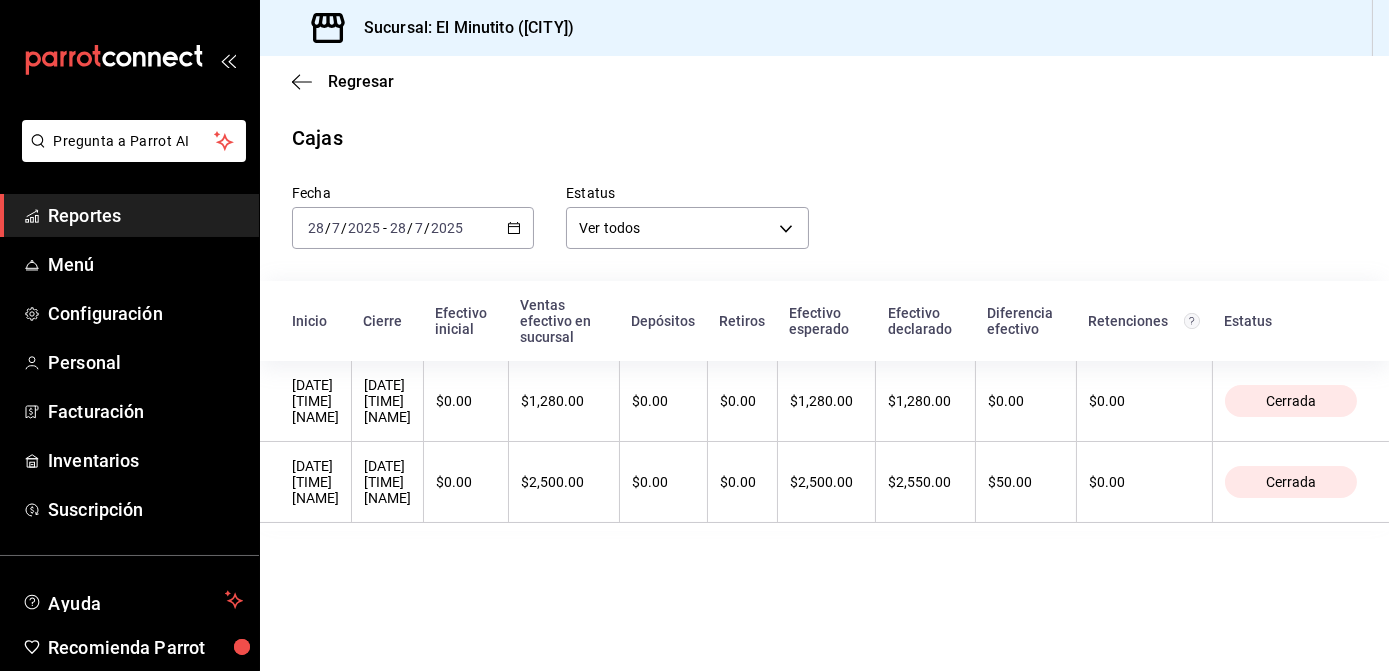 click on "2025-07-28 28 / 7 / 2025 - 2025-07-28 28 / 7 / 2025" at bounding box center (413, 228) 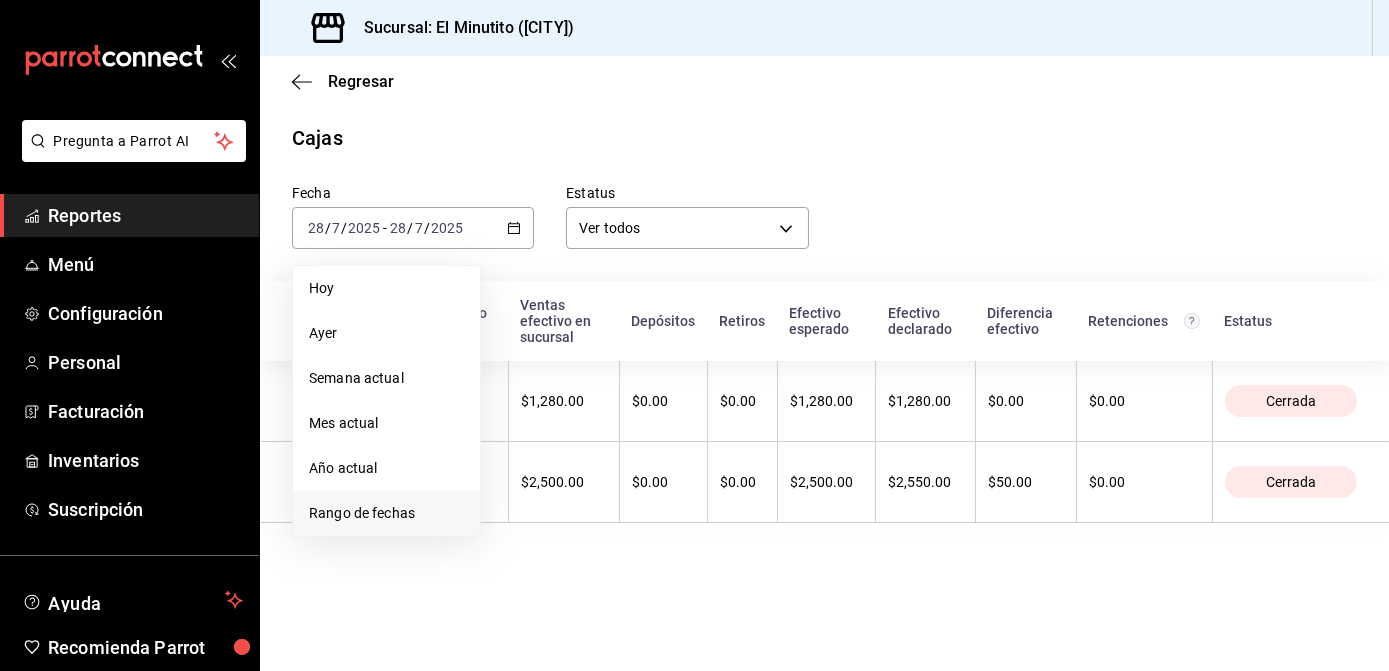 click on "Rango de fechas" at bounding box center [386, 513] 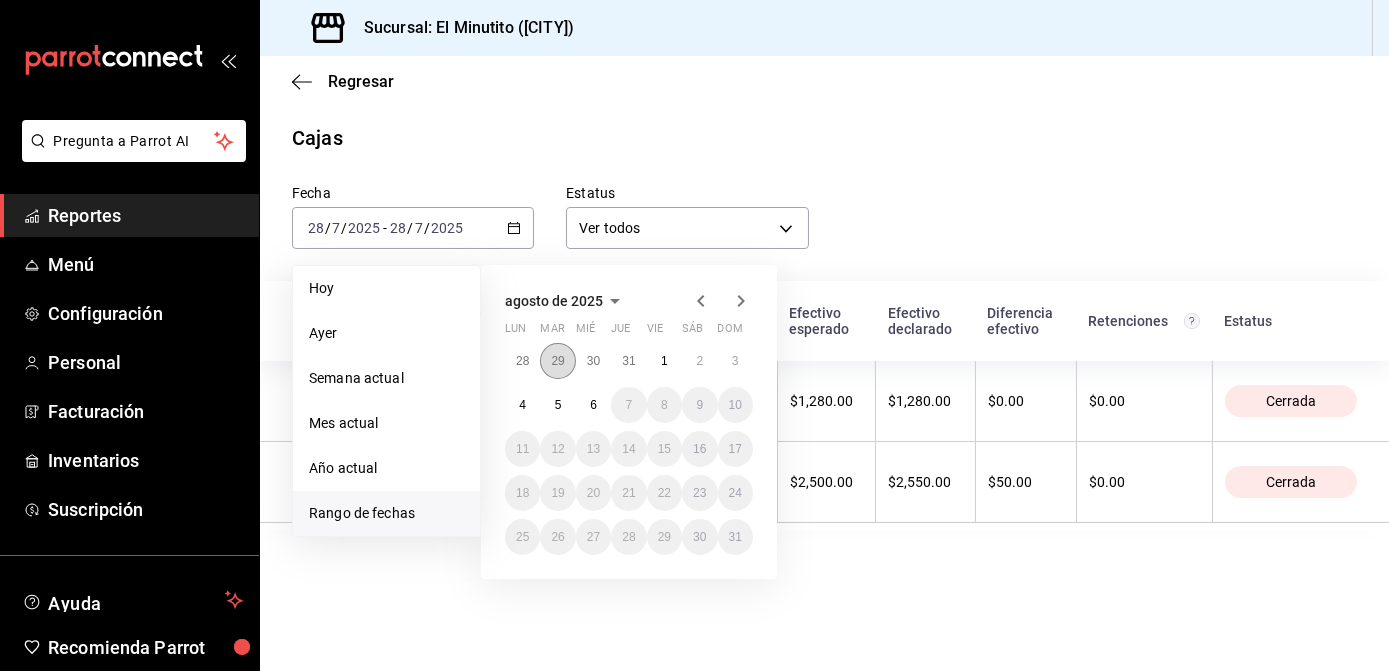 click on "29" at bounding box center [557, 361] 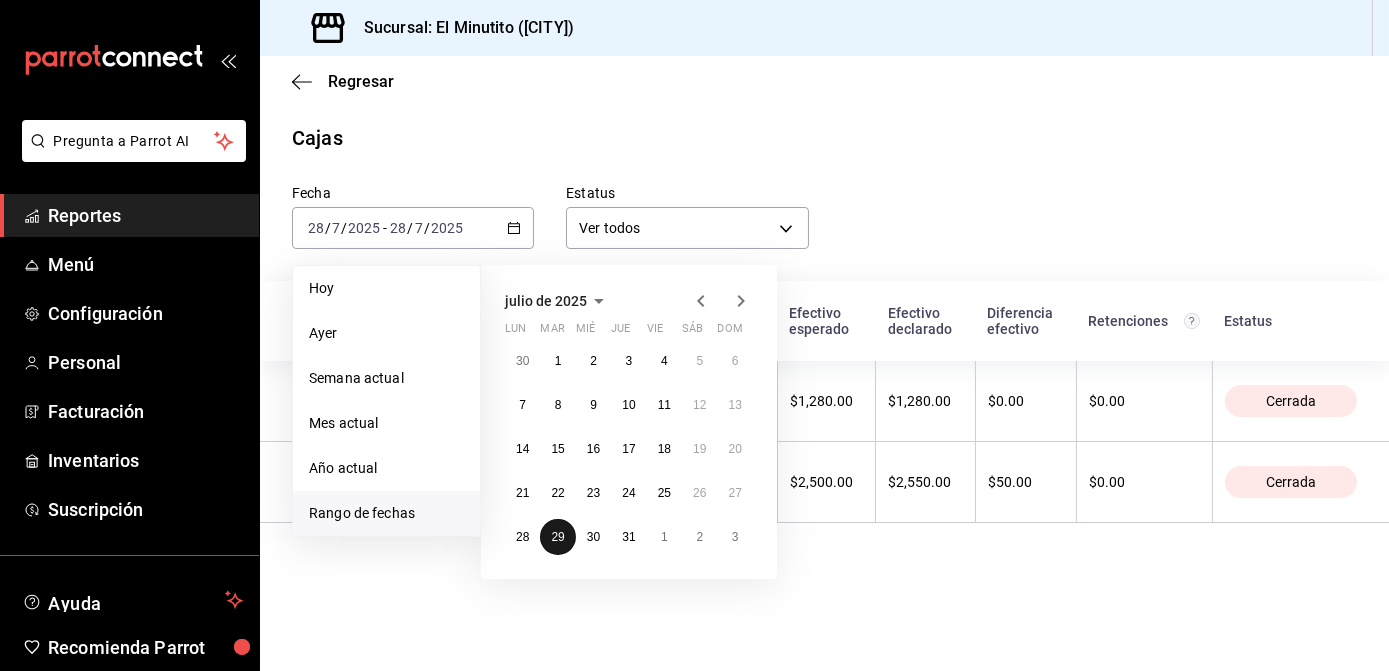 click on "29" at bounding box center (557, 537) 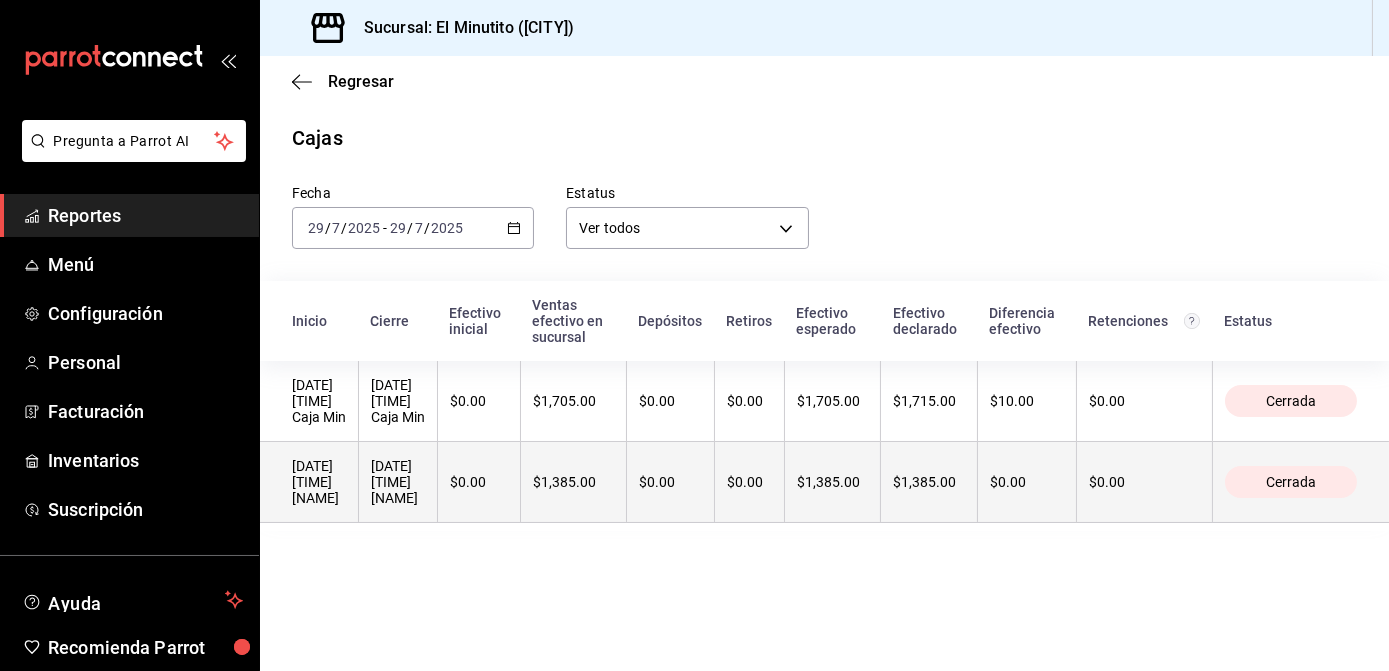 click on "$0.00" at bounding box center [479, 482] 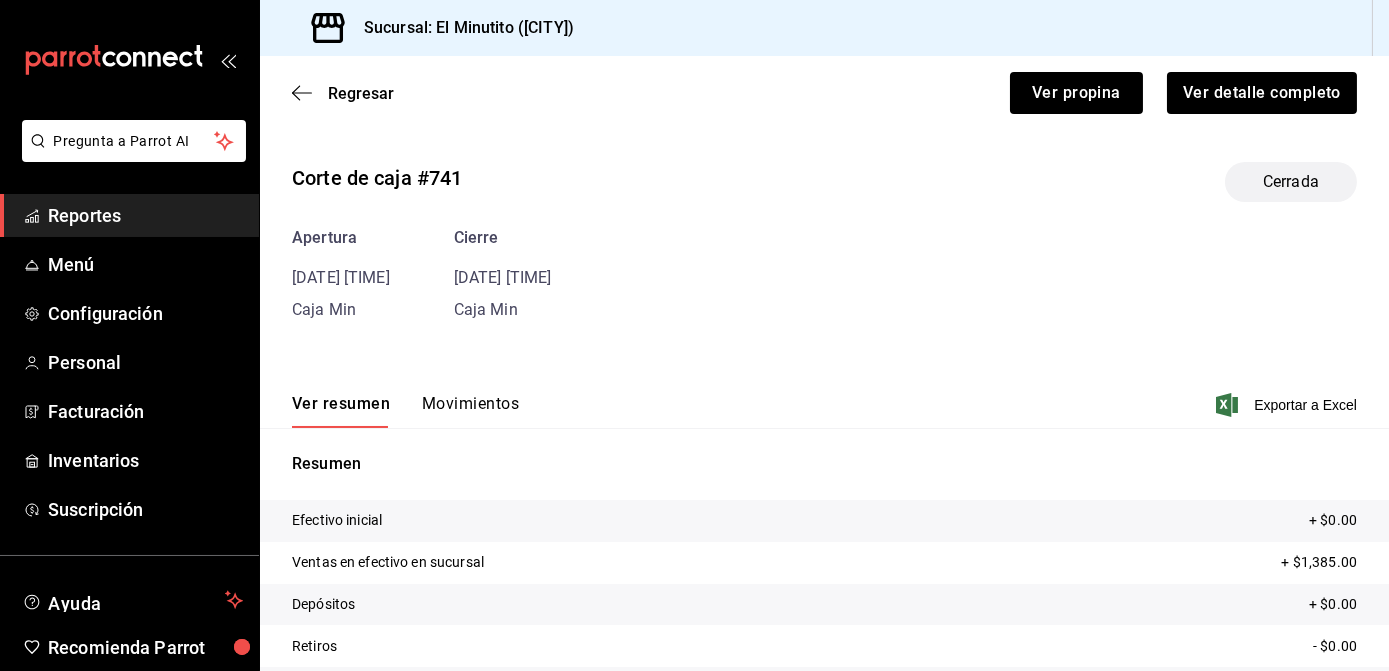click on "Resumen Efectivo inicial + $0.00 Ventas en efectivo en sucursal + $1,385.00 Depósitos + $0.00 Retiros - $0.00 Efectivo esperado = $1,385.00 Efectivo declarado al corte  $1,385.00 Diferencia  $0.00" at bounding box center (824, 634) 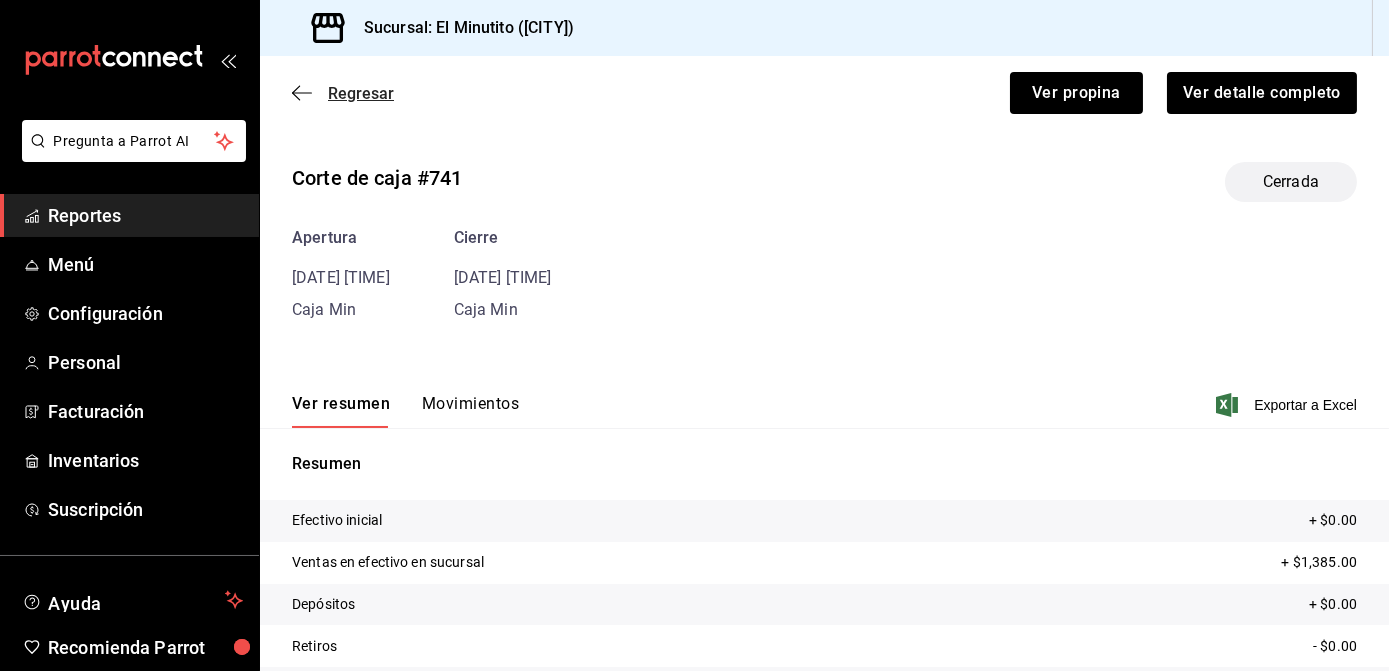 click on "Regresar" at bounding box center [361, 93] 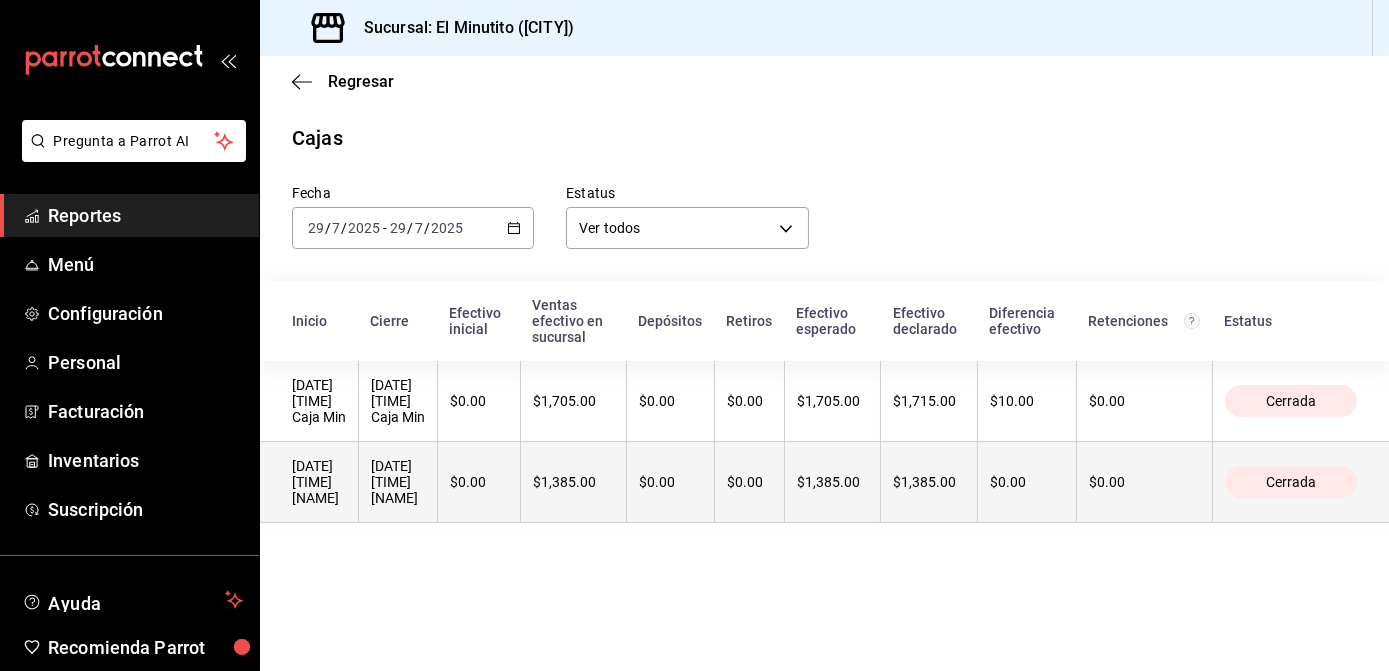 click on "[DATE]
[TIME]
[NAME]" at bounding box center [398, 482] 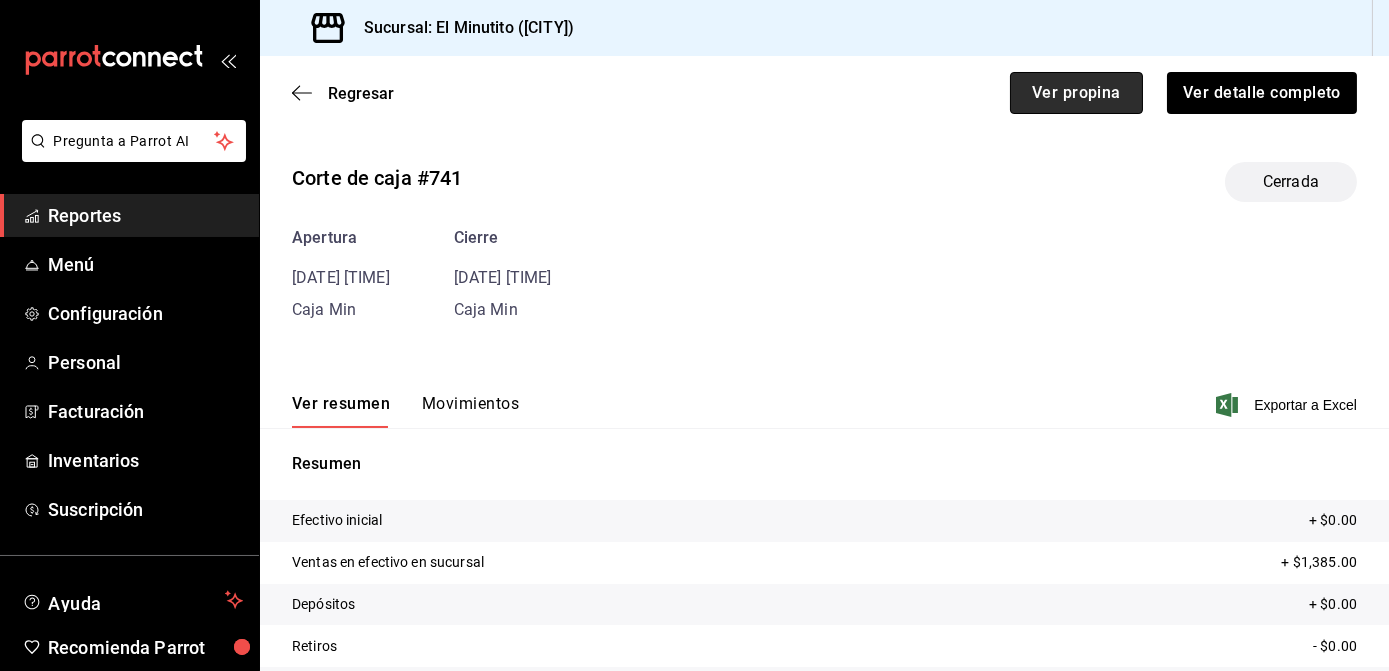 click on "Ver propina" at bounding box center [1076, 93] 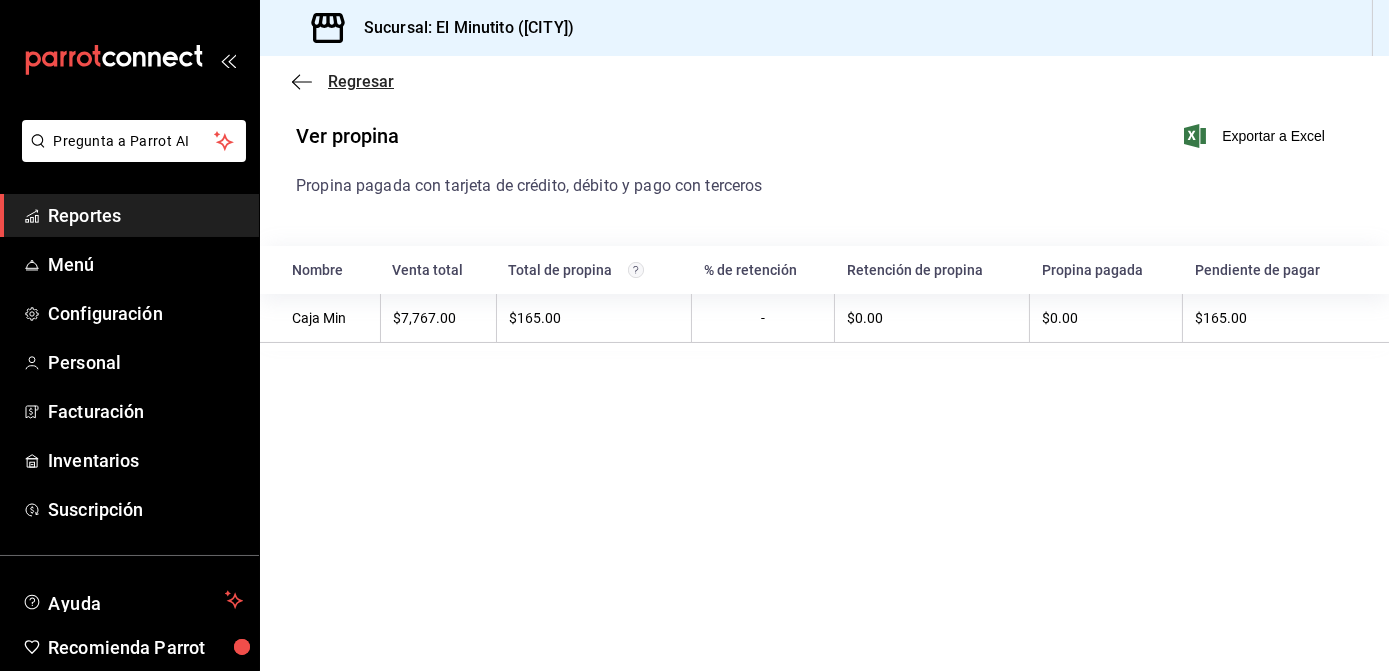 click on "Regresar" at bounding box center [361, 81] 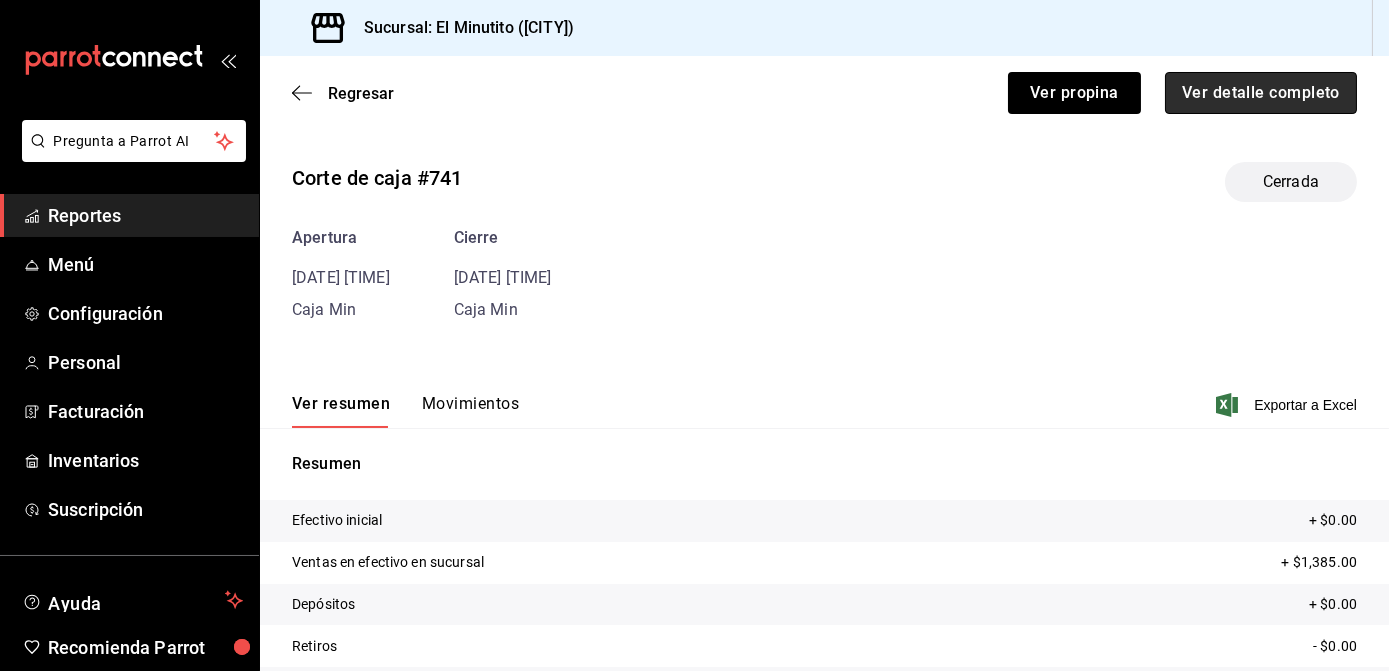 click on "Ver detalle completo" at bounding box center (1261, 93) 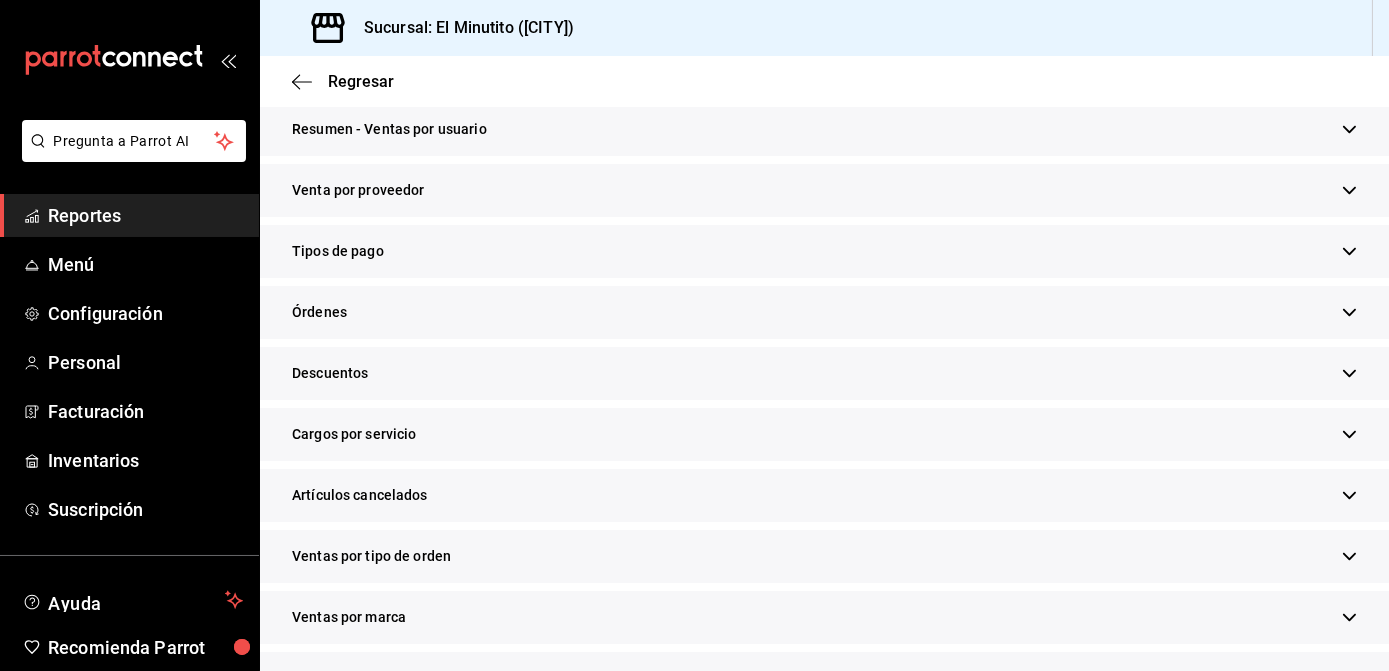 scroll, scrollTop: 634, scrollLeft: 0, axis: vertical 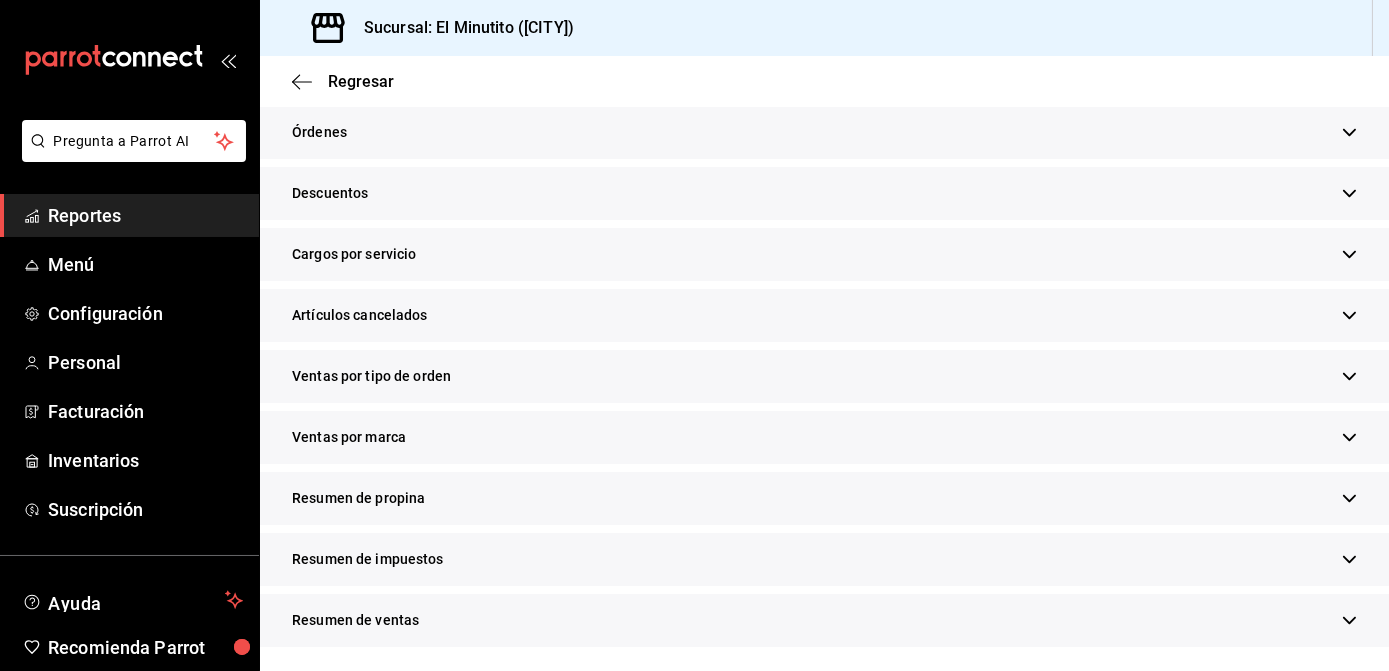 click 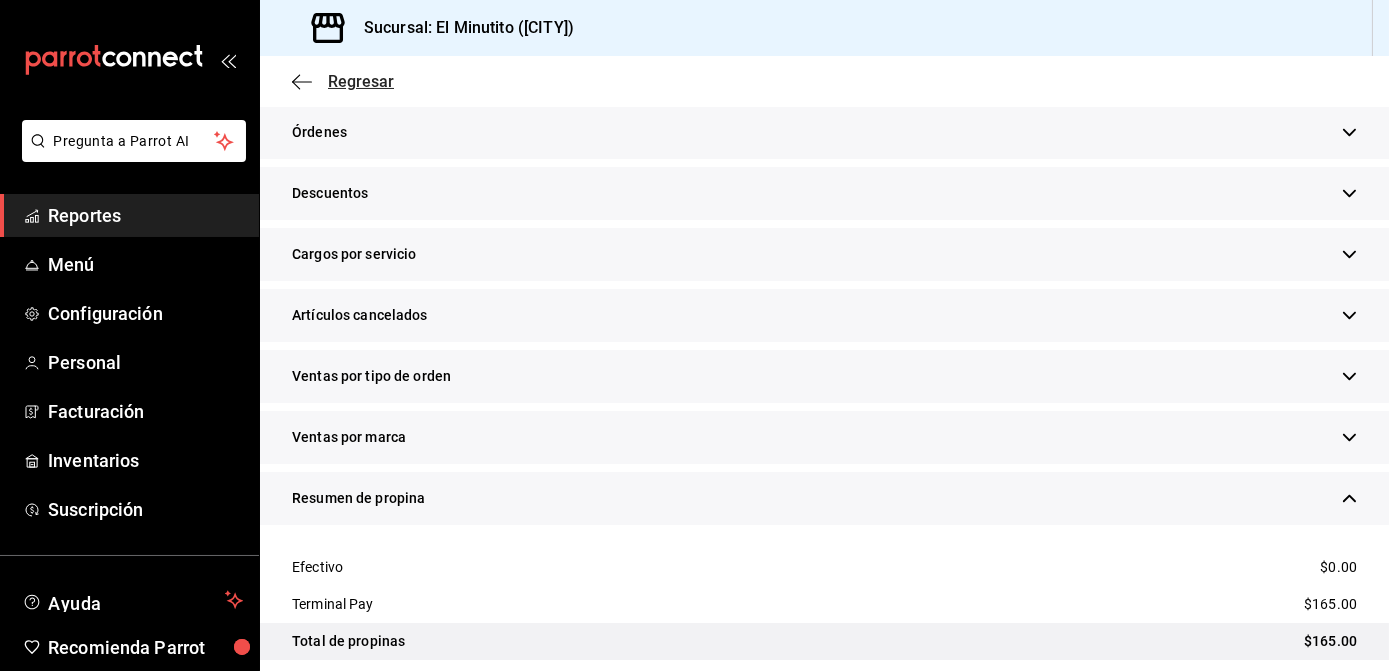 click on "Regresar" at bounding box center [361, 81] 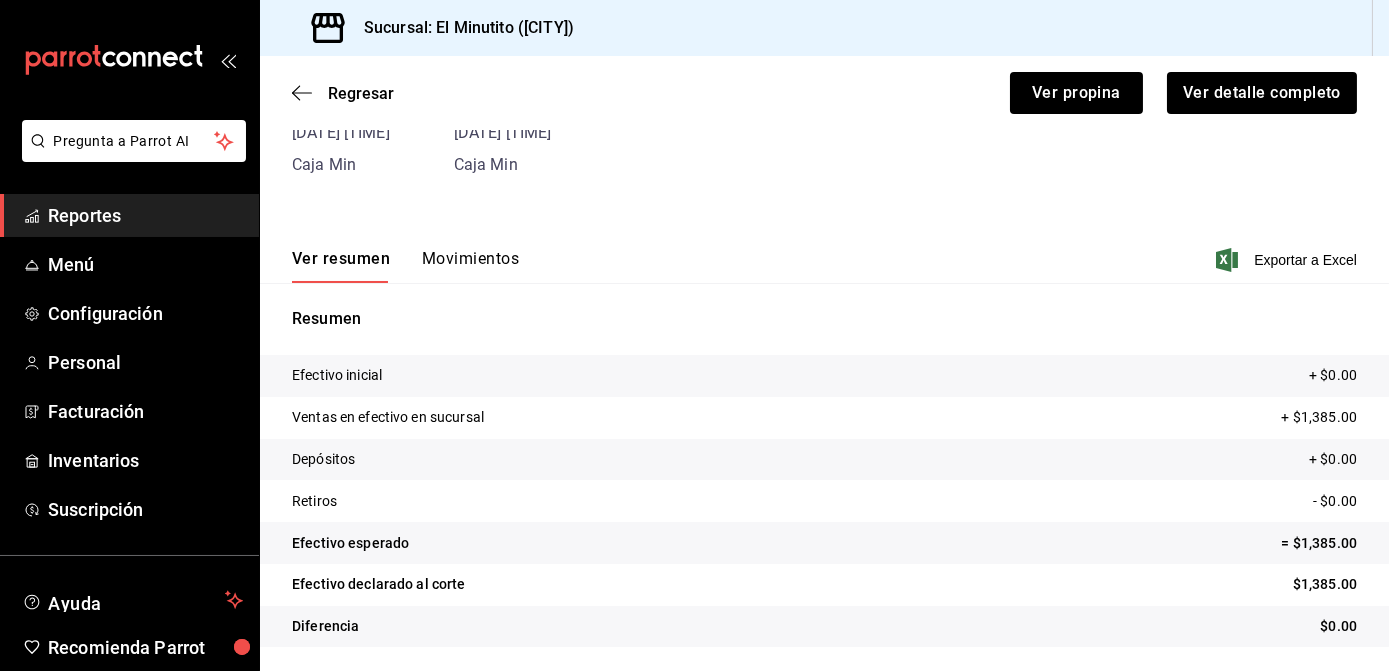scroll, scrollTop: 145, scrollLeft: 0, axis: vertical 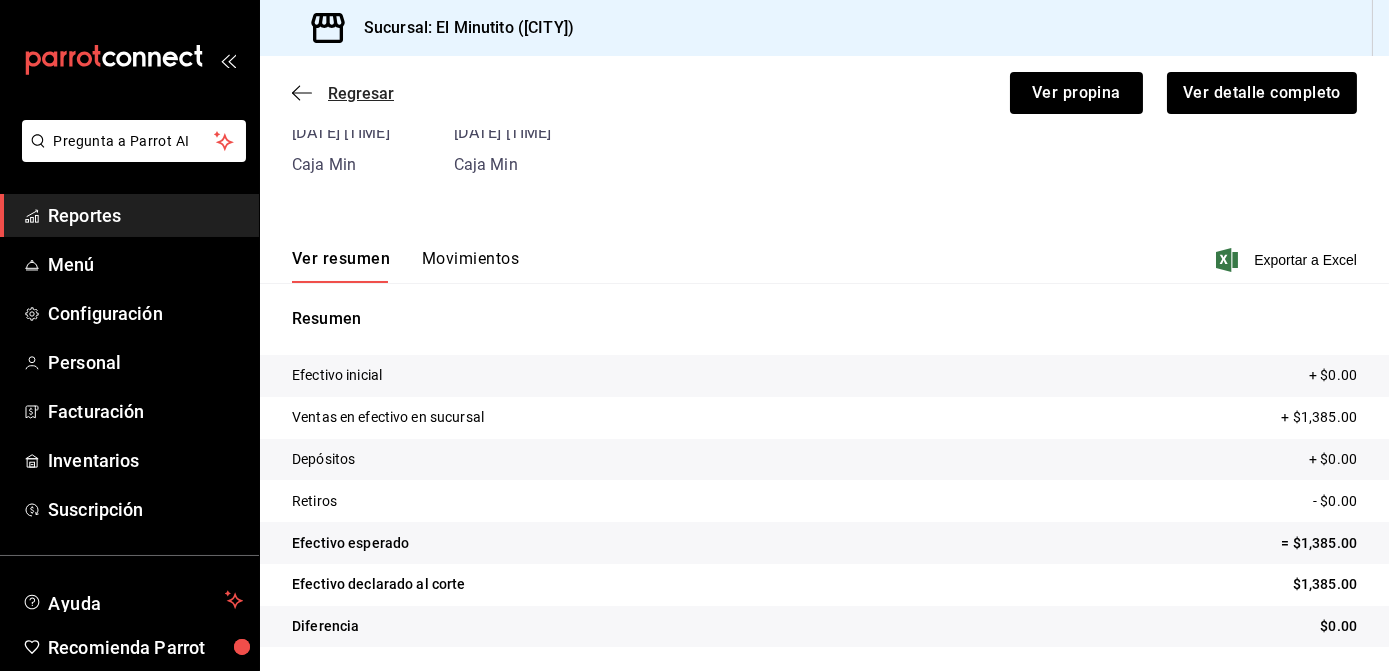 click on "Regresar" at bounding box center (361, 93) 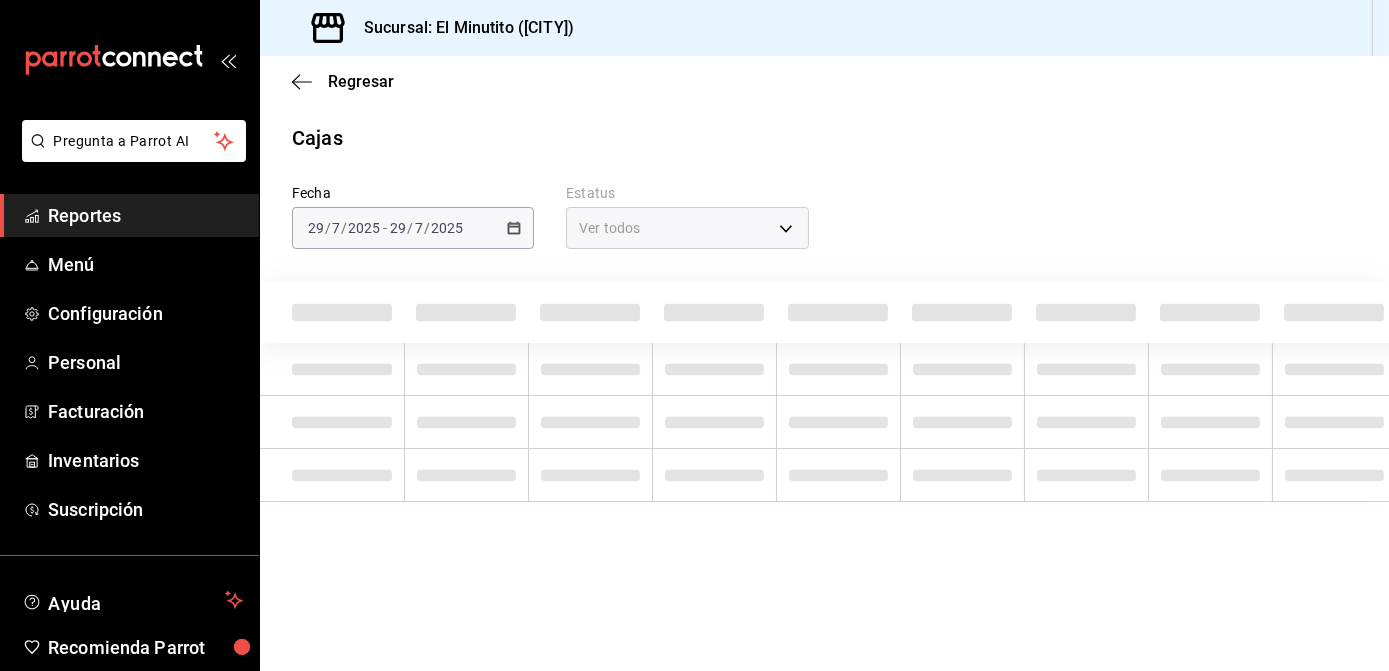 scroll, scrollTop: 0, scrollLeft: 0, axis: both 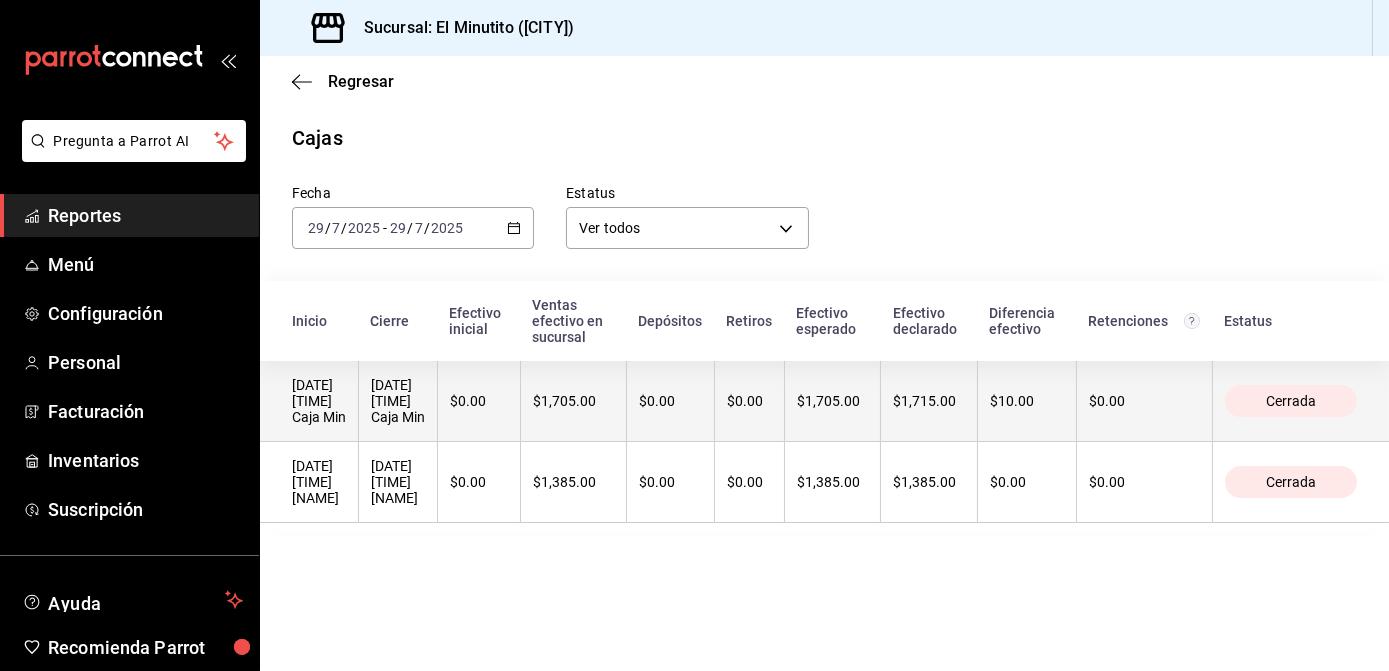 click on "[DATE]
[TIME]
Caja Min" at bounding box center [398, 401] 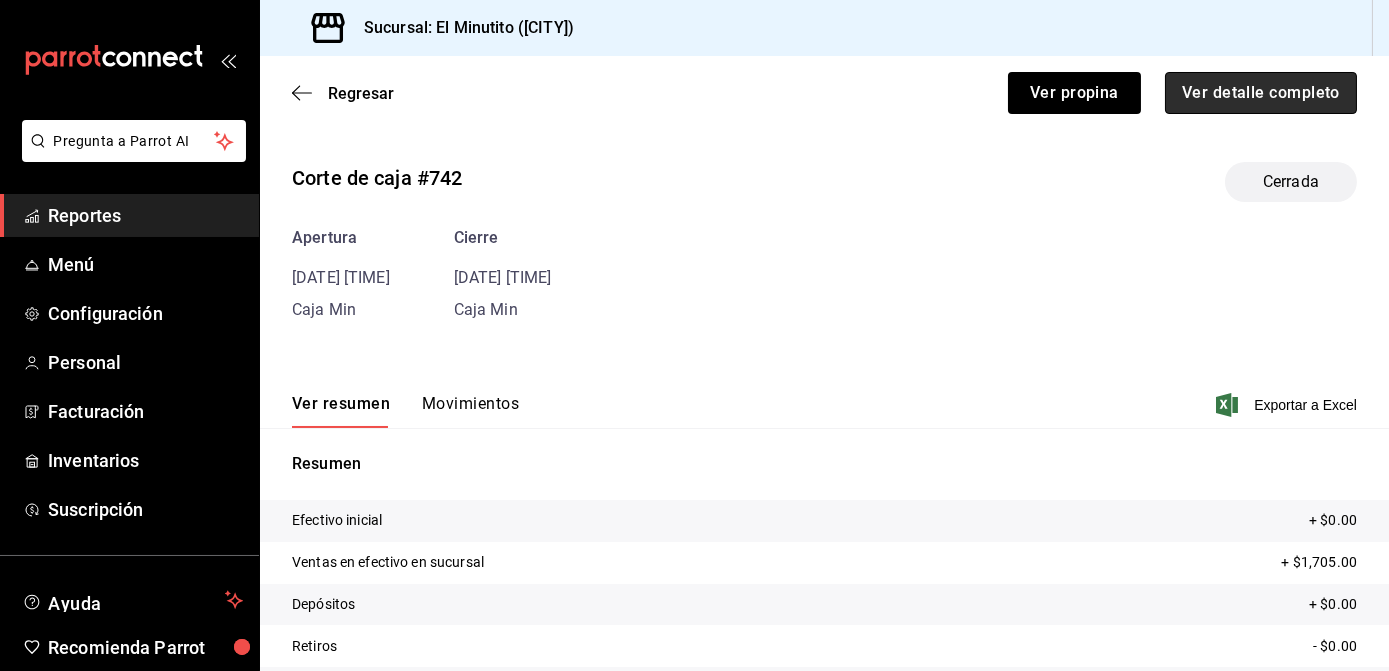 click on "Ver detalle completo" at bounding box center (1261, 93) 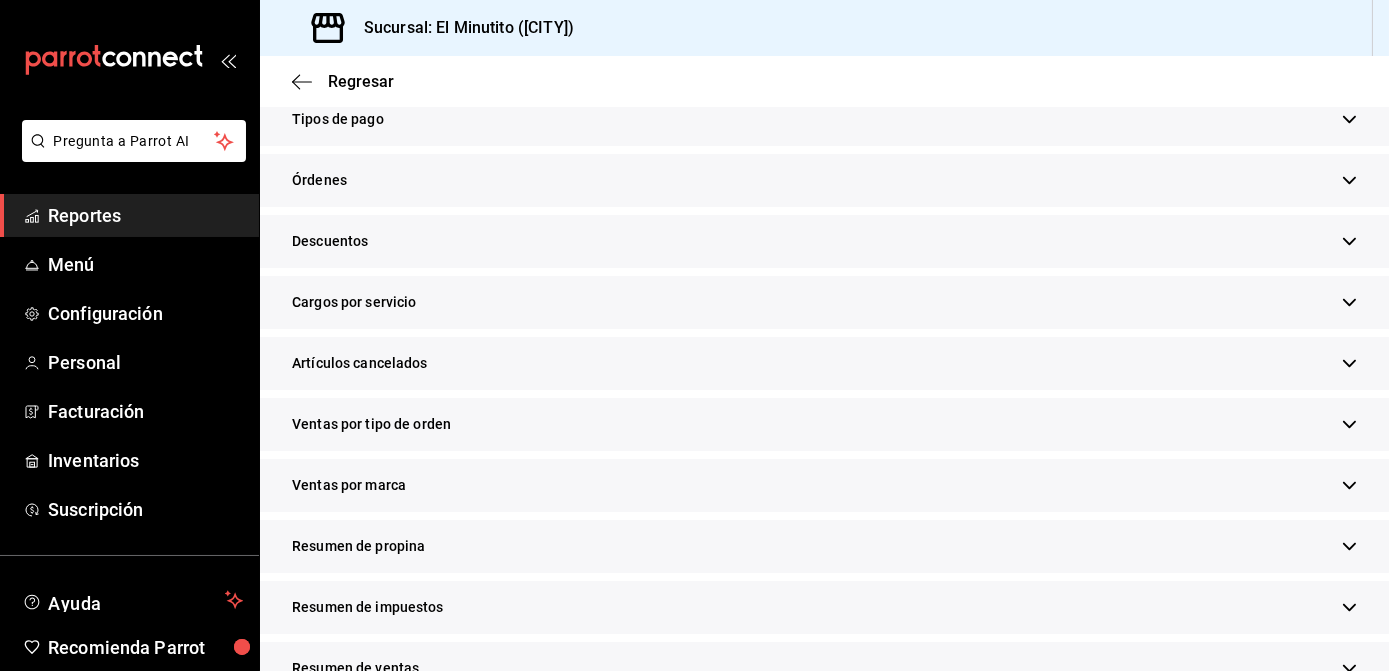 scroll, scrollTop: 634, scrollLeft: 0, axis: vertical 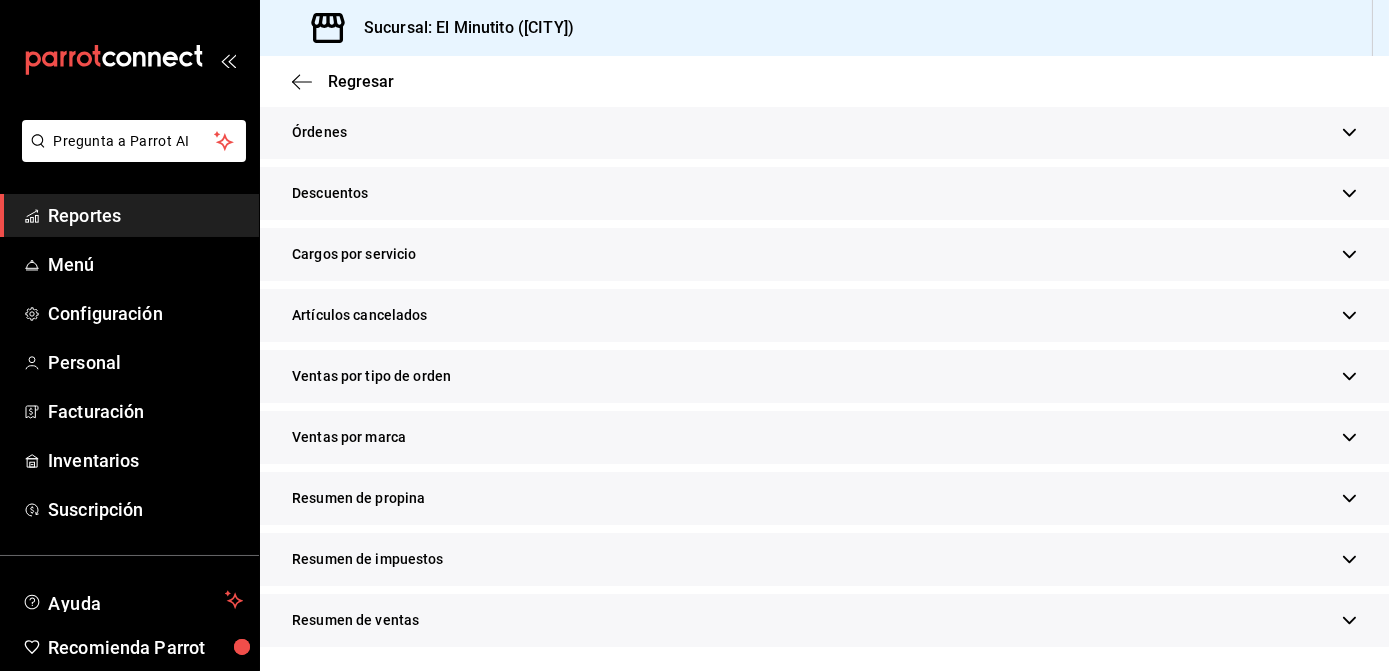 click at bounding box center [1349, 498] 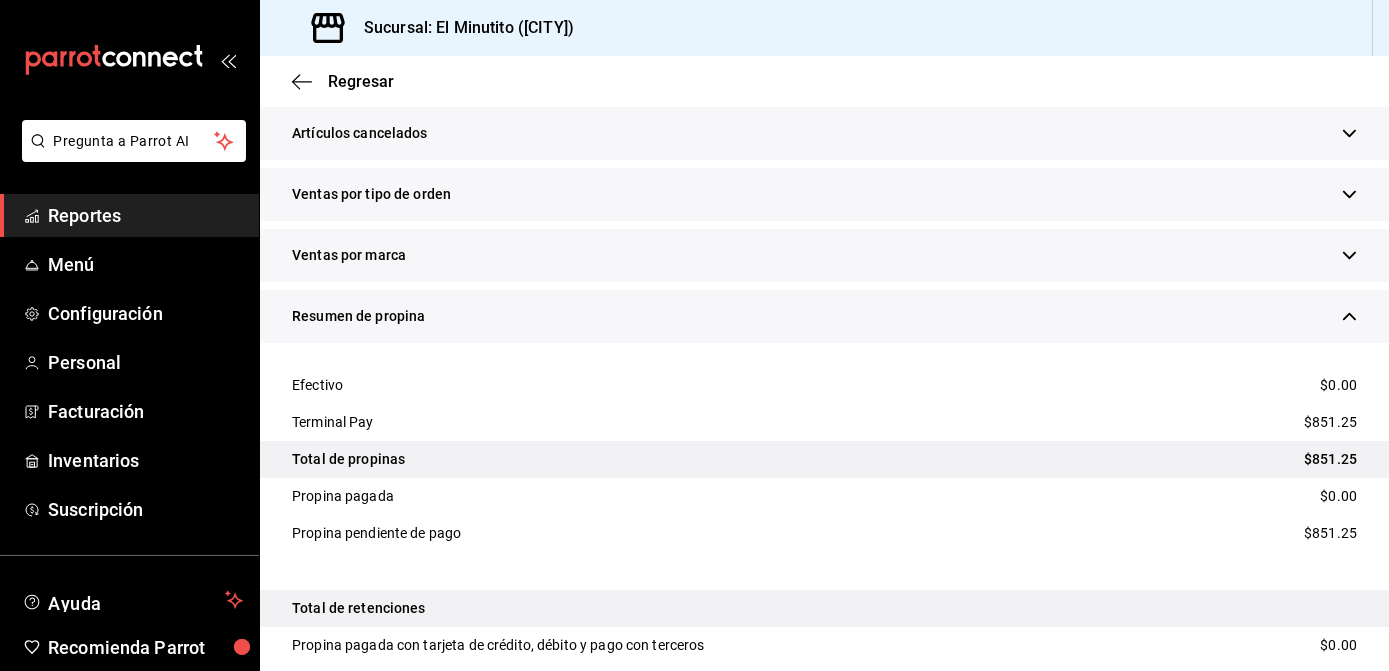scroll, scrollTop: 832, scrollLeft: 0, axis: vertical 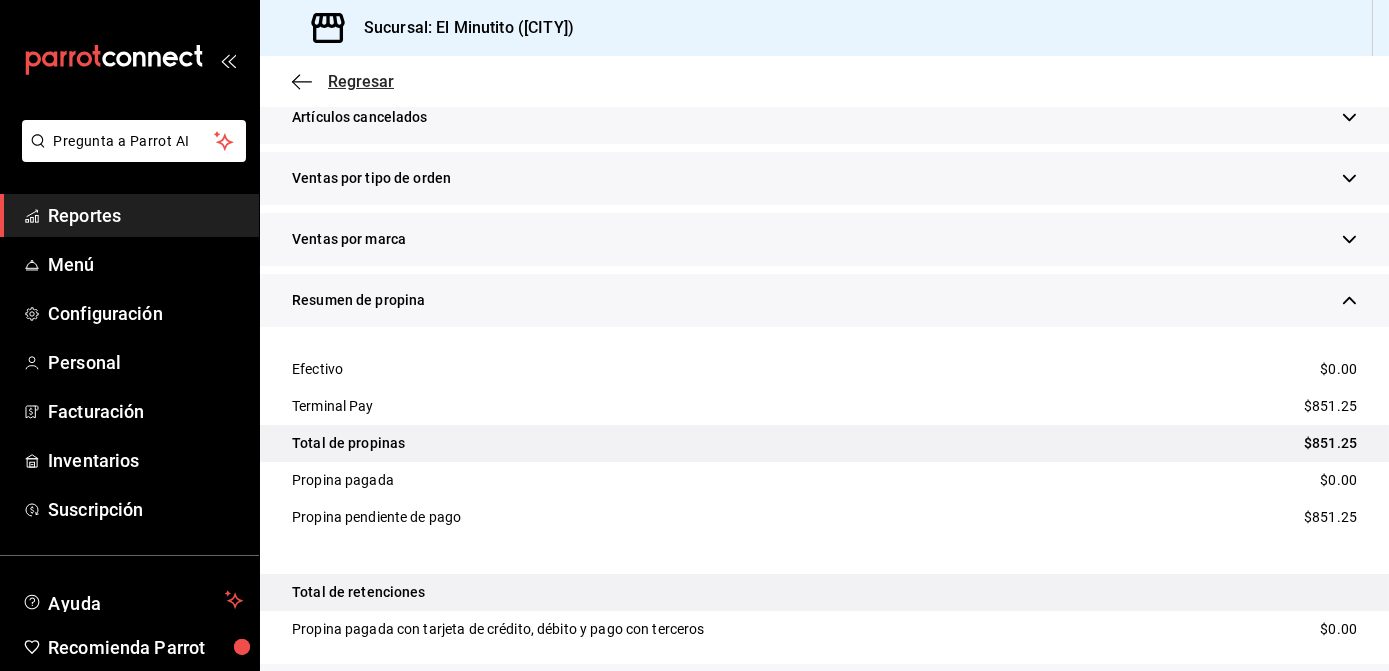 click on "Regresar" at bounding box center (361, 81) 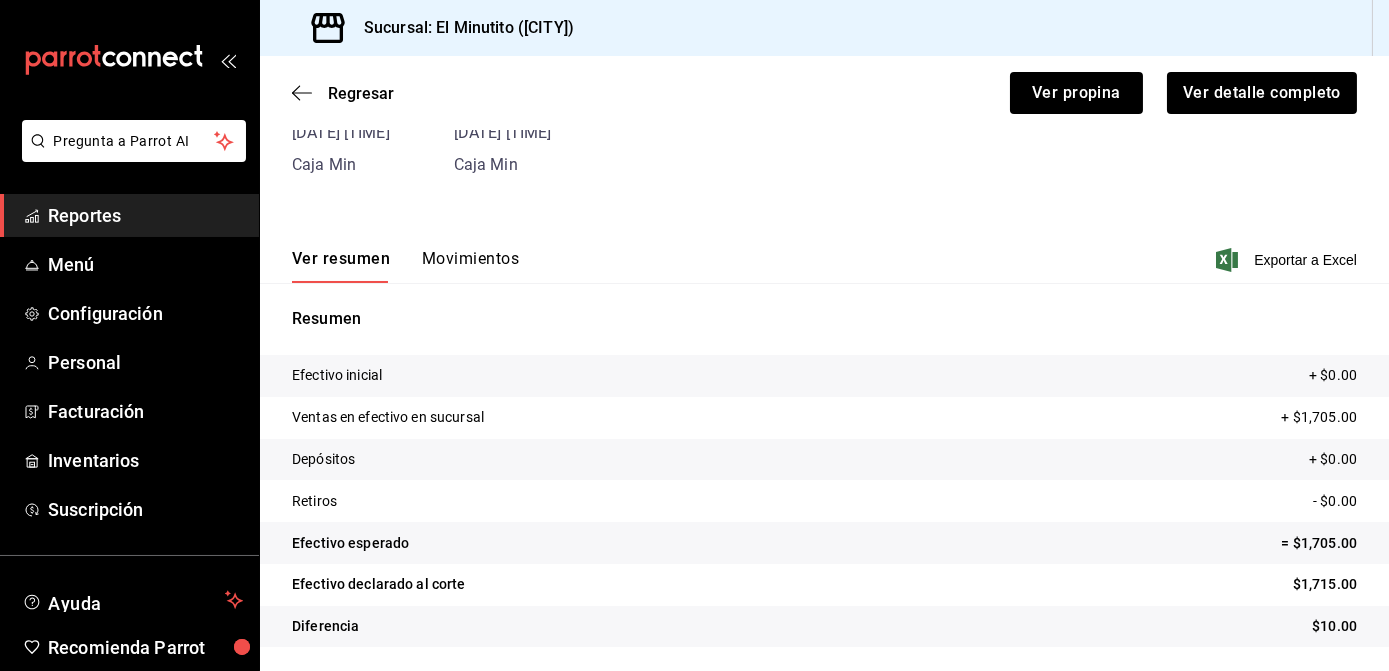 scroll, scrollTop: 145, scrollLeft: 0, axis: vertical 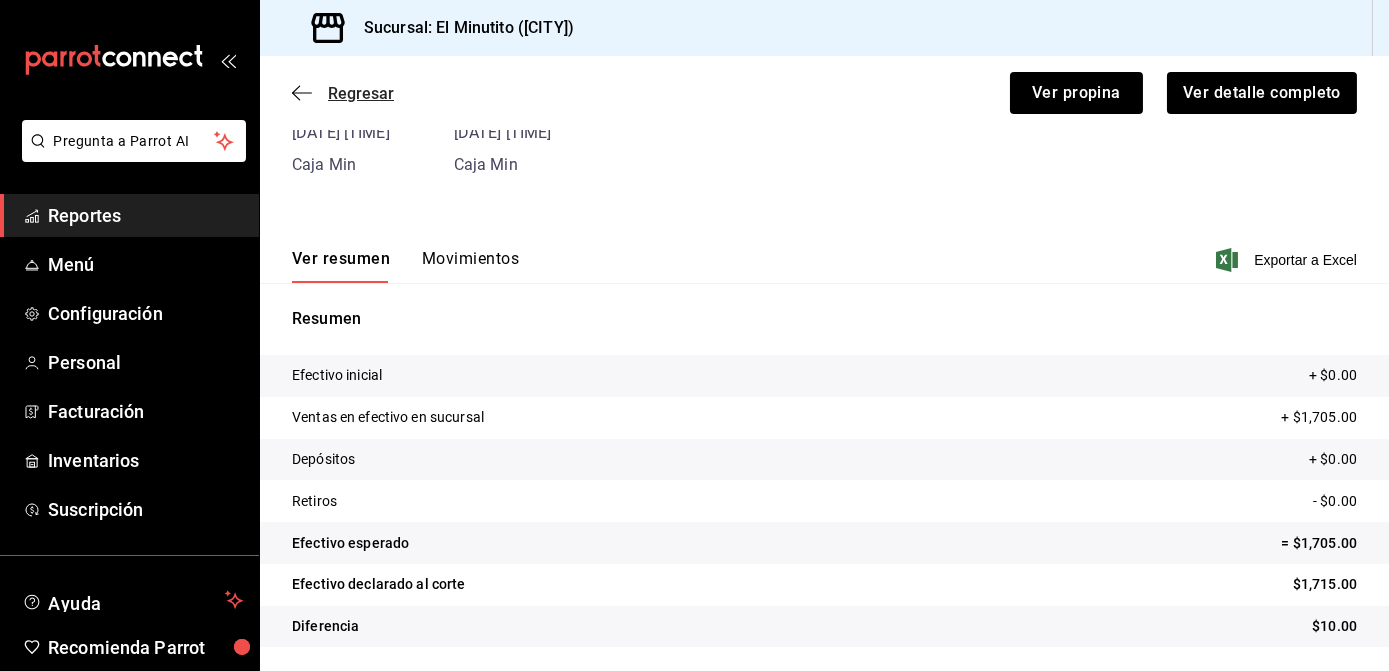 click on "Regresar" at bounding box center (361, 93) 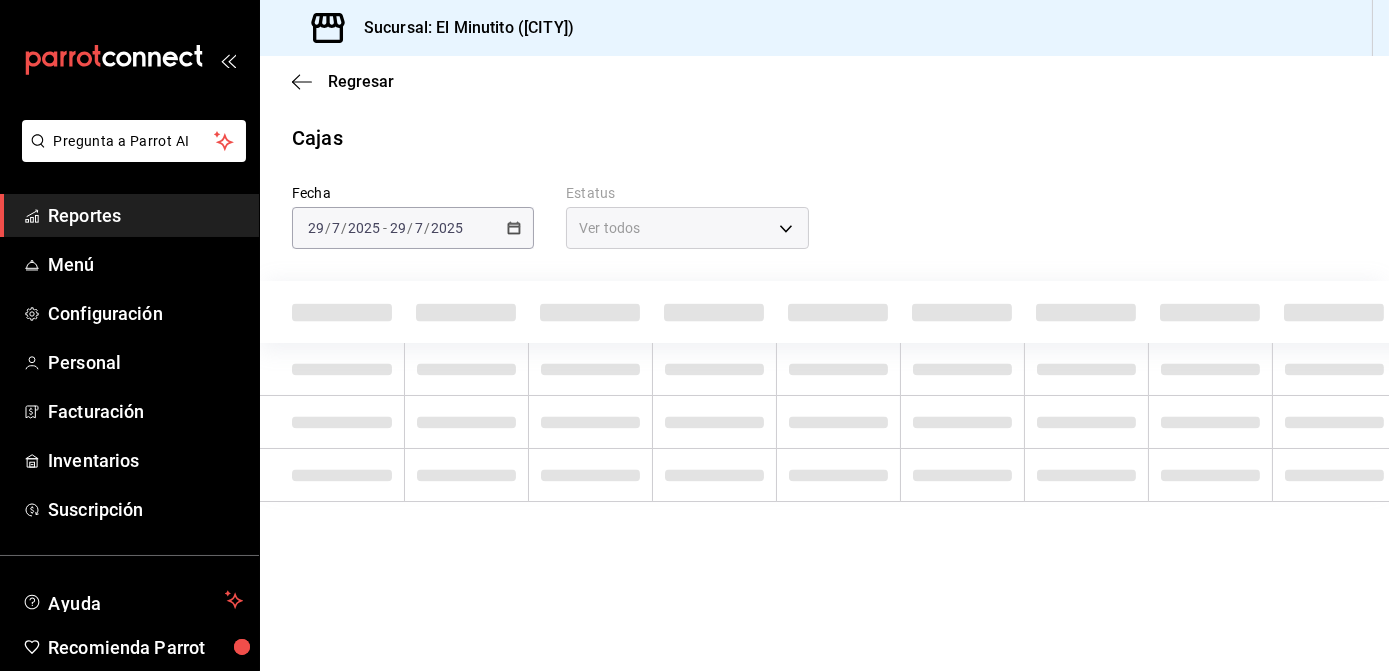scroll, scrollTop: 0, scrollLeft: 0, axis: both 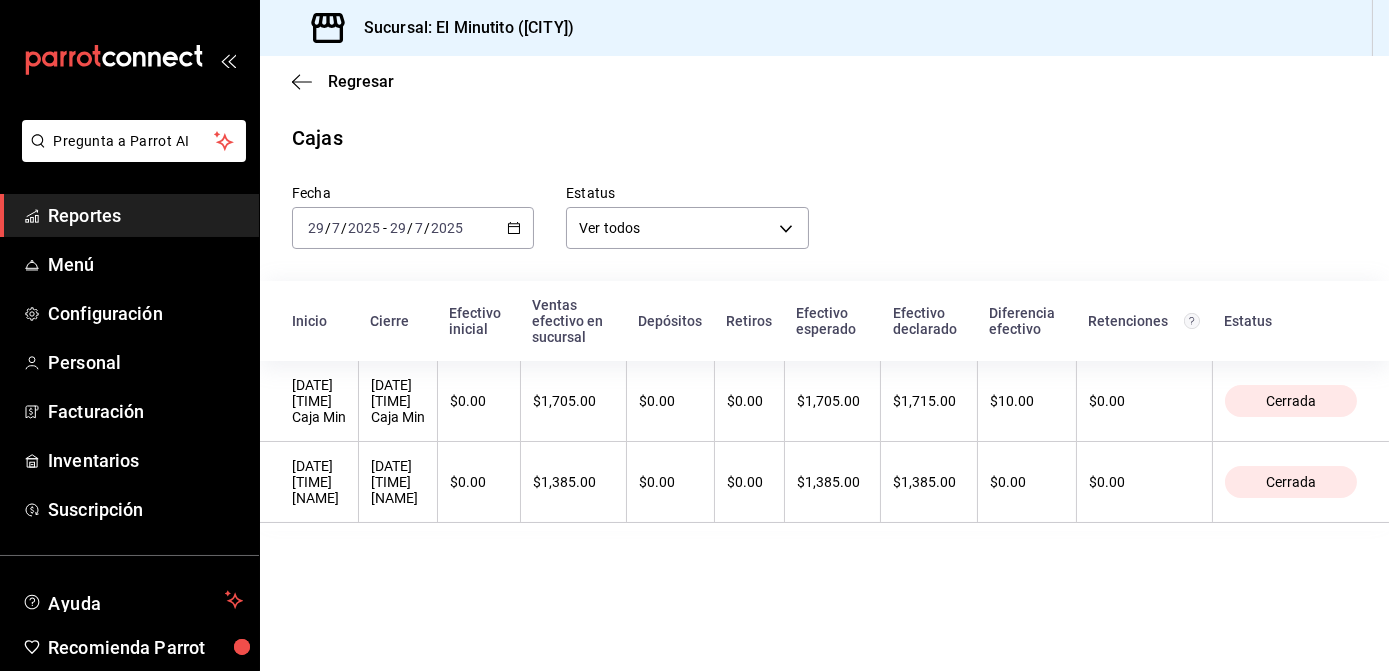 click on "2025-07-29 29 / 7 / 2025 - 2025-07-29 29 / 7 / 2025" at bounding box center (413, 228) 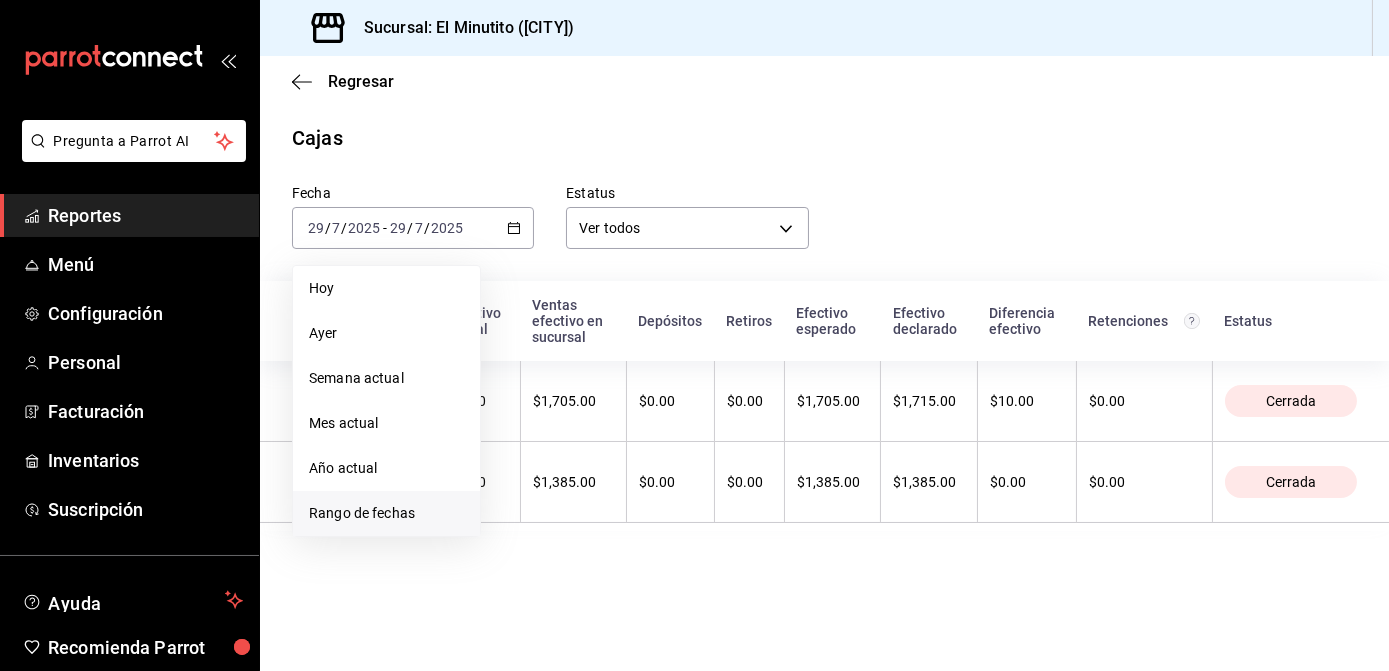 click on "Rango de fechas" at bounding box center [386, 513] 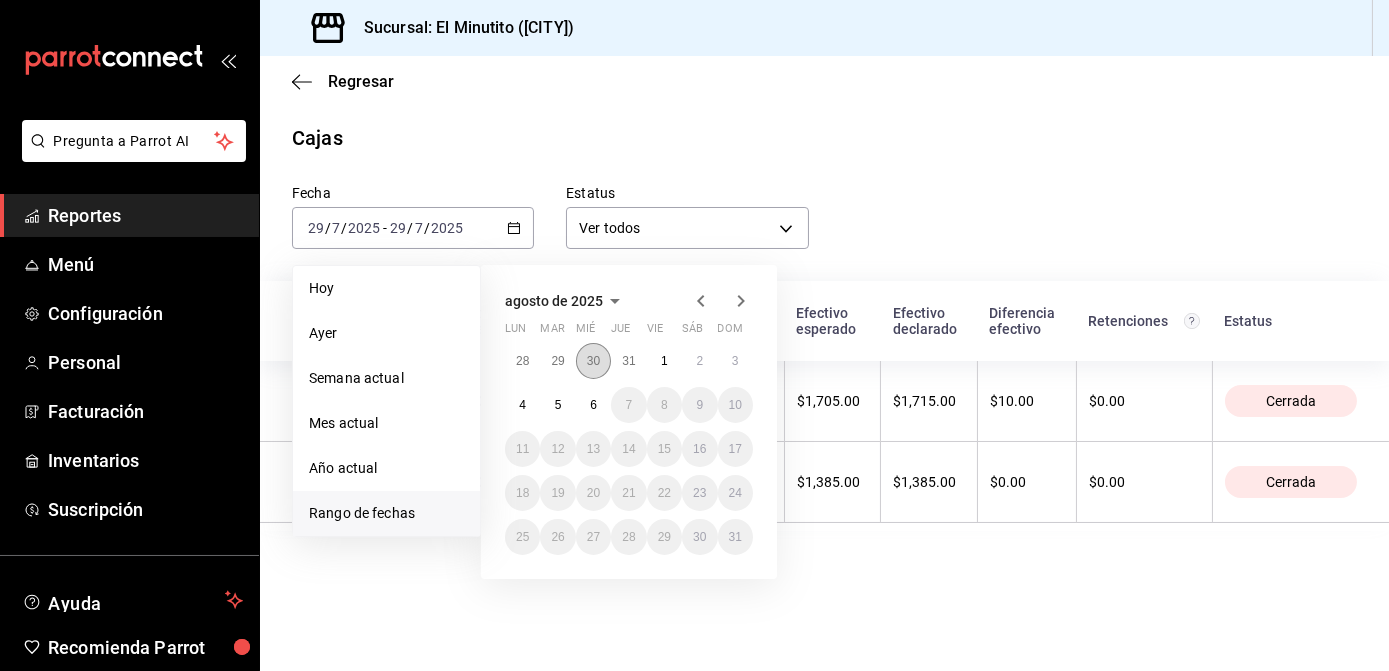 click on "30" at bounding box center [593, 361] 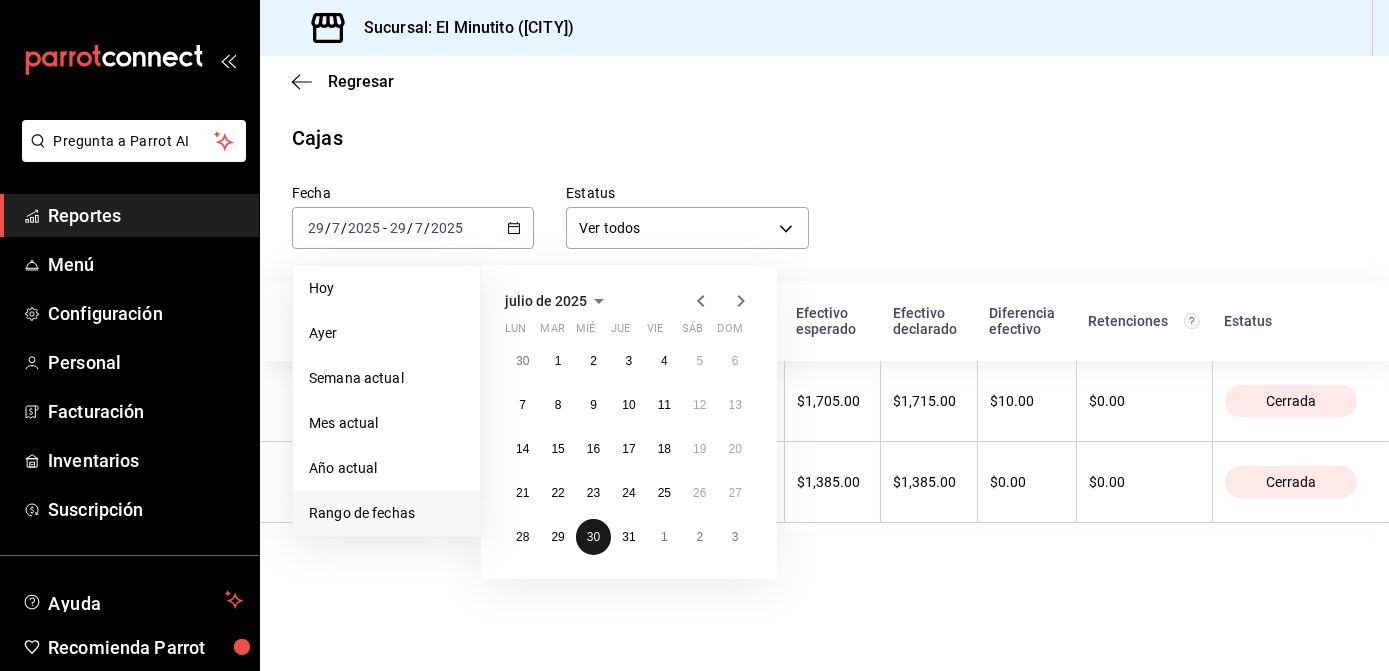 click on "30" at bounding box center [593, 537] 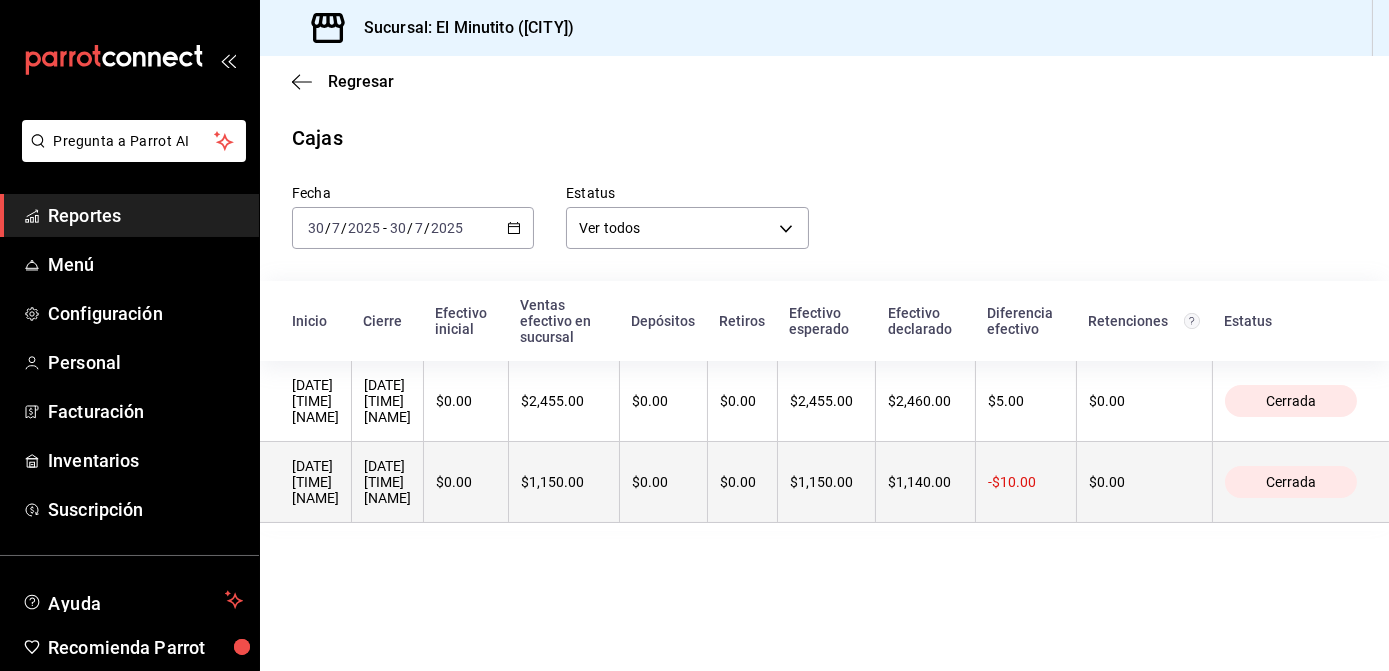 click on "$0.00" at bounding box center (466, 482) 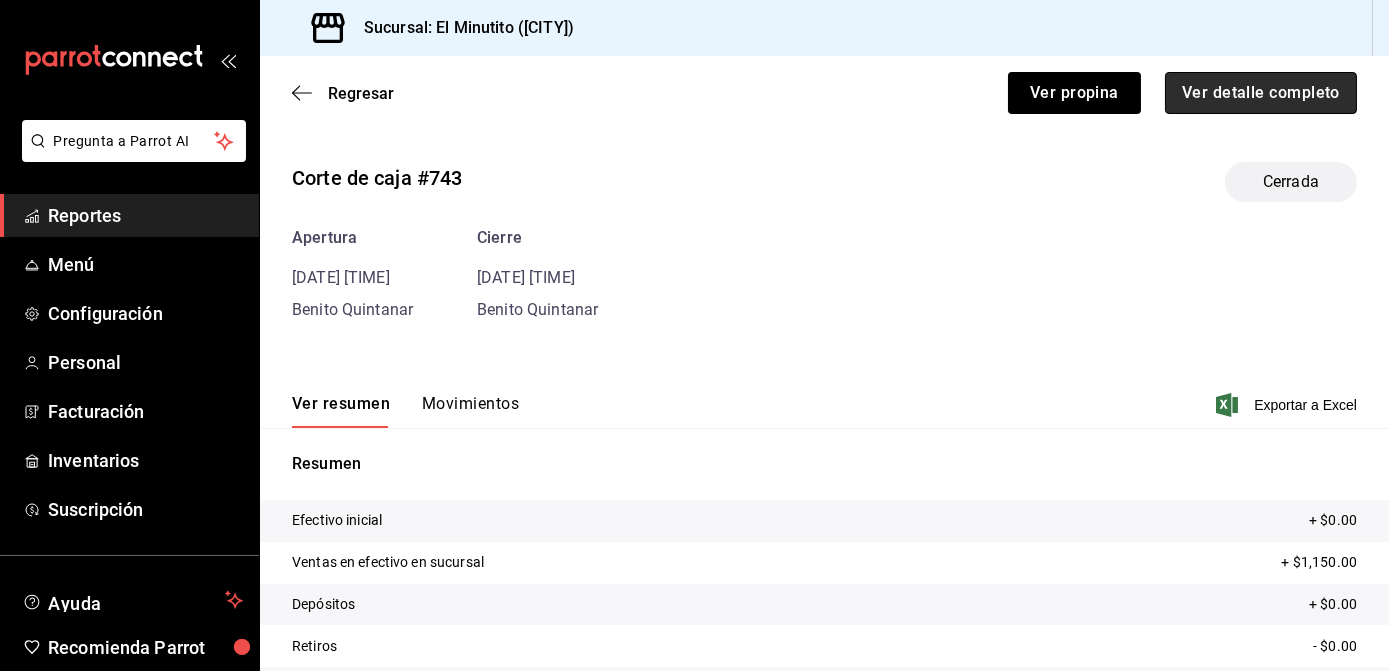 click on "Ver detalle completo" at bounding box center (1261, 93) 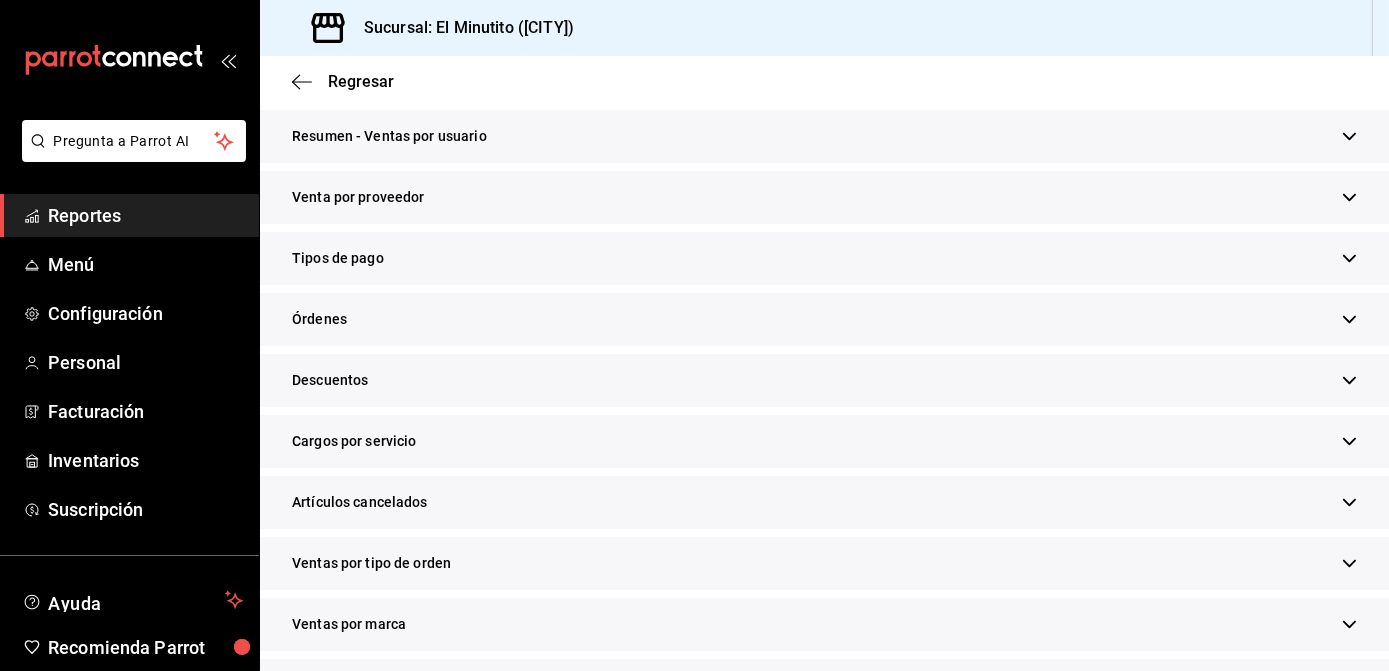 scroll, scrollTop: 583, scrollLeft: 0, axis: vertical 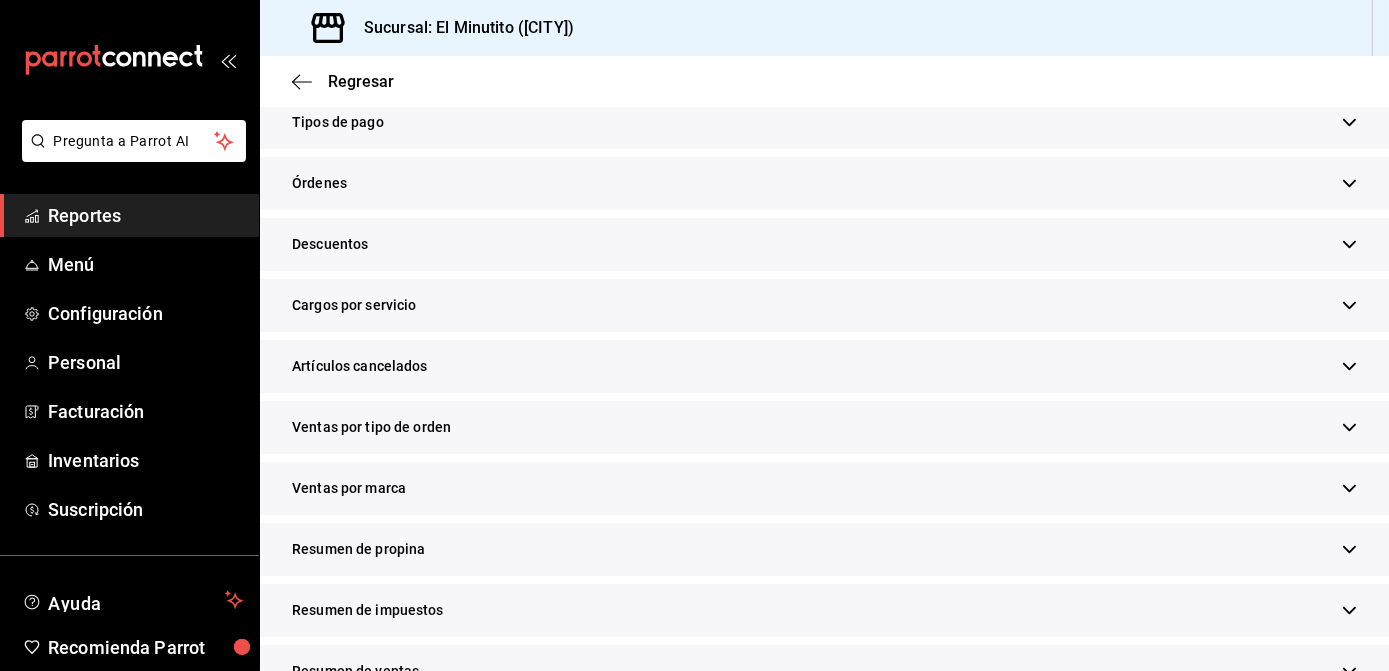 click on "Resumen de propina" at bounding box center (824, 549) 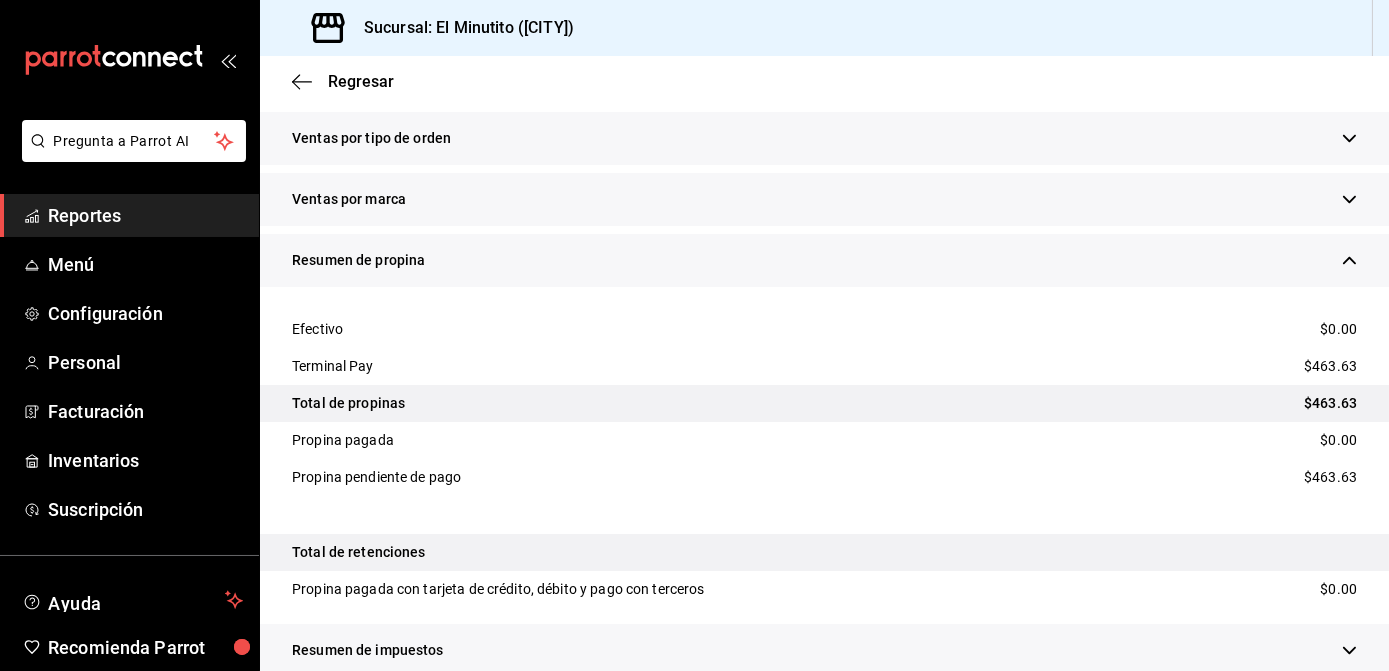 scroll, scrollTop: 874, scrollLeft: 0, axis: vertical 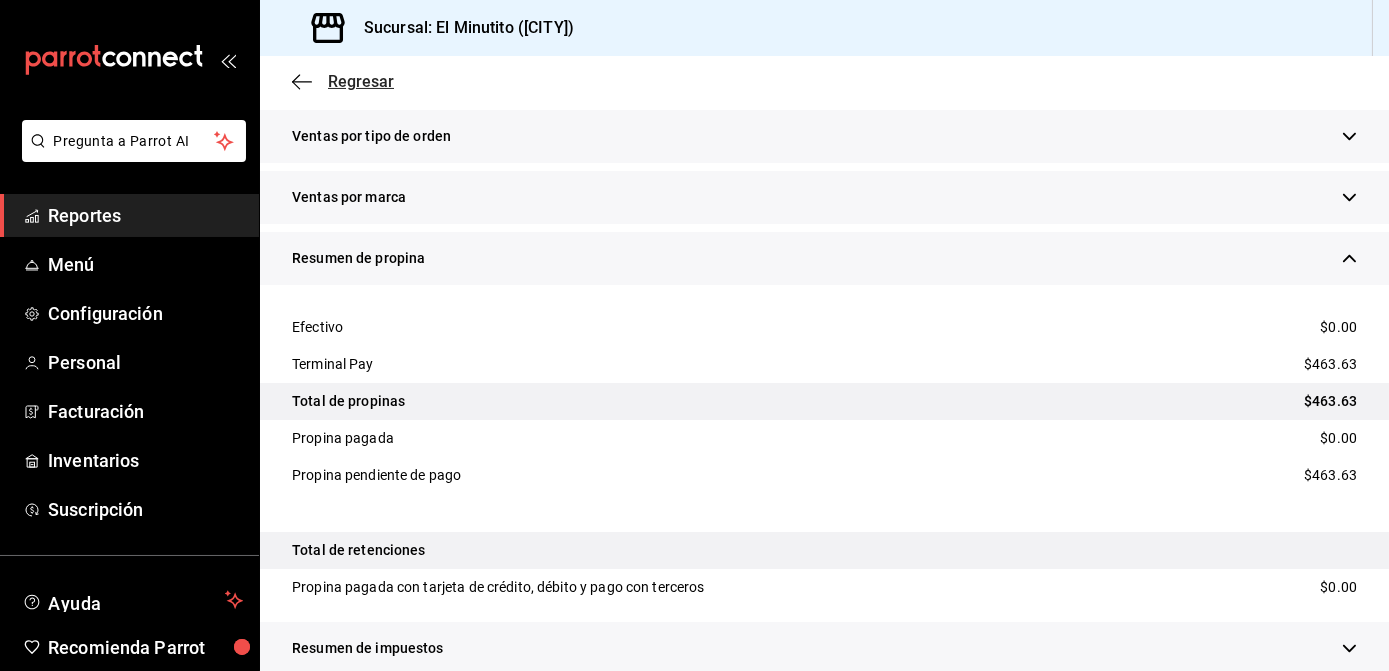 click on "Regresar" at bounding box center (361, 81) 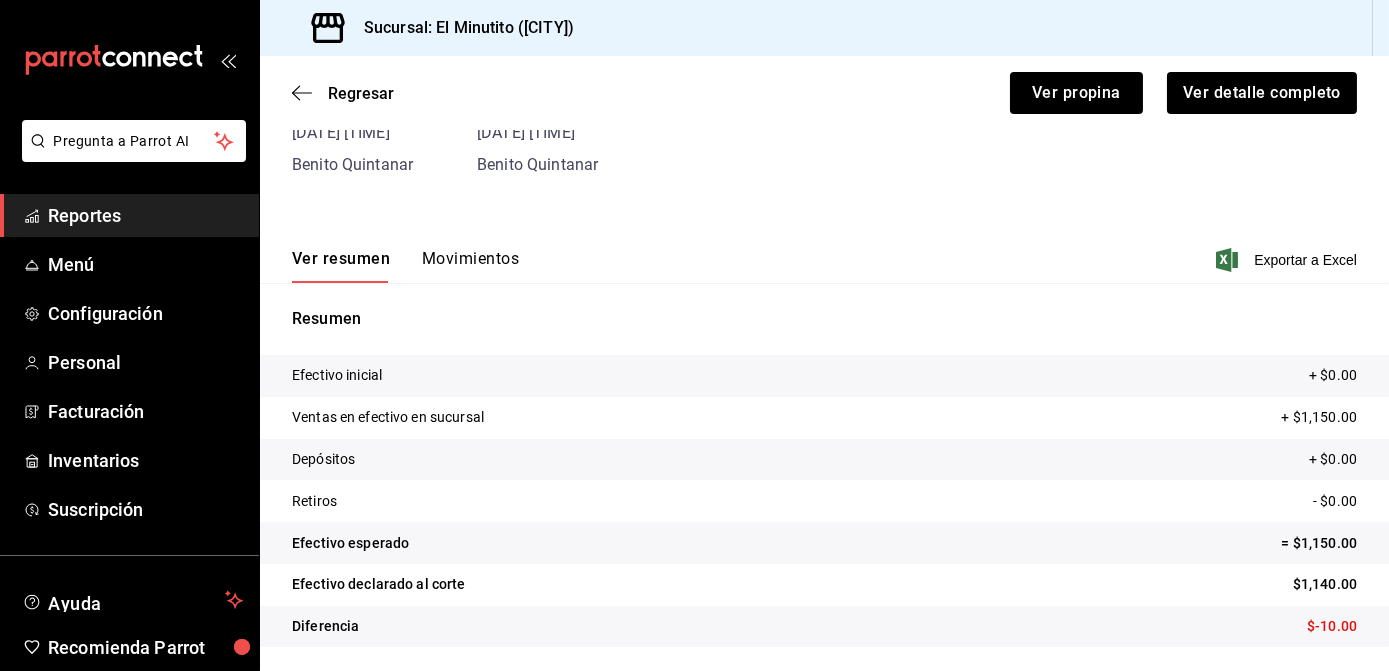 scroll, scrollTop: 145, scrollLeft: 0, axis: vertical 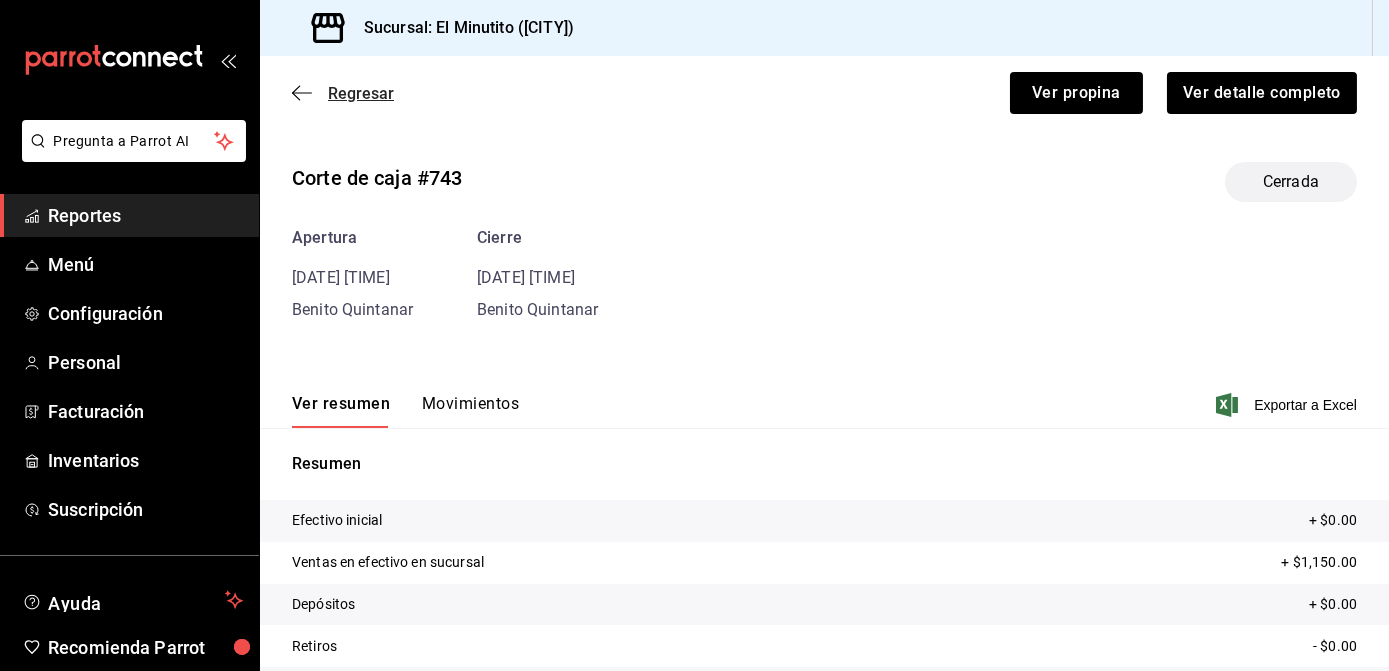 click on "Regresar" at bounding box center (361, 93) 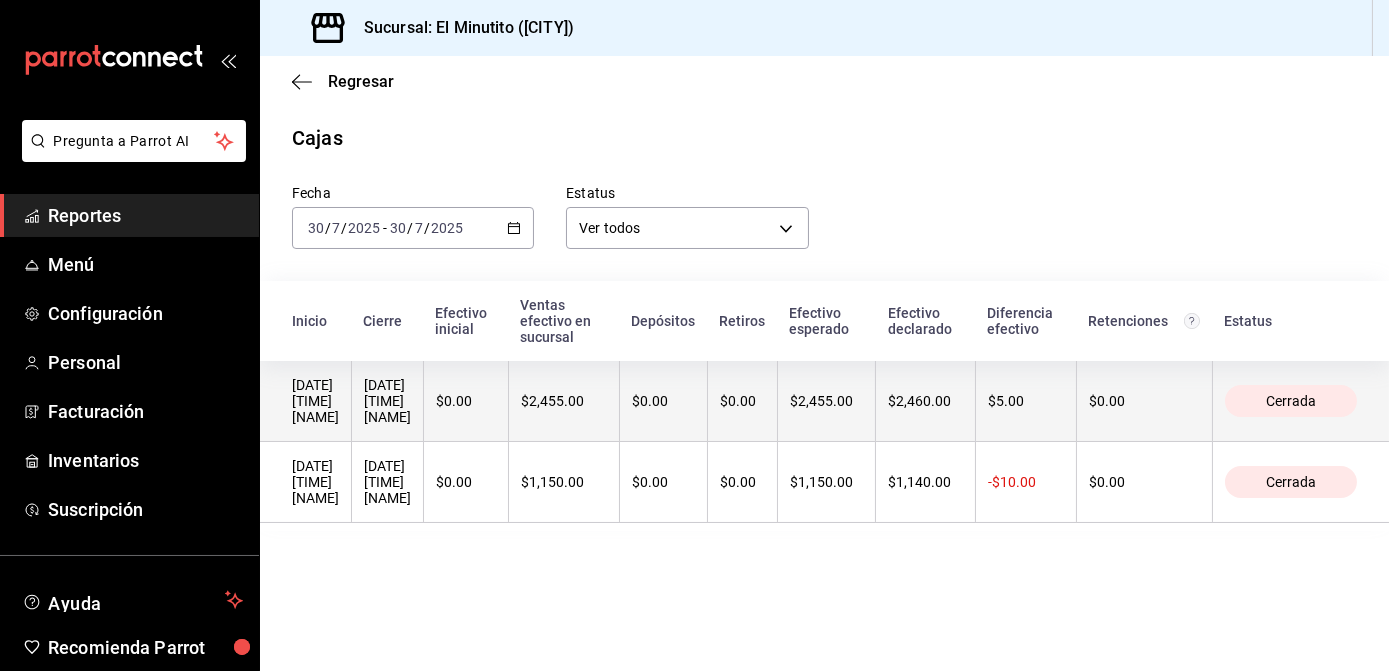 click on "[DATE]
[TIME]
[NAME]" at bounding box center [388, 401] 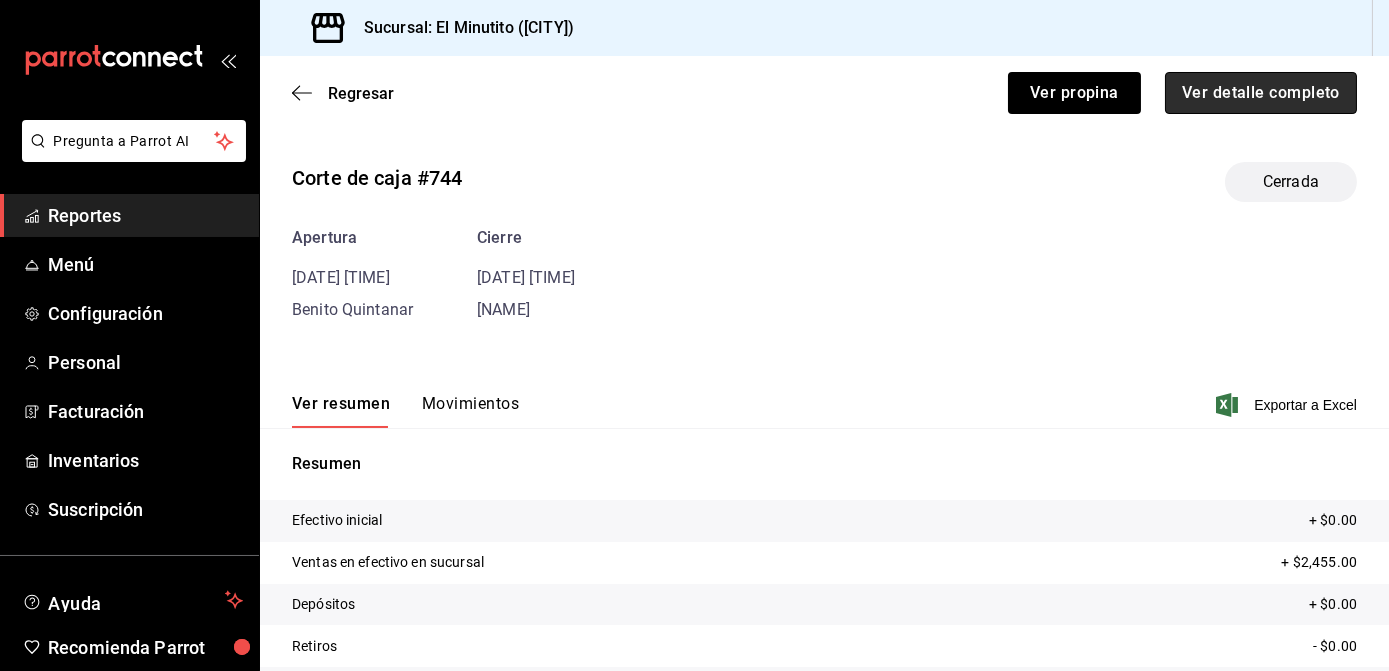 click on "Ver detalle completo" at bounding box center [1261, 93] 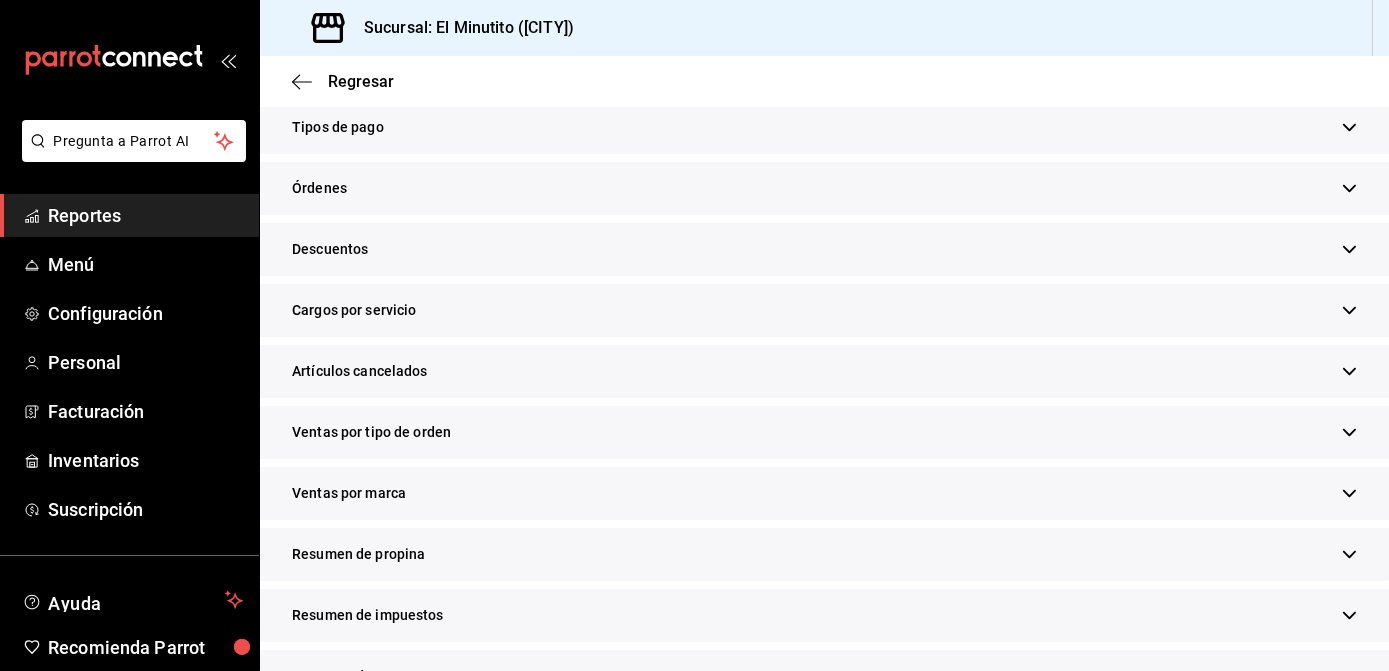 scroll, scrollTop: 634, scrollLeft: 0, axis: vertical 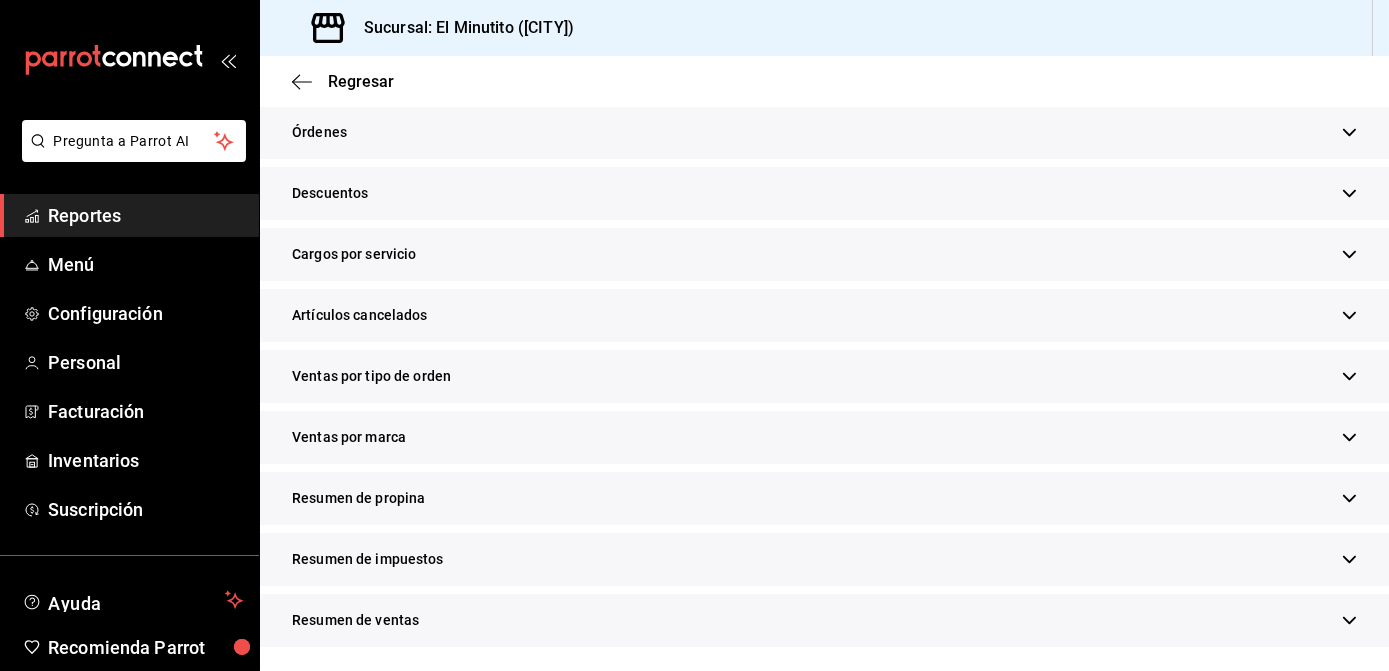 click 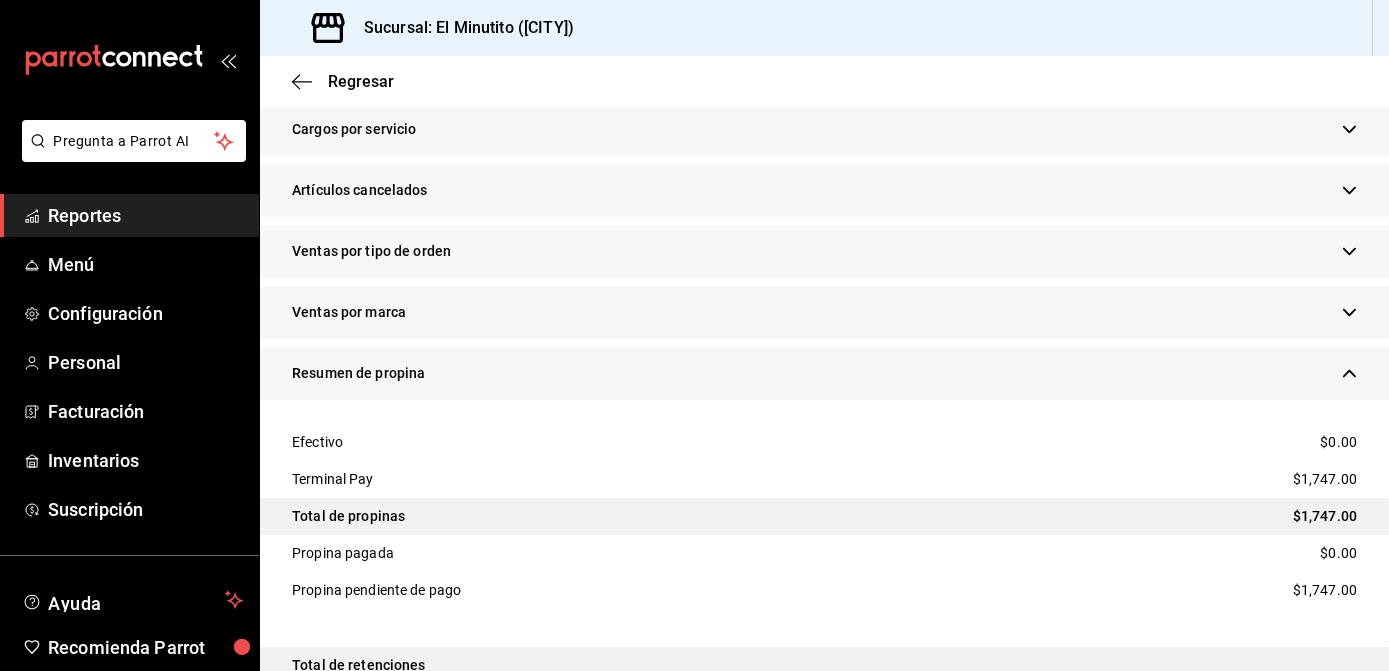 scroll, scrollTop: 765, scrollLeft: 0, axis: vertical 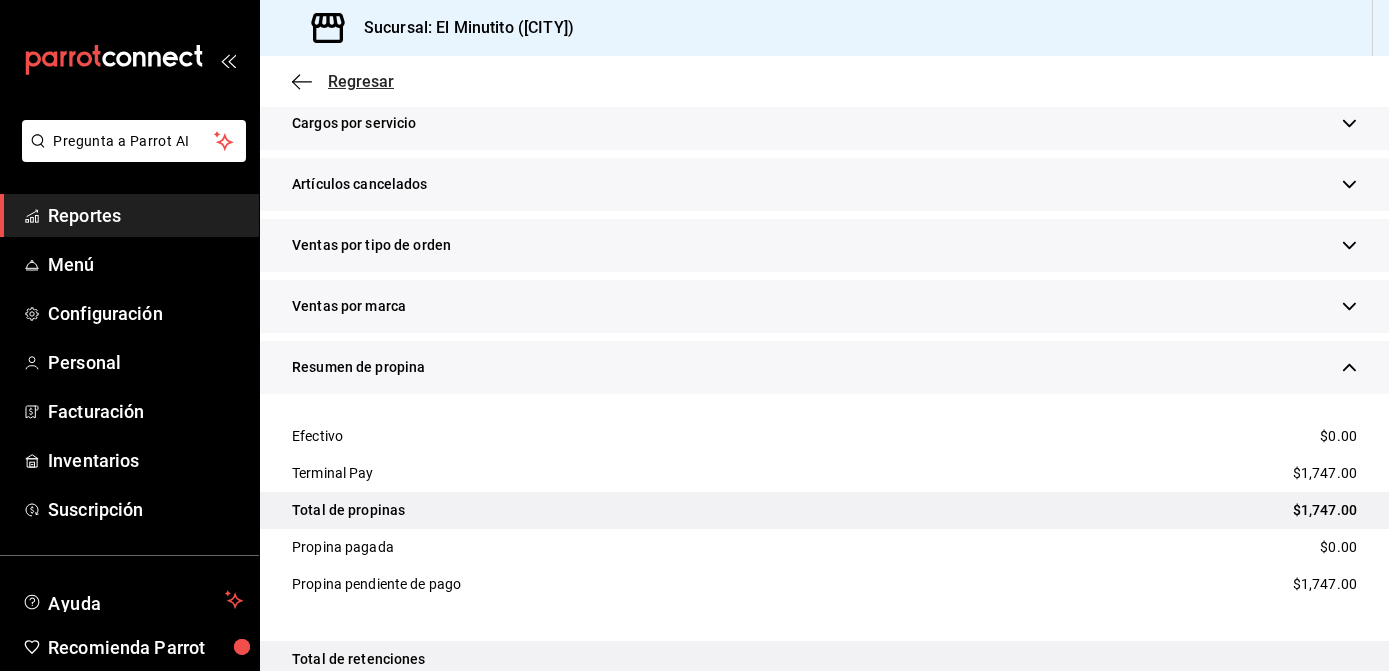 click on "Regresar" at bounding box center (343, 81) 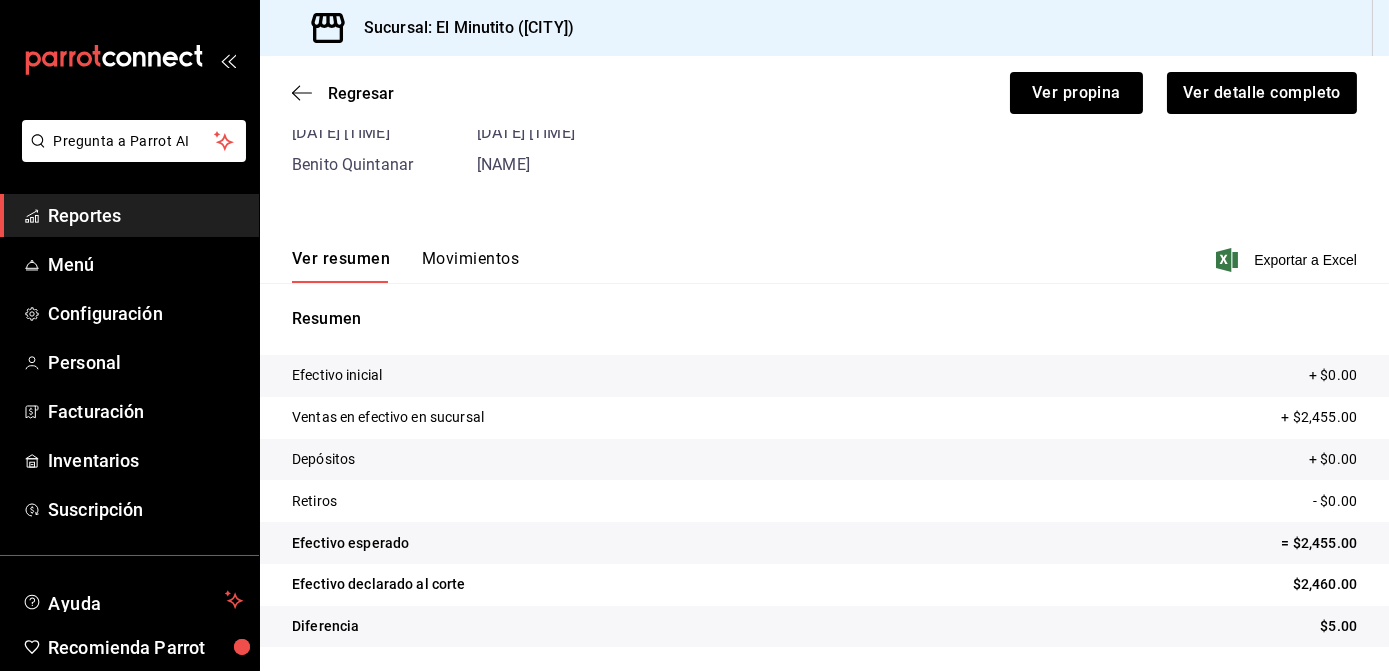 scroll, scrollTop: 145, scrollLeft: 0, axis: vertical 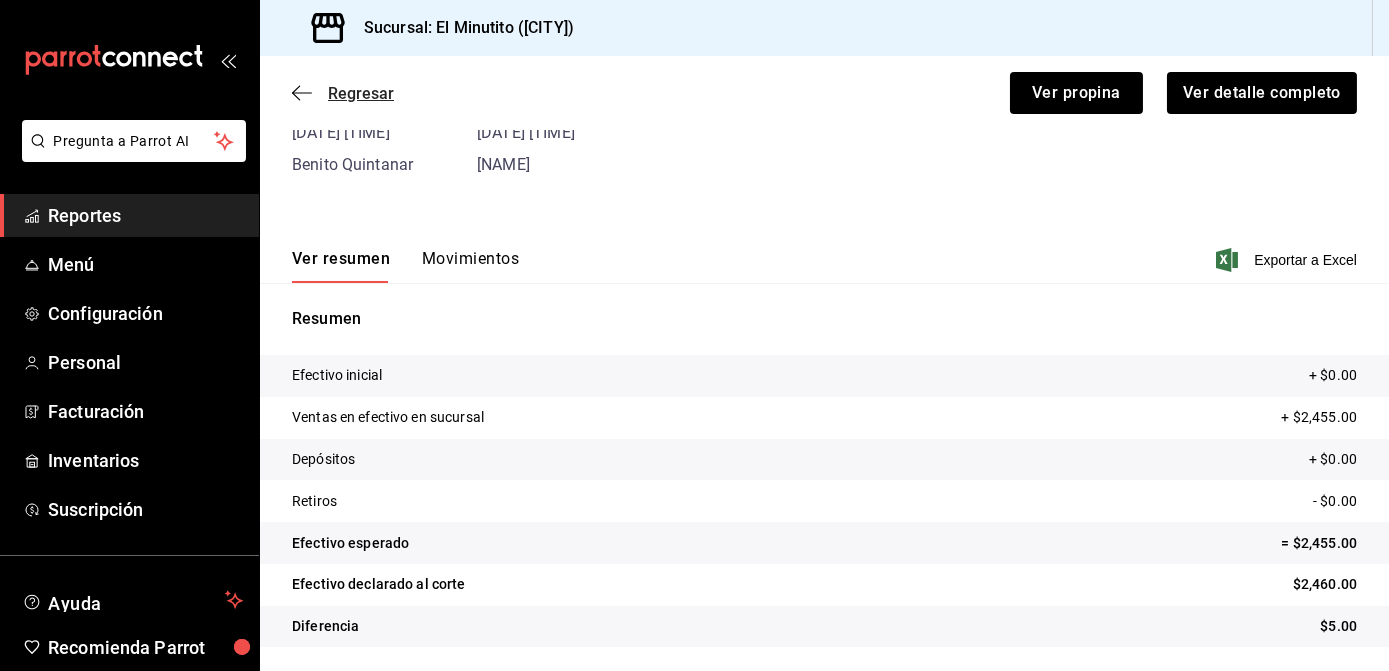click on "Regresar" at bounding box center [361, 93] 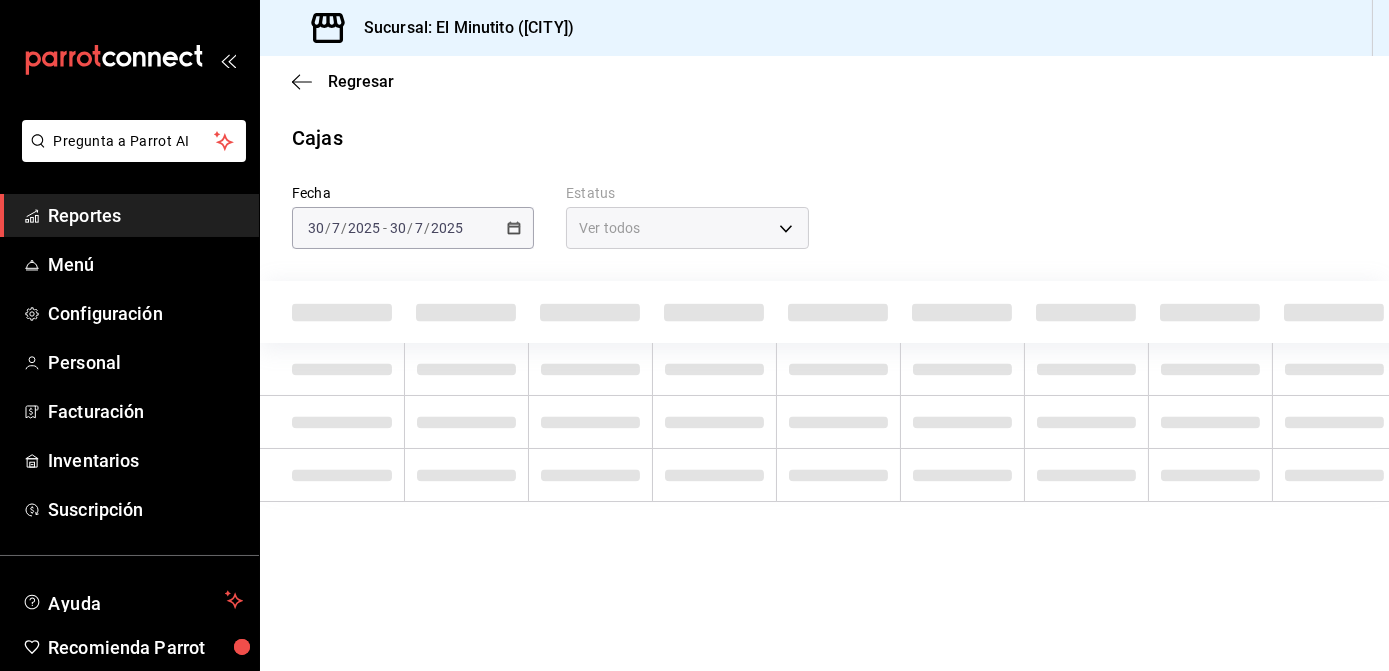 scroll, scrollTop: 0, scrollLeft: 0, axis: both 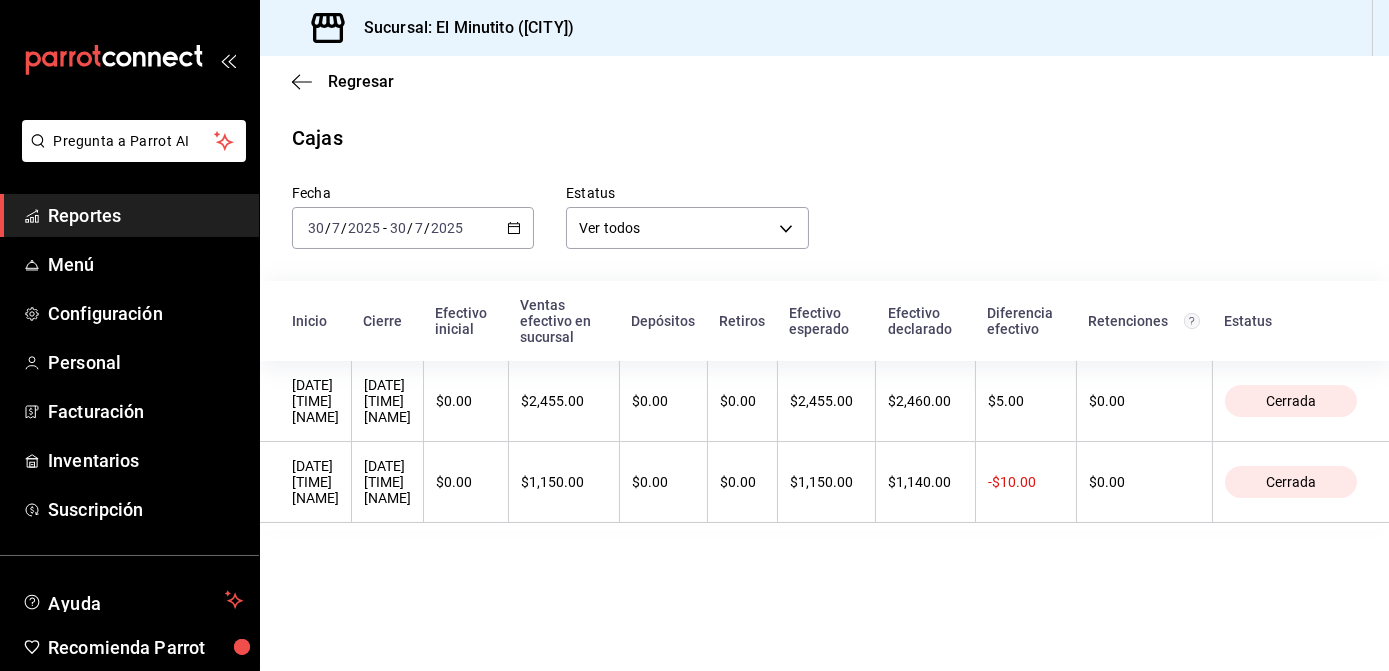 click 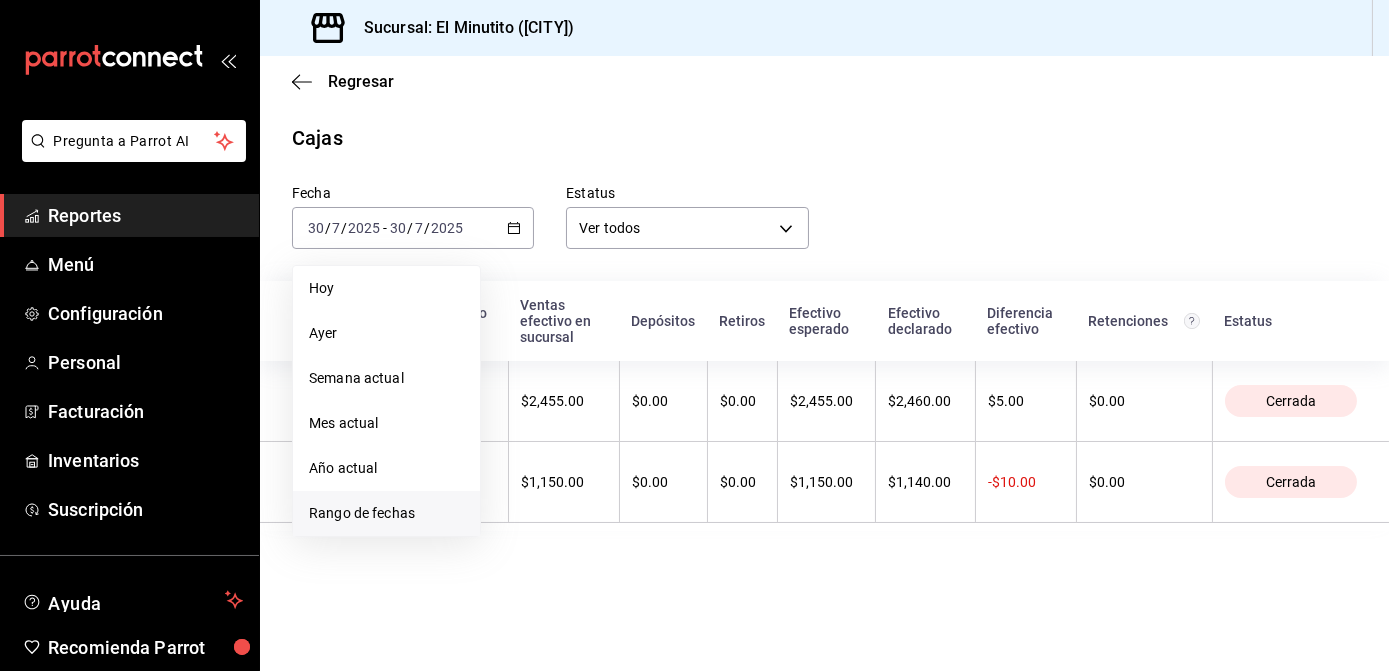 click on "Rango de fechas" at bounding box center (386, 513) 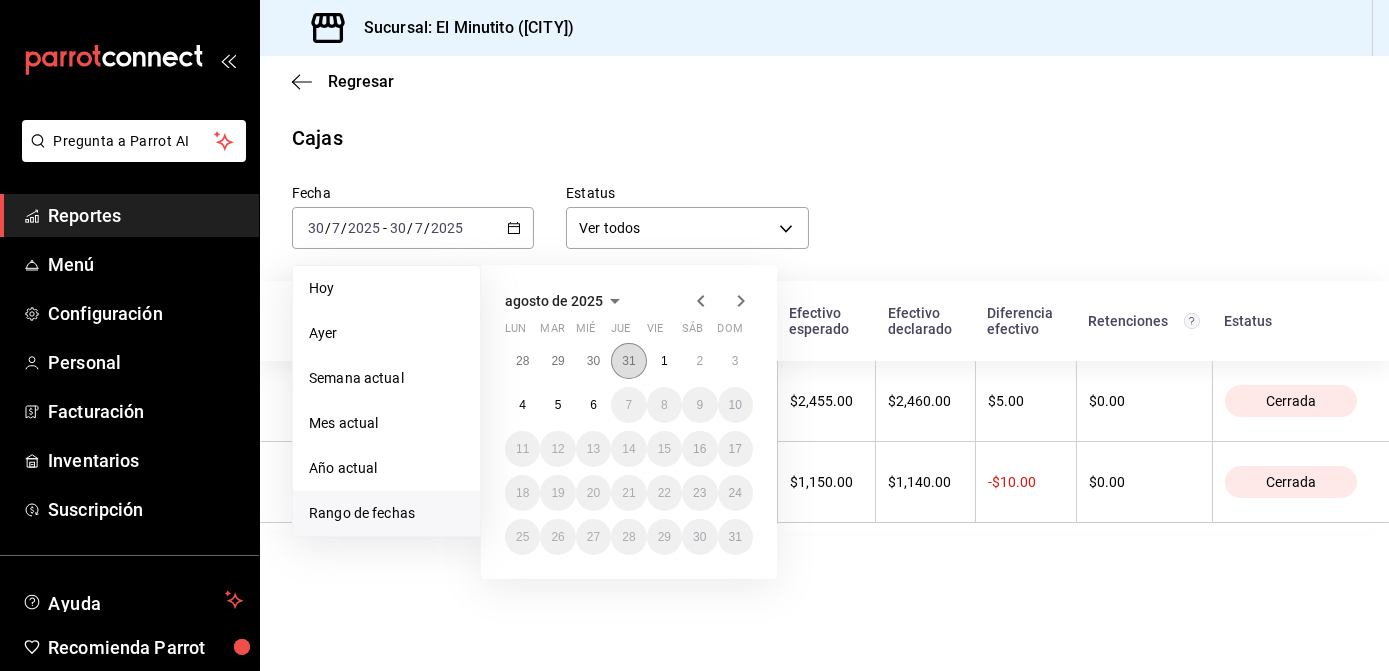 click on "31" at bounding box center (628, 361) 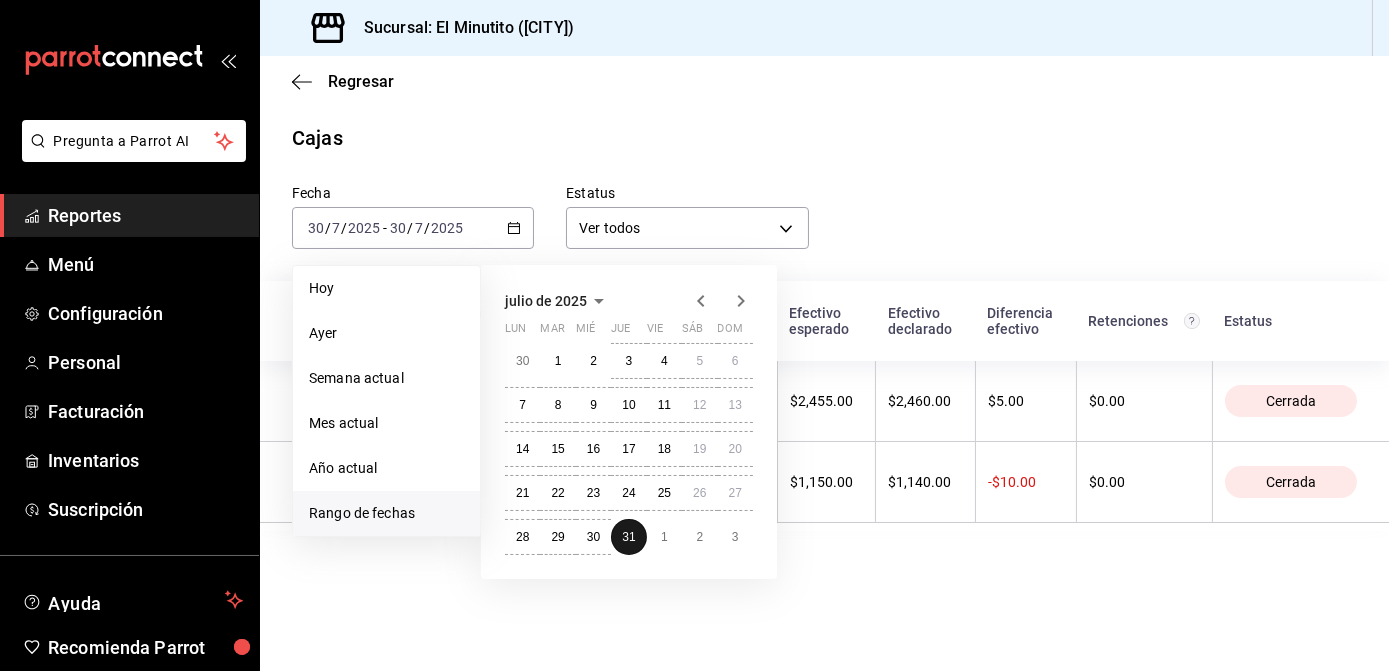 click on "3" at bounding box center (628, 361) 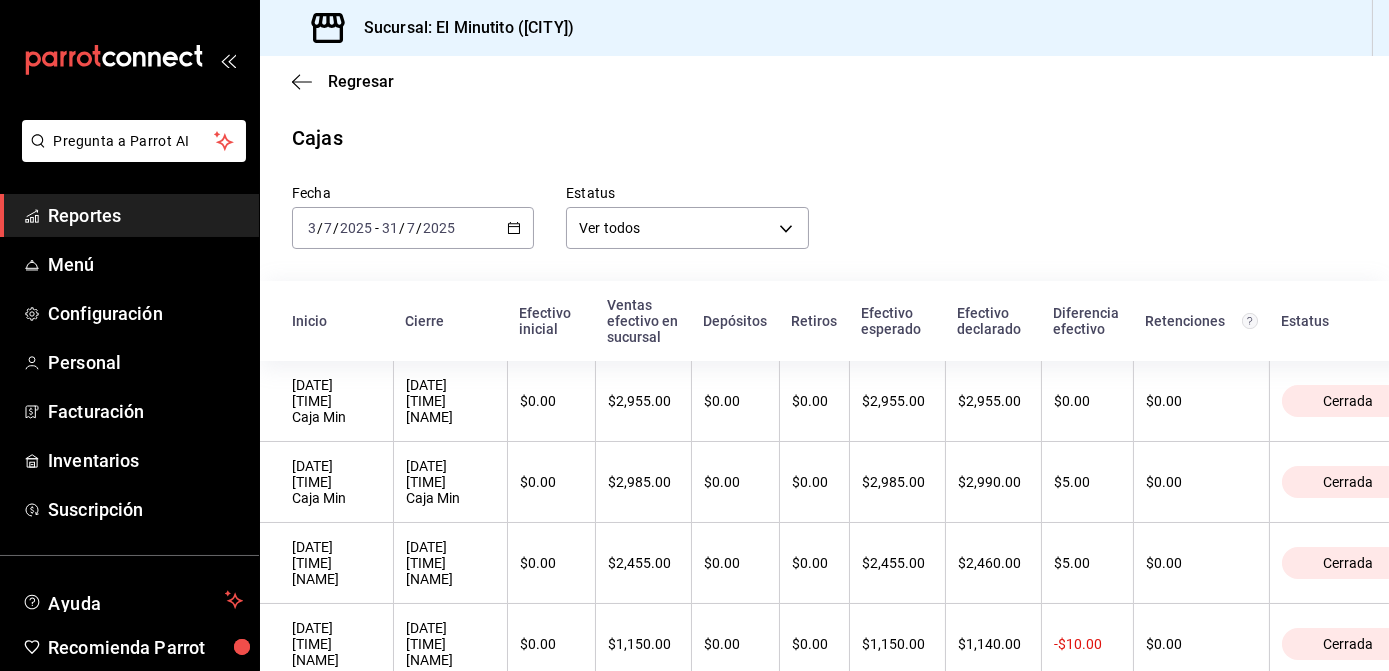 click 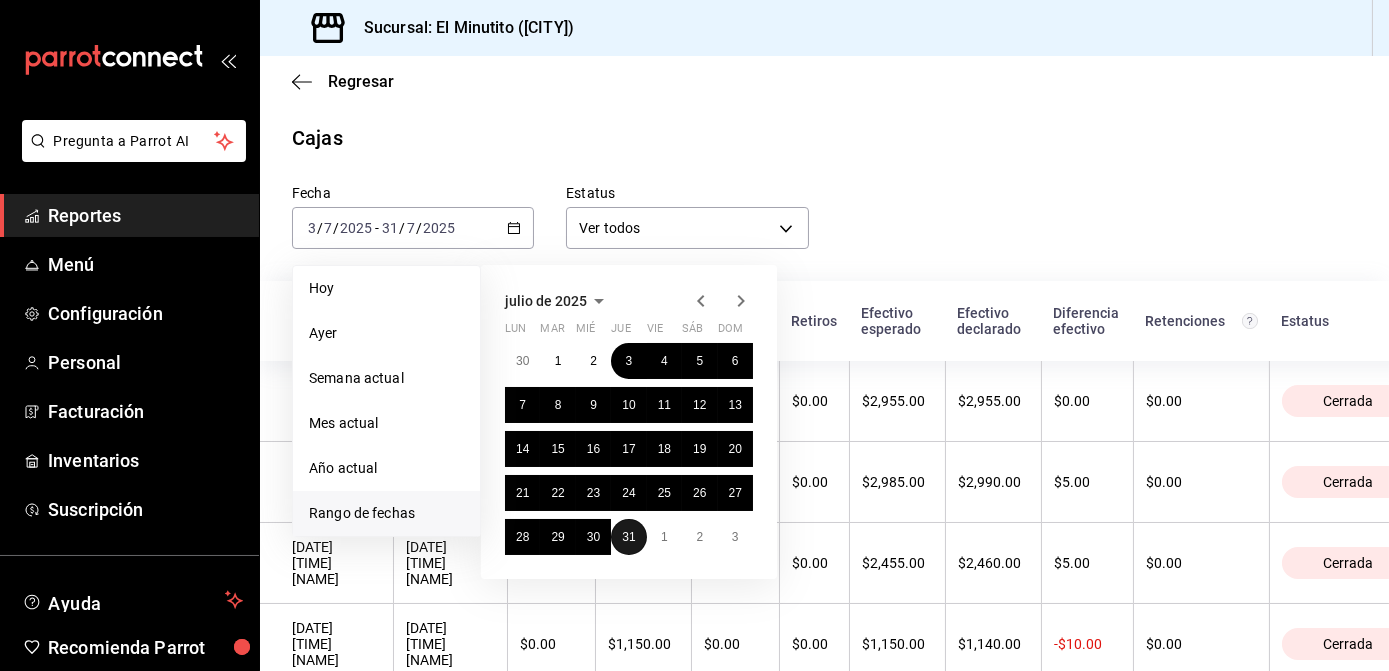 click on "31" at bounding box center [628, 537] 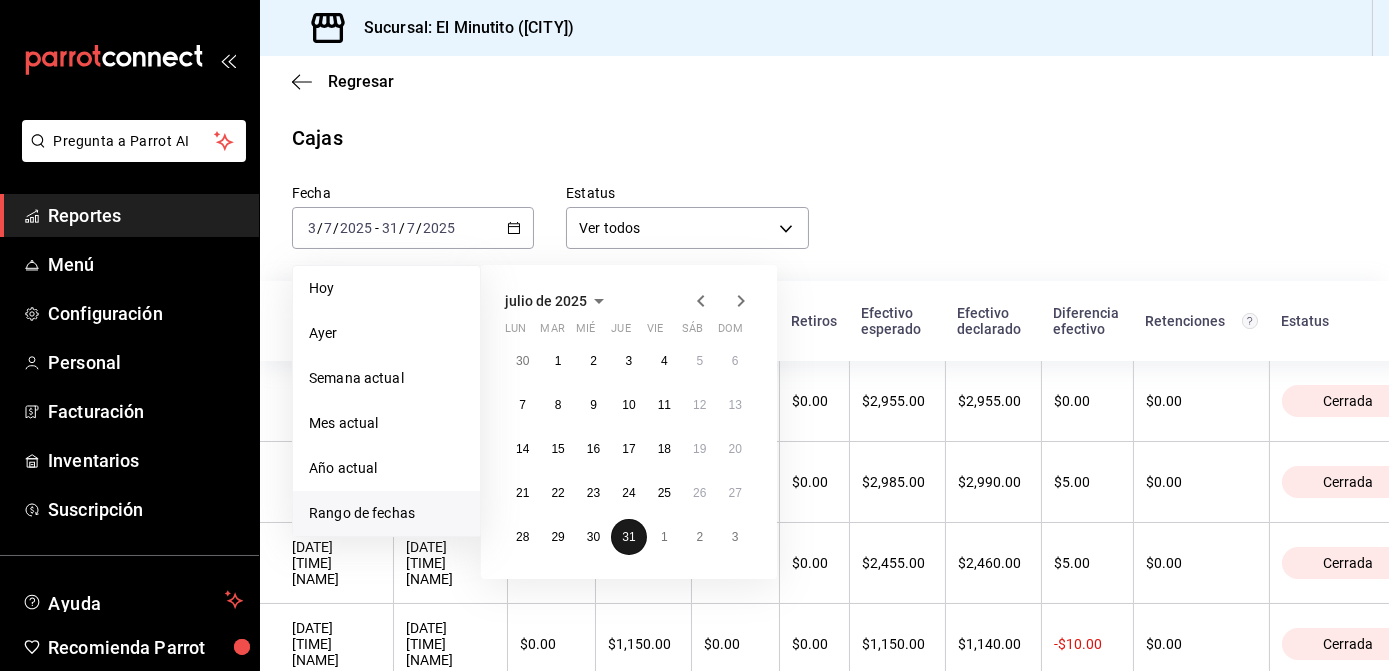 click on "31" at bounding box center [628, 537] 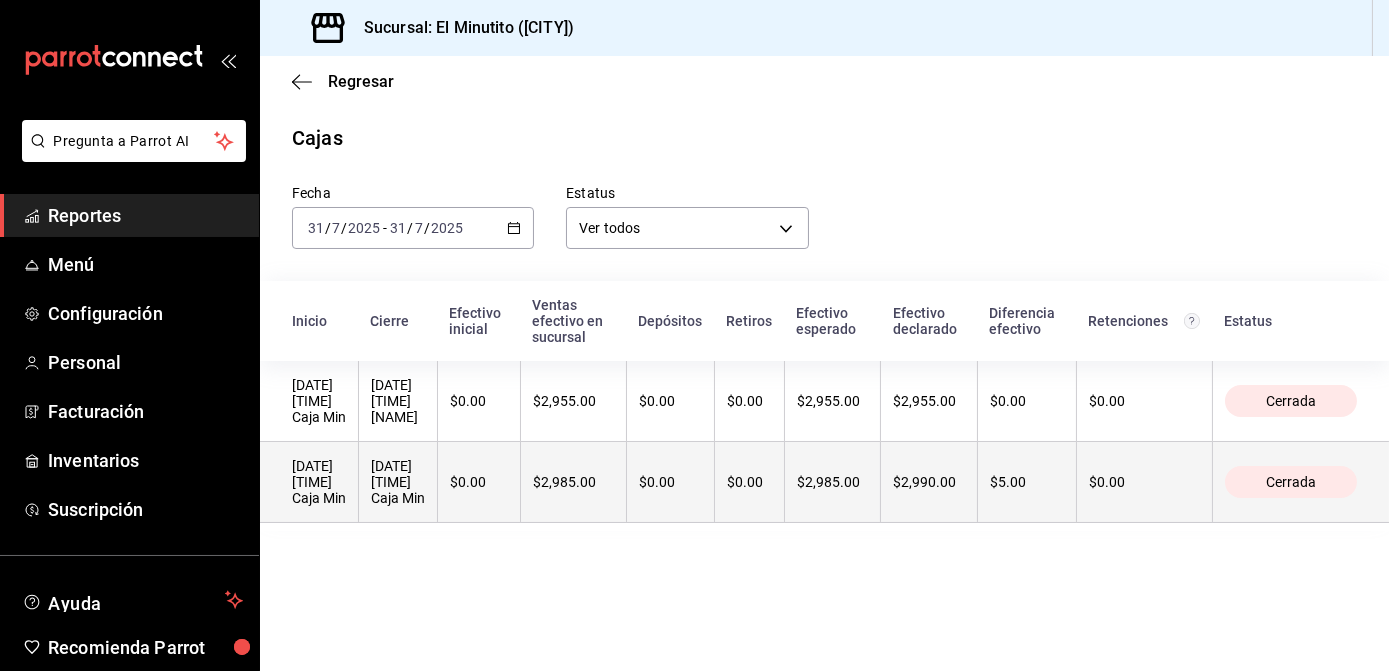 click on "[DATE]
[TIME]
Caja Min" at bounding box center [398, 482] 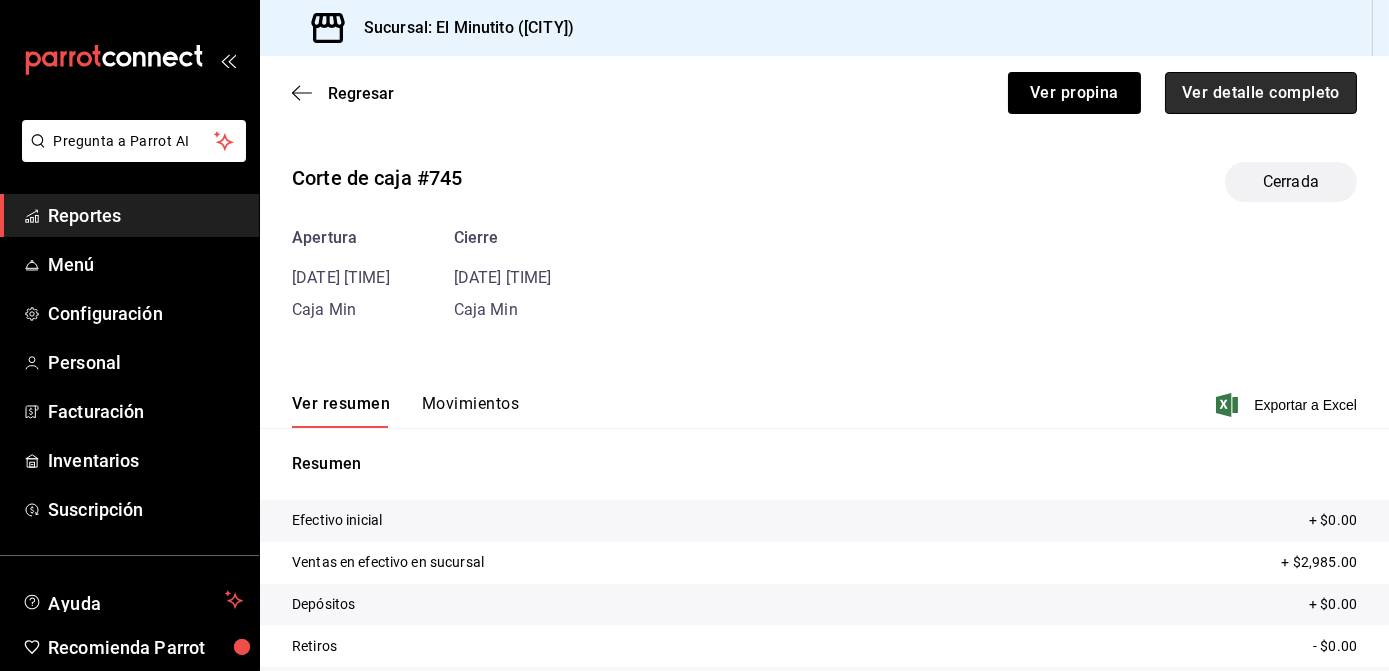 click on "Ver detalle completo" at bounding box center (1261, 93) 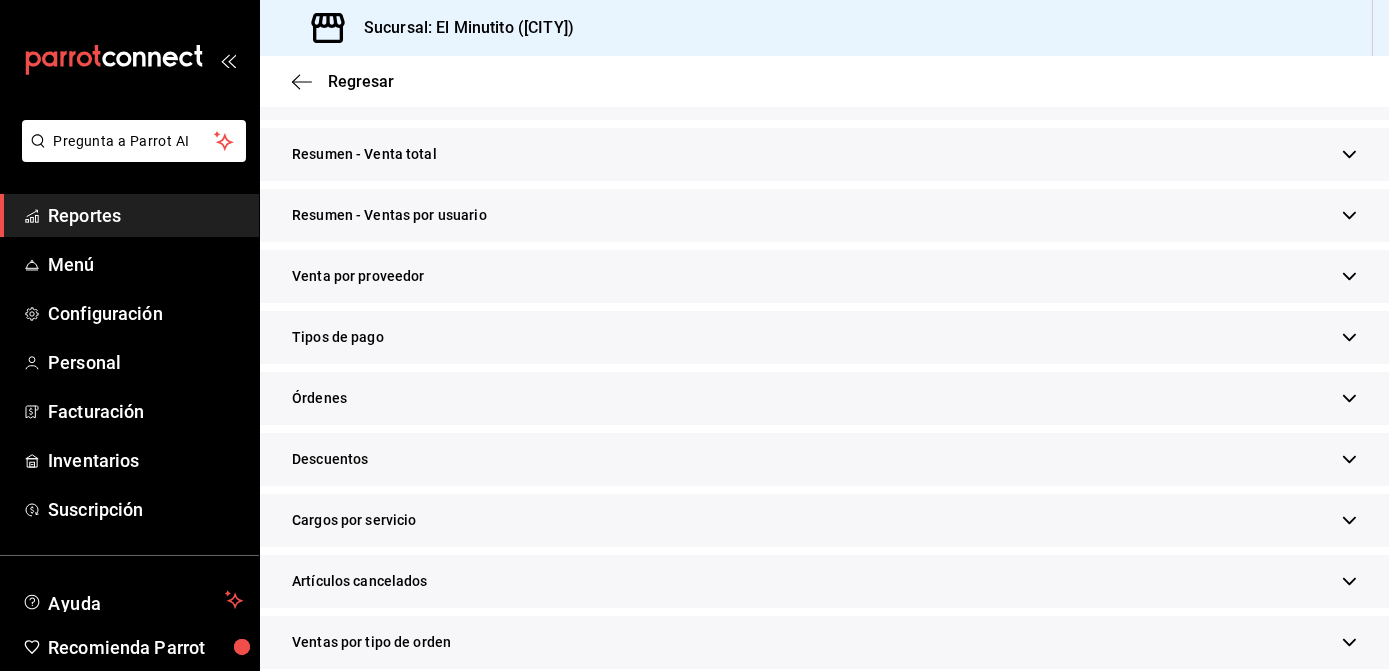 scroll, scrollTop: 400, scrollLeft: 0, axis: vertical 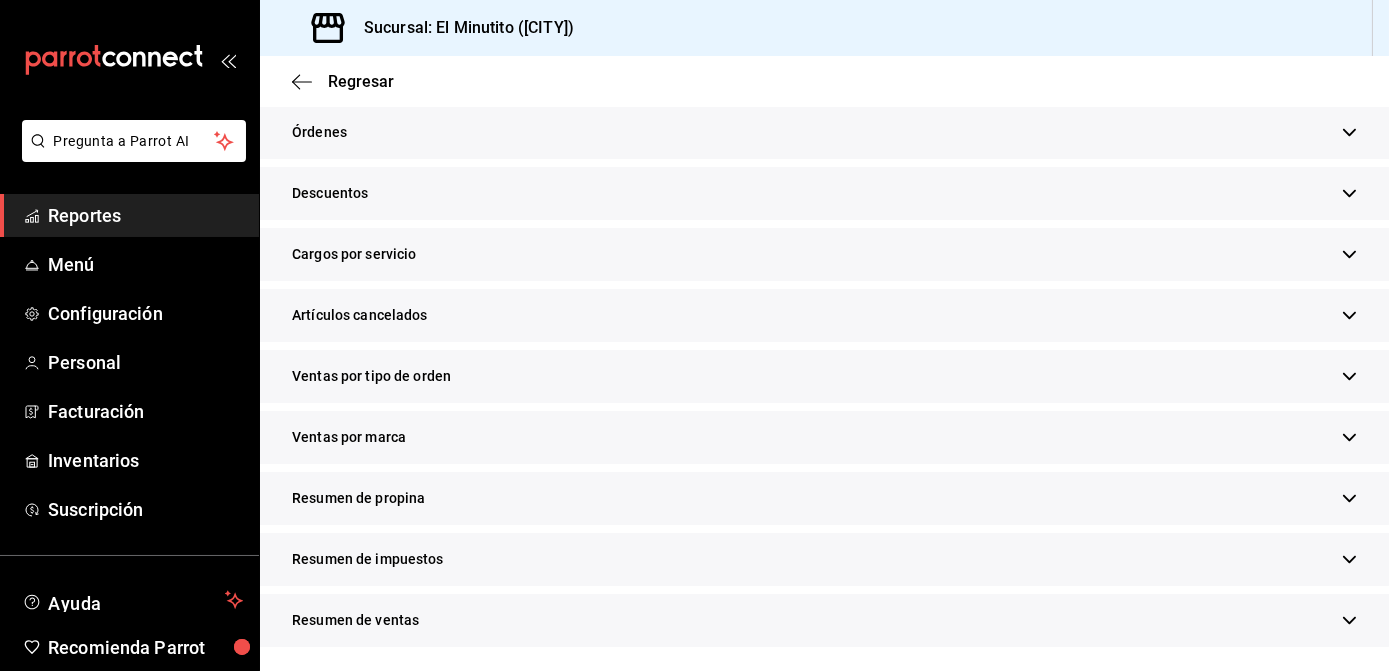 click 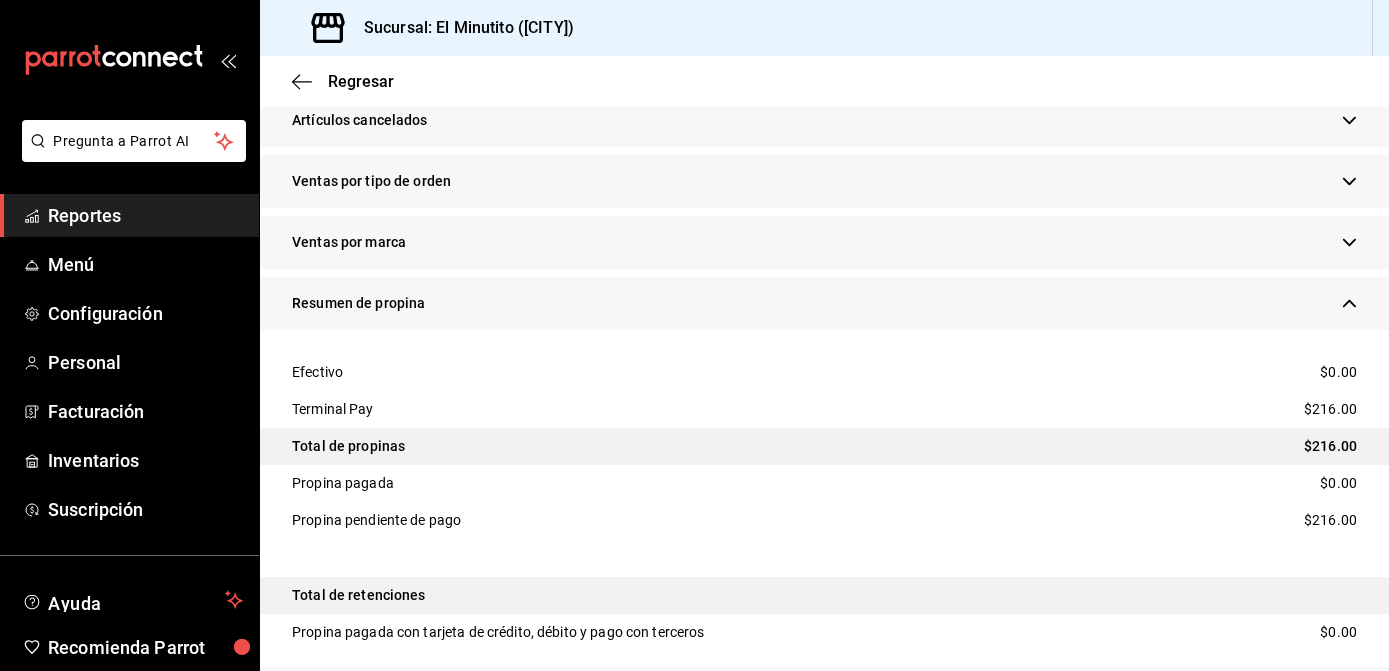 scroll, scrollTop: 851, scrollLeft: 0, axis: vertical 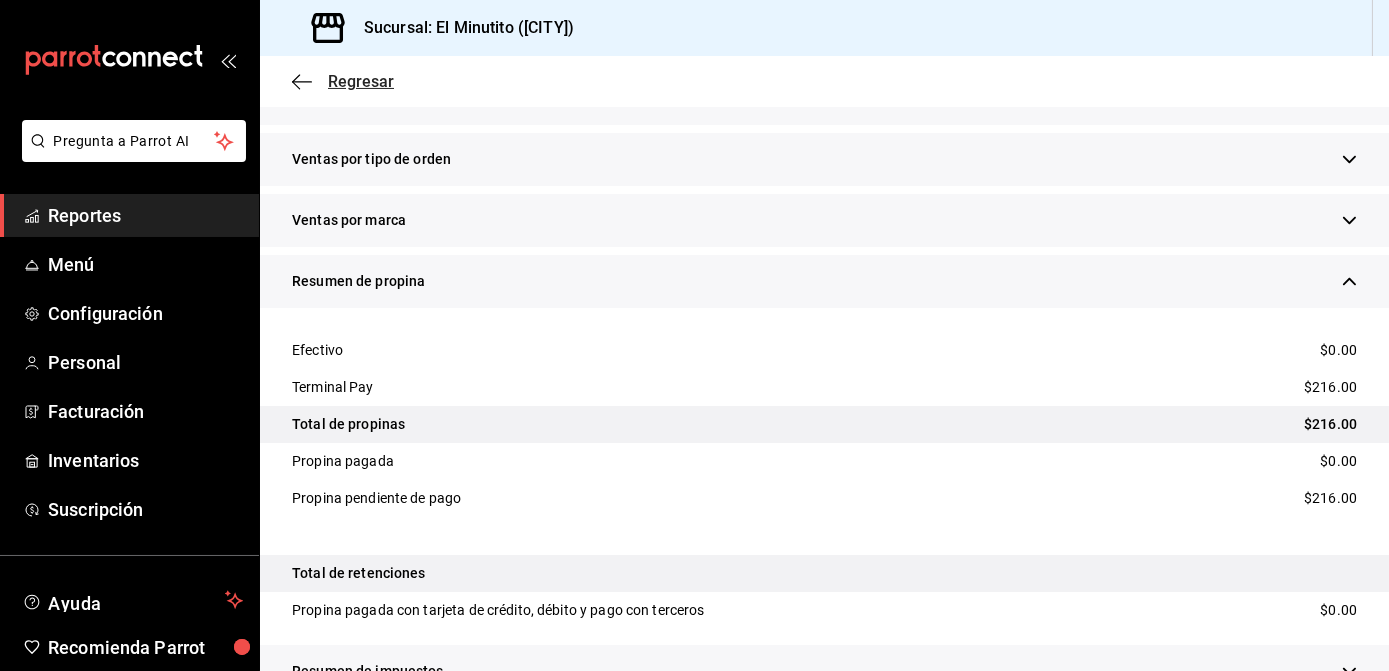 click on "Regresar" at bounding box center [343, 81] 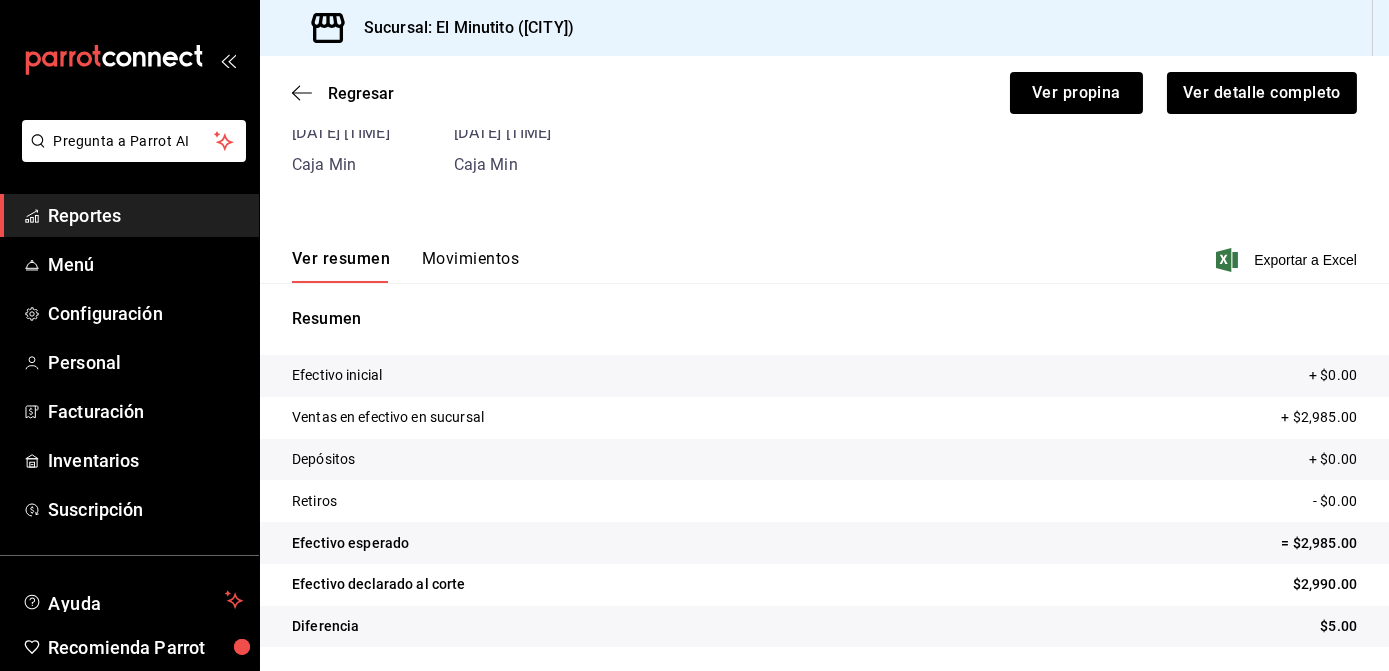 scroll, scrollTop: 145, scrollLeft: 0, axis: vertical 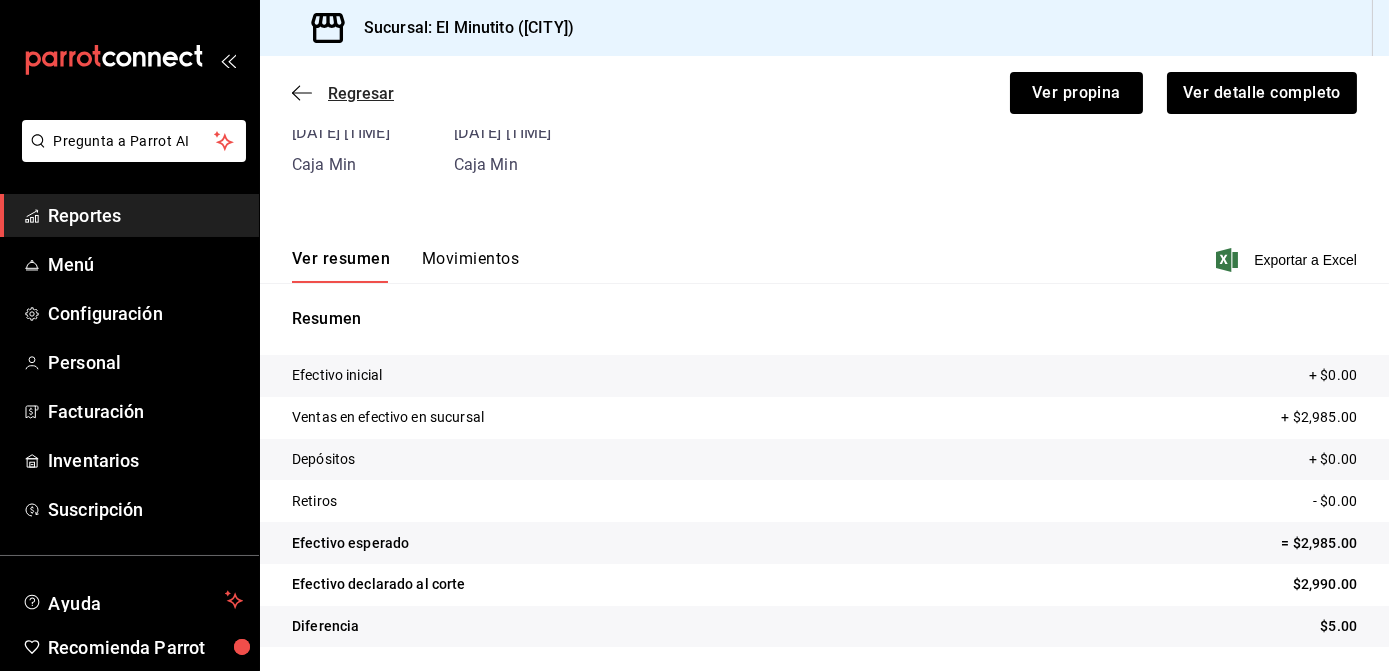 click on "Regresar" at bounding box center [361, 93] 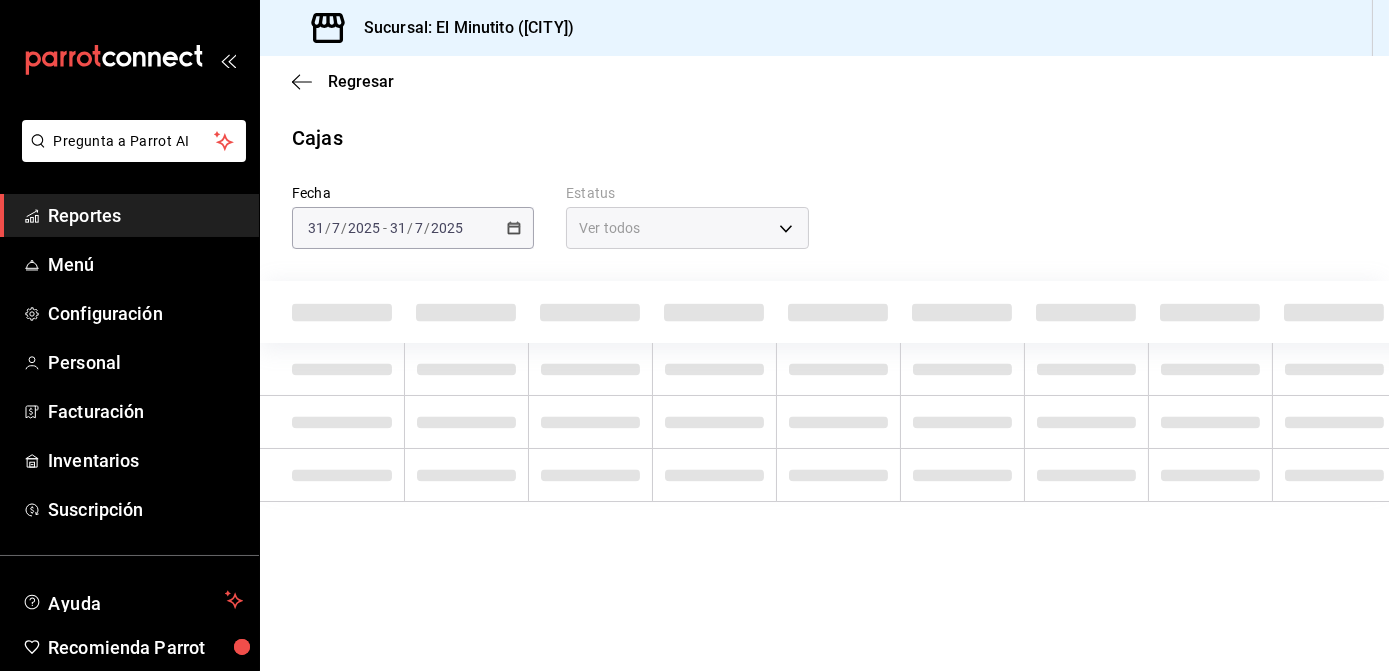 scroll, scrollTop: 0, scrollLeft: 0, axis: both 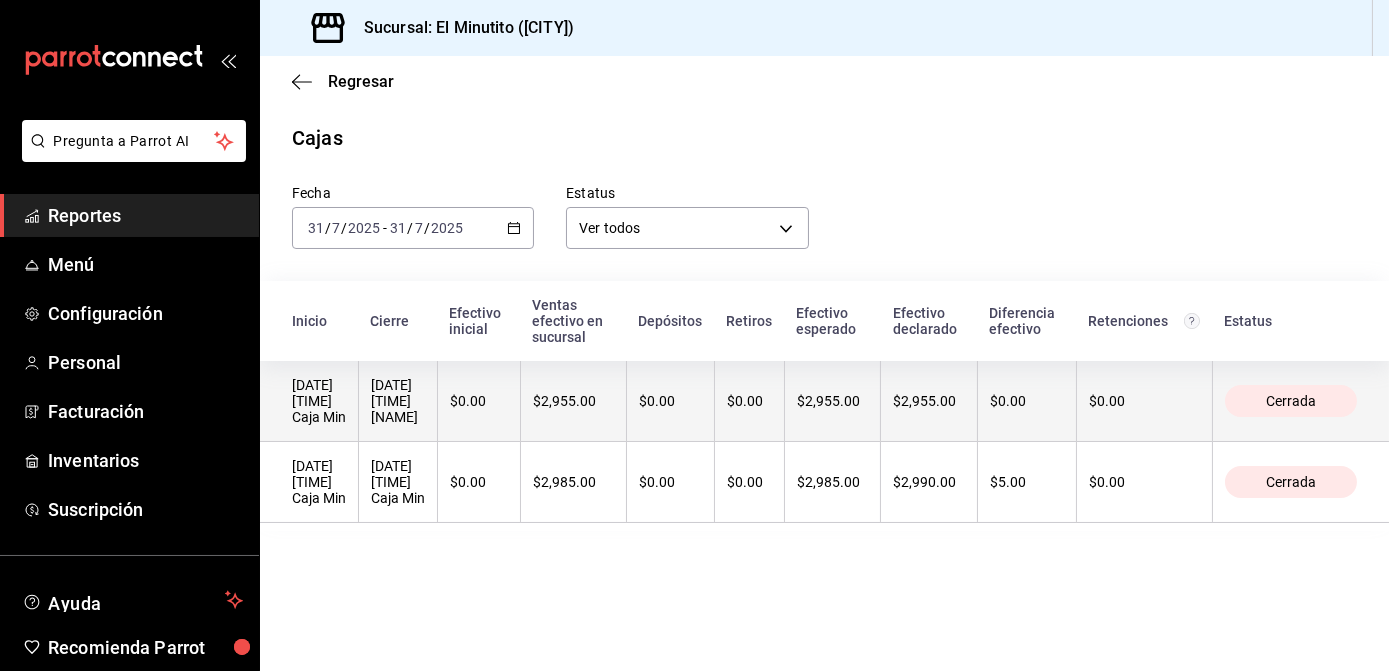 click on "$2,955.00" at bounding box center [573, 401] 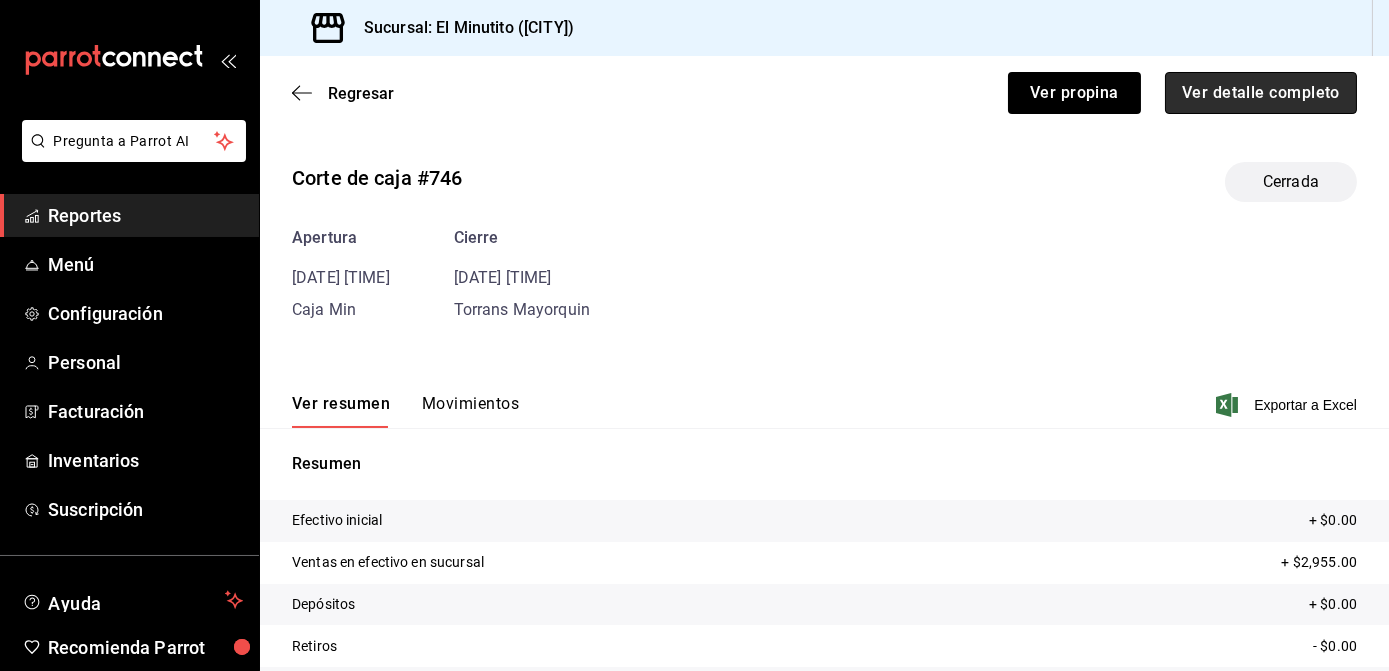 click on "Ver detalle completo" at bounding box center (1261, 93) 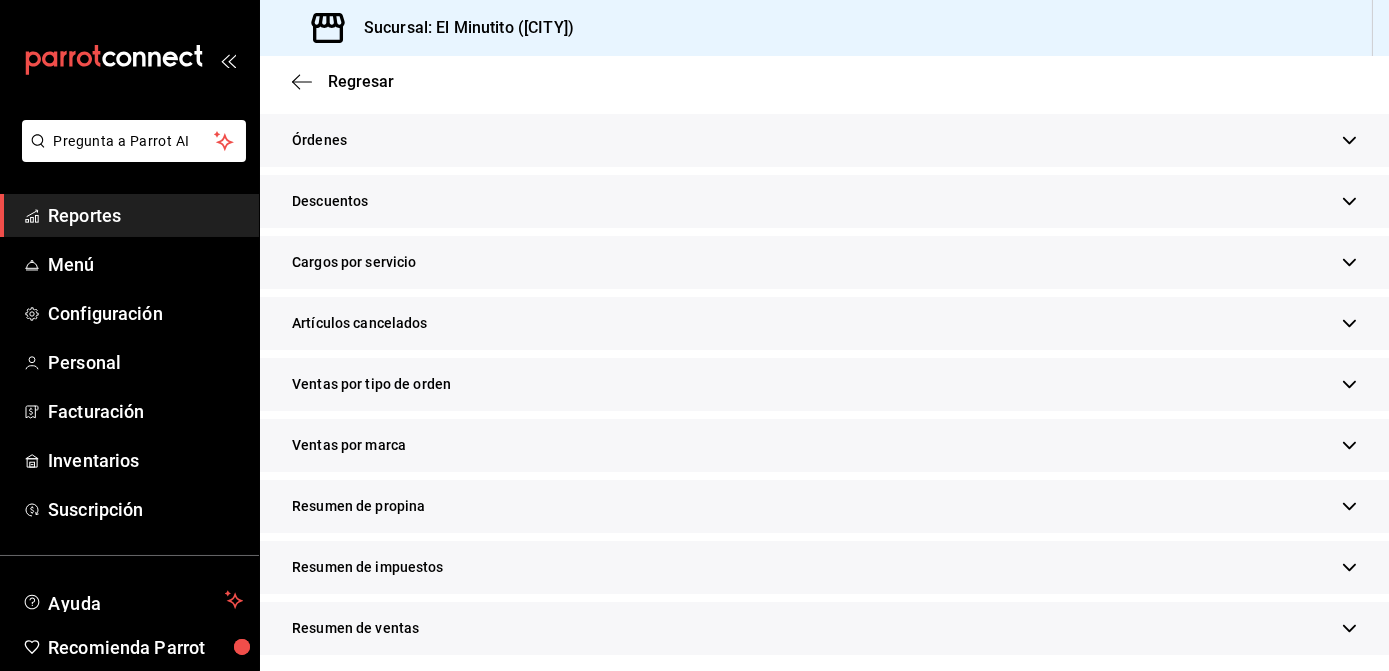 scroll, scrollTop: 634, scrollLeft: 0, axis: vertical 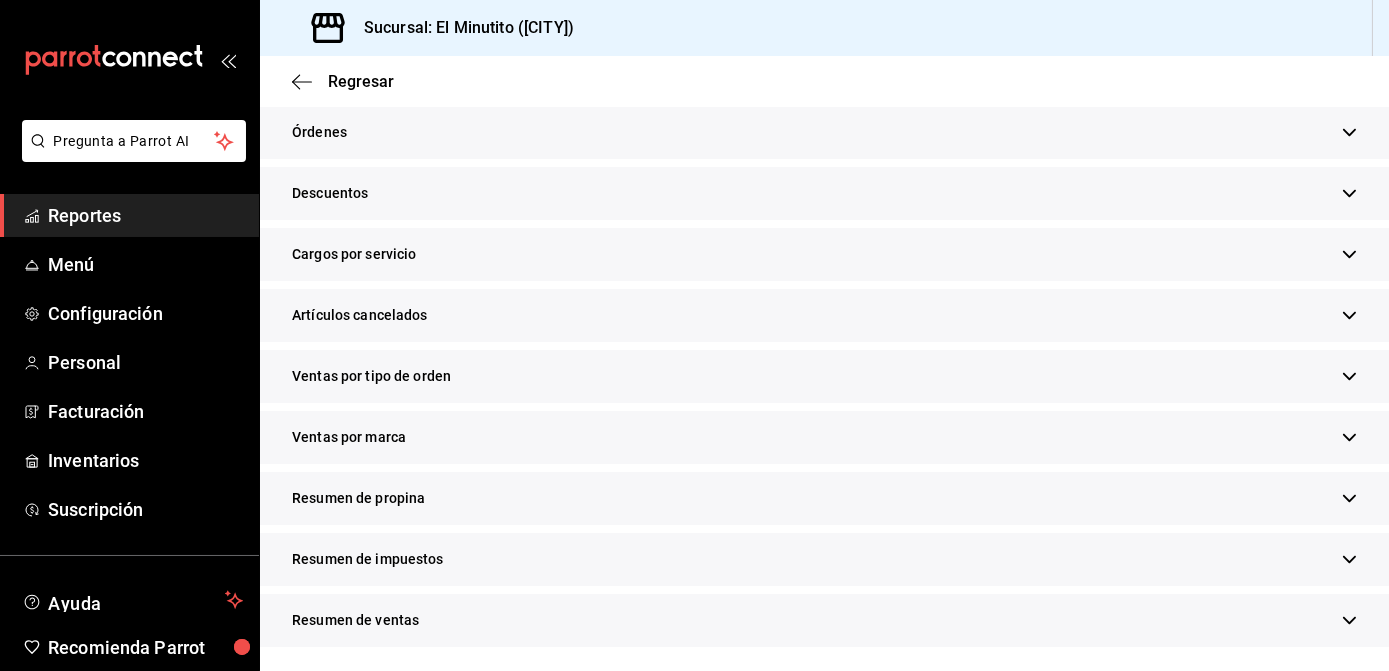 click 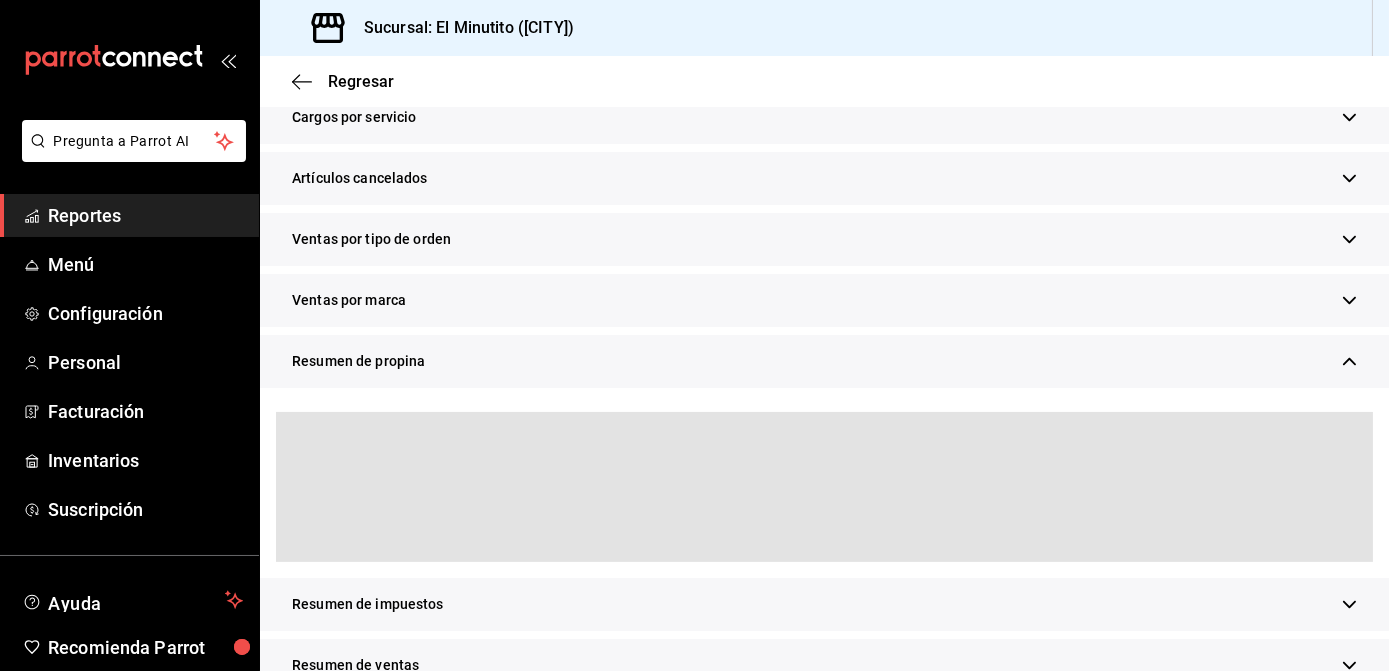 scroll, scrollTop: 816, scrollLeft: 0, axis: vertical 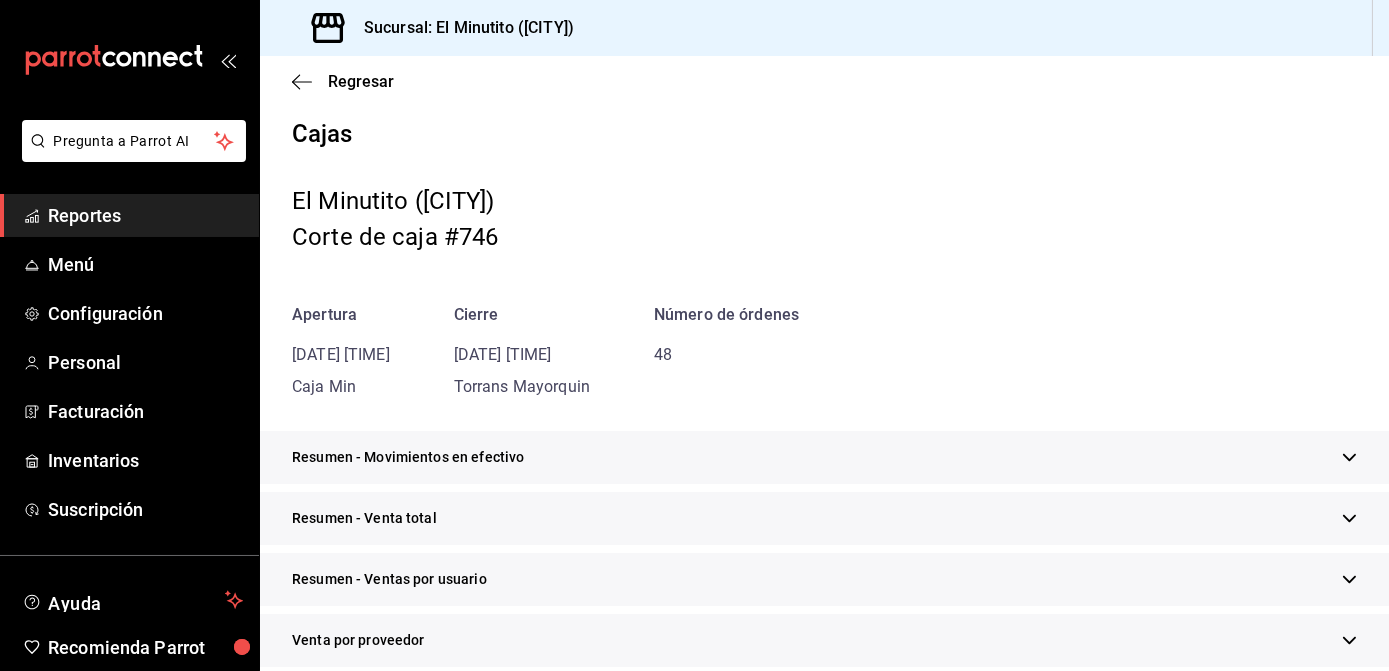 click on "Resumen - Venta total" at bounding box center (824, 518) 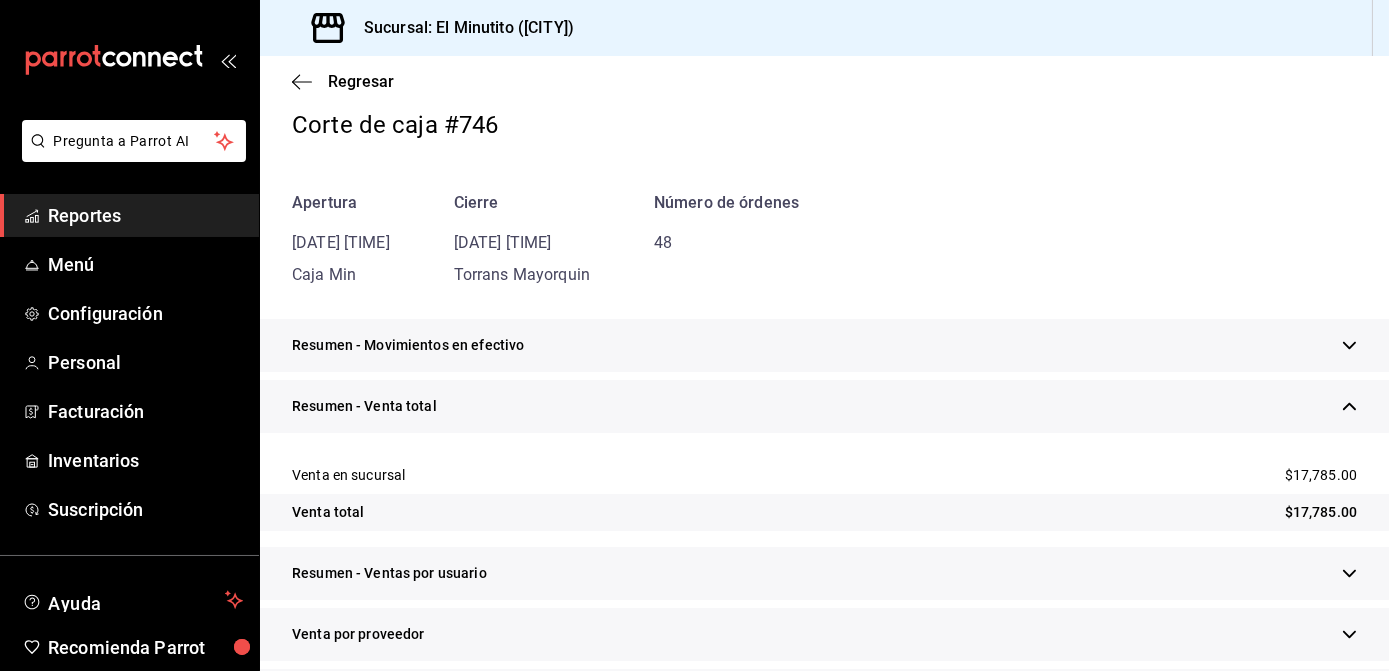 scroll, scrollTop: 118, scrollLeft: 0, axis: vertical 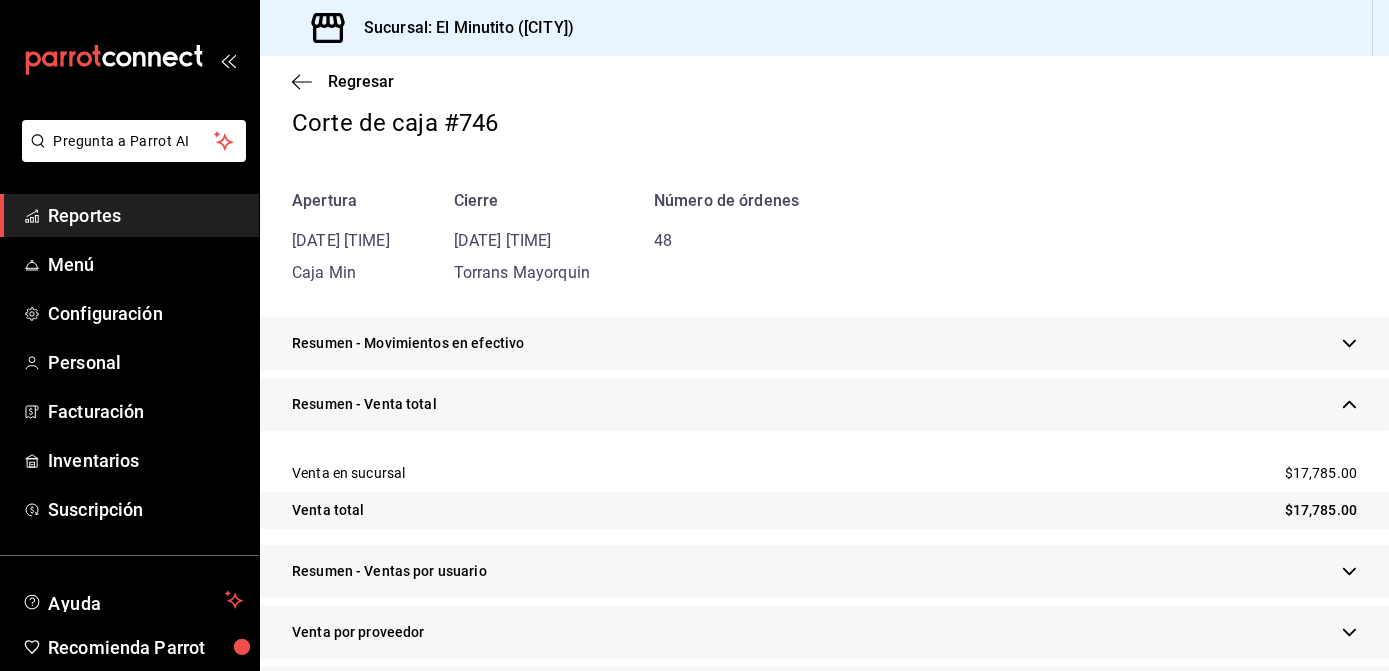 click on "Resumen - Movimientos en efectivo" at bounding box center [824, 343] 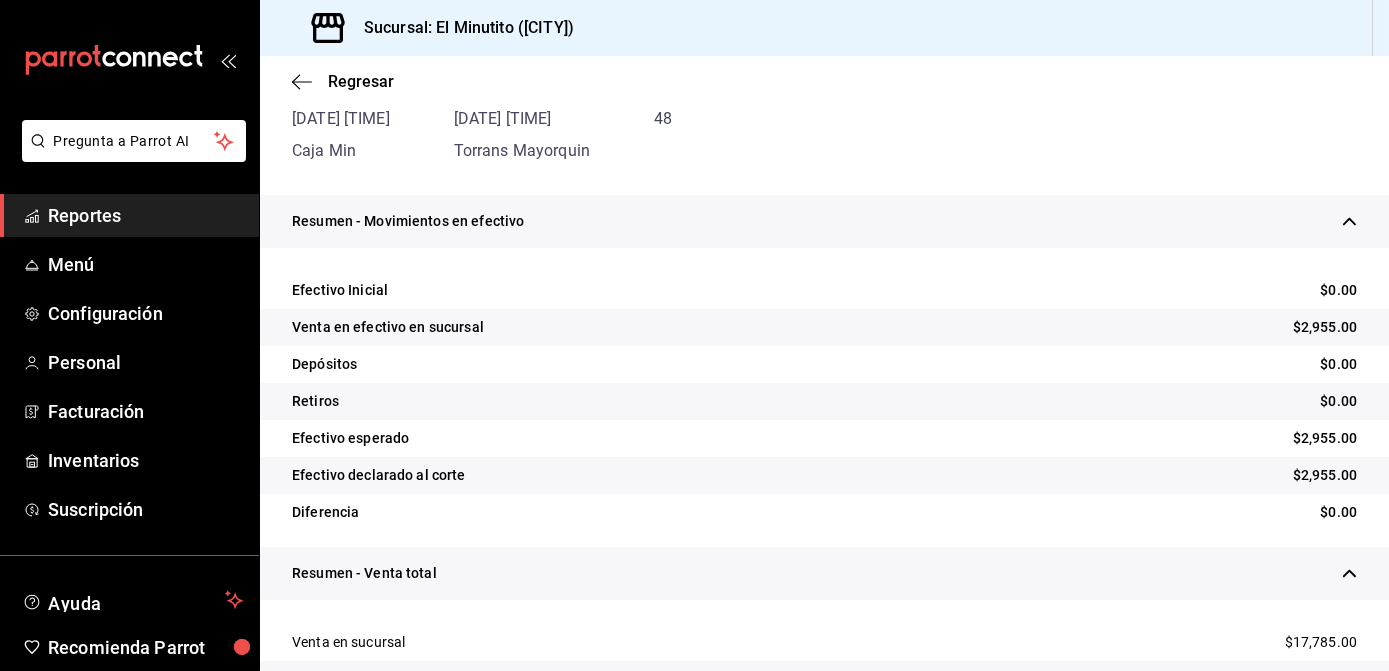 scroll, scrollTop: 267, scrollLeft: 0, axis: vertical 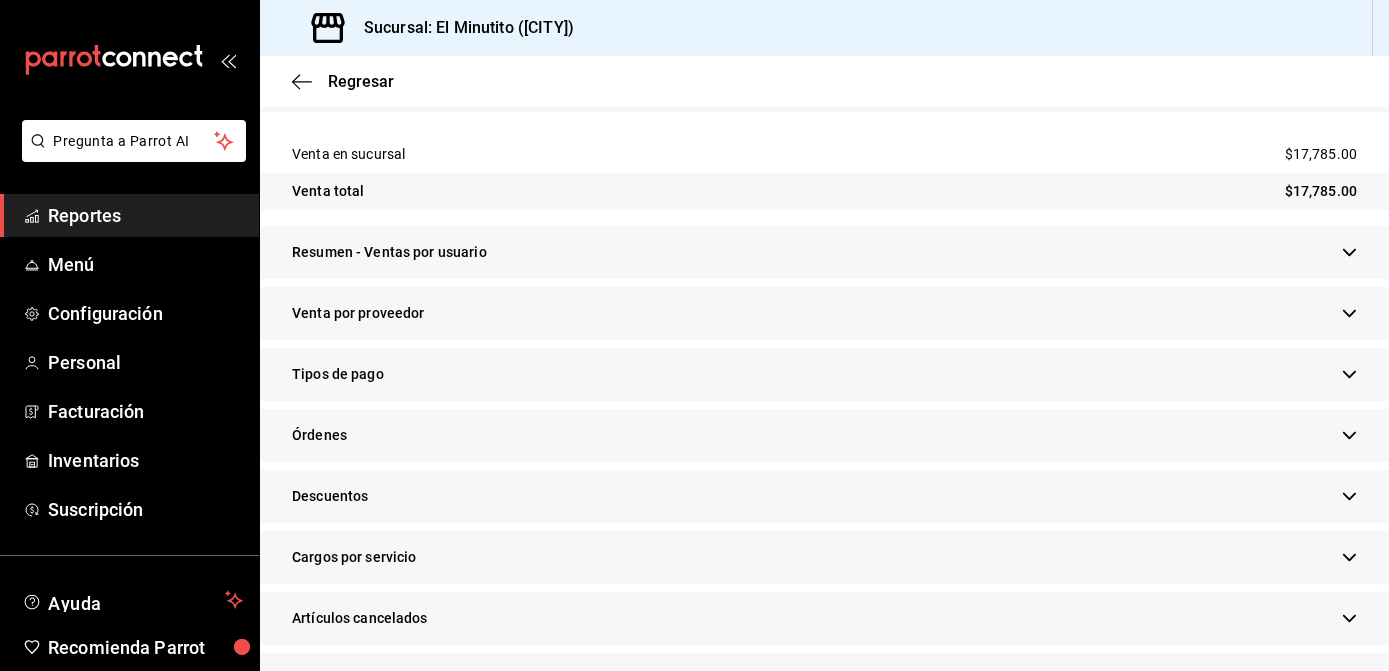 click on "Tipos de pago" at bounding box center (824, 374) 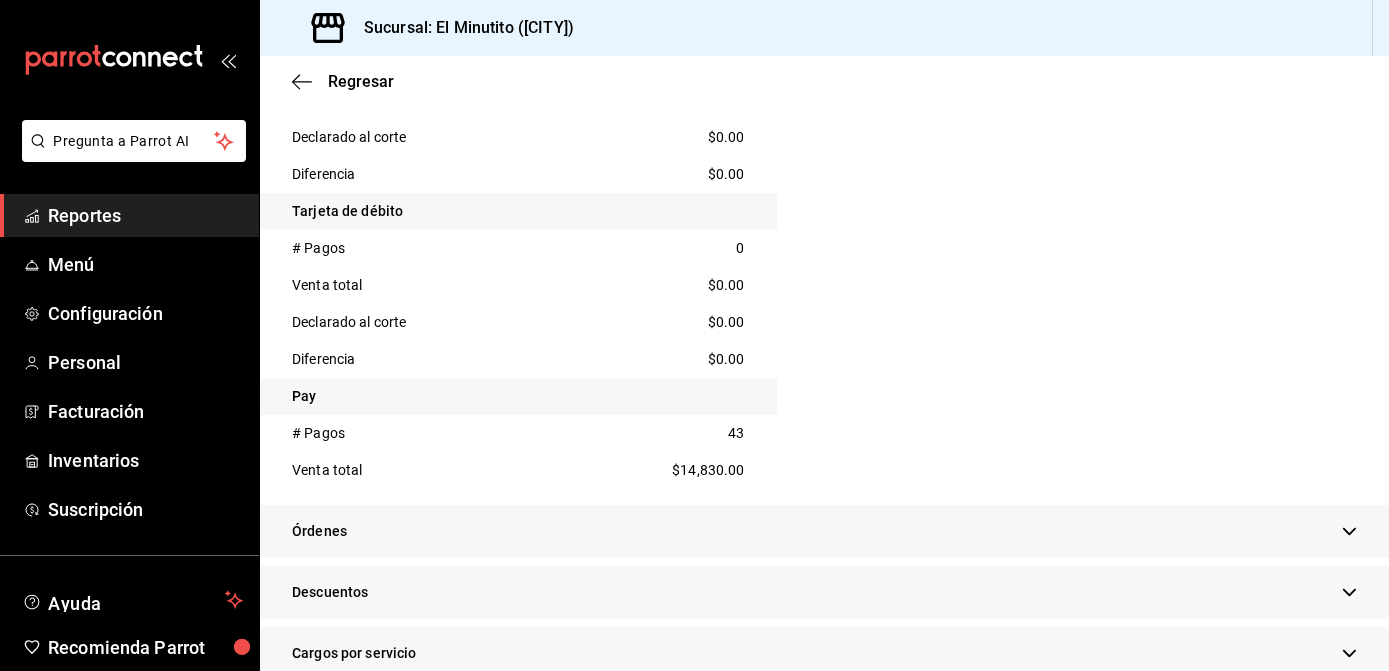 scroll, scrollTop: 1333, scrollLeft: 0, axis: vertical 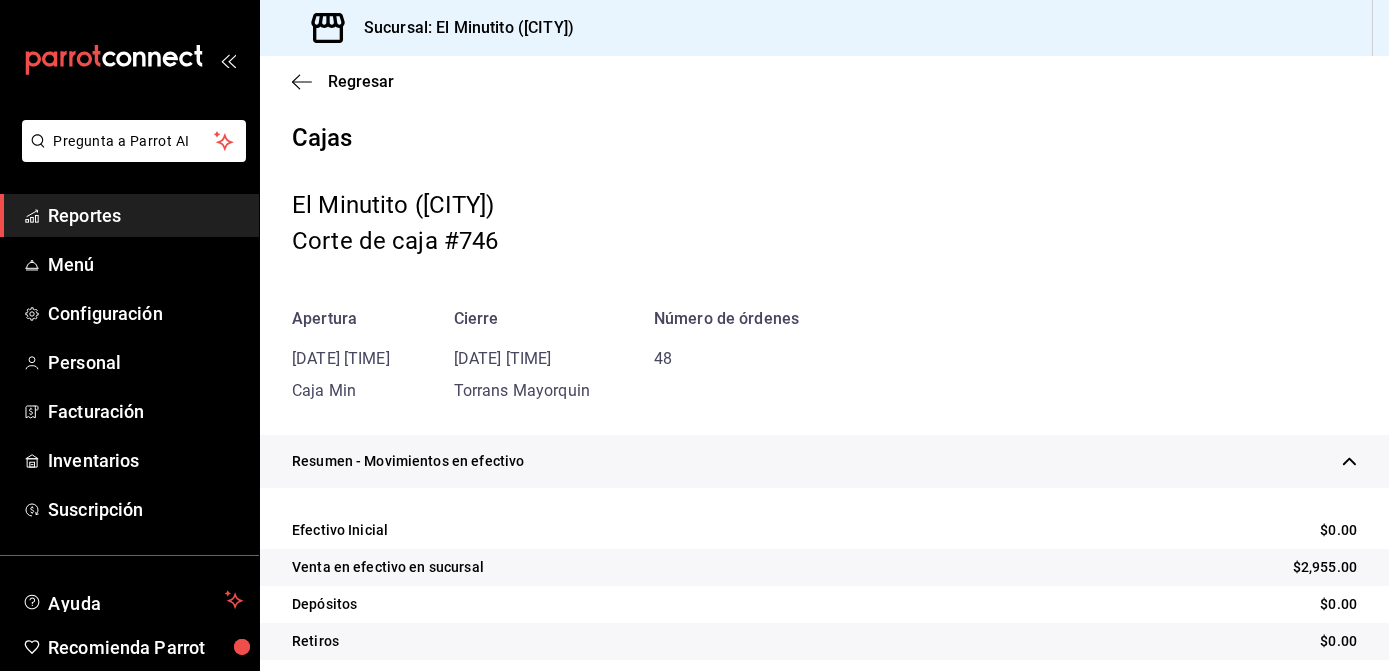 click 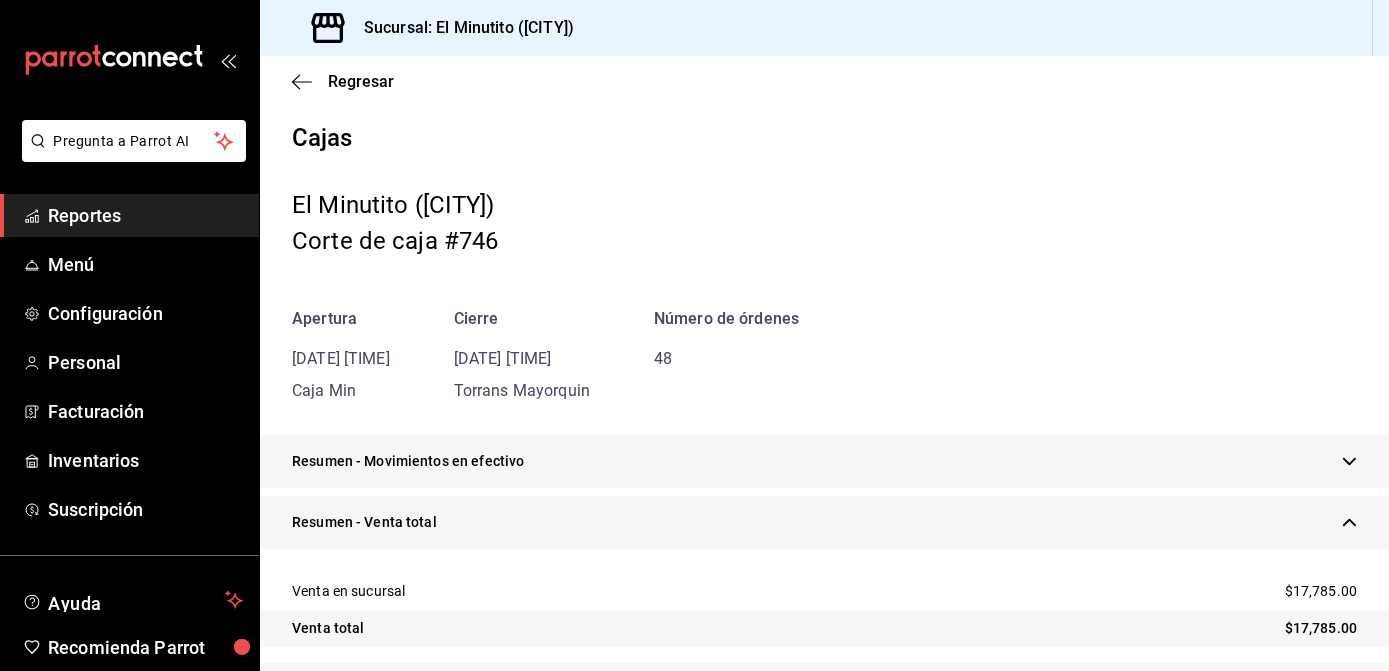 click 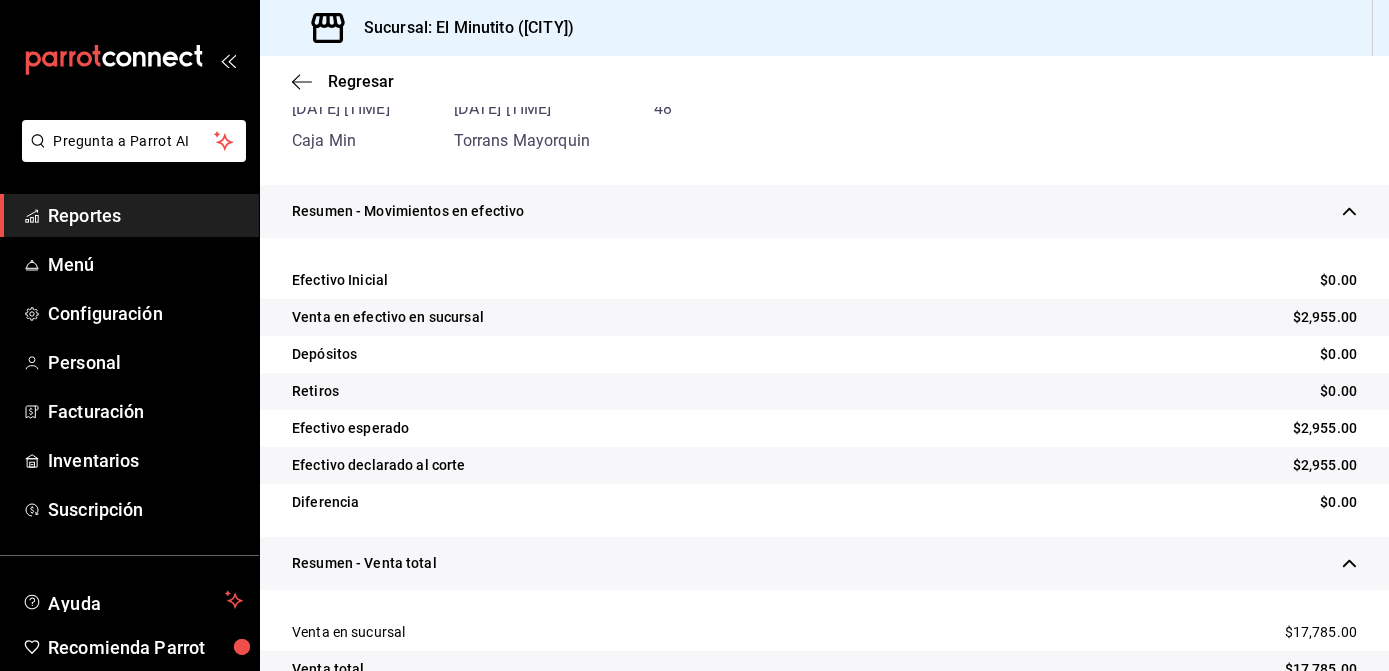 scroll, scrollTop: 254, scrollLeft: 0, axis: vertical 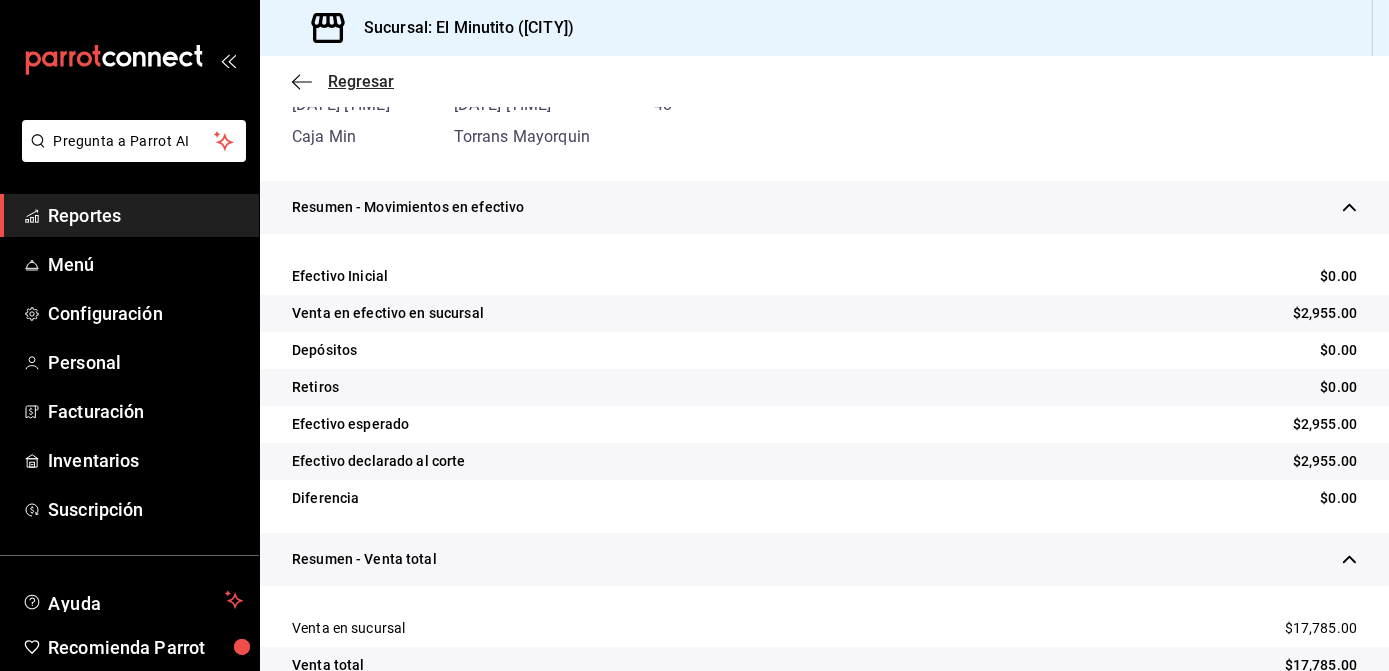 click on "Regresar" at bounding box center [361, 81] 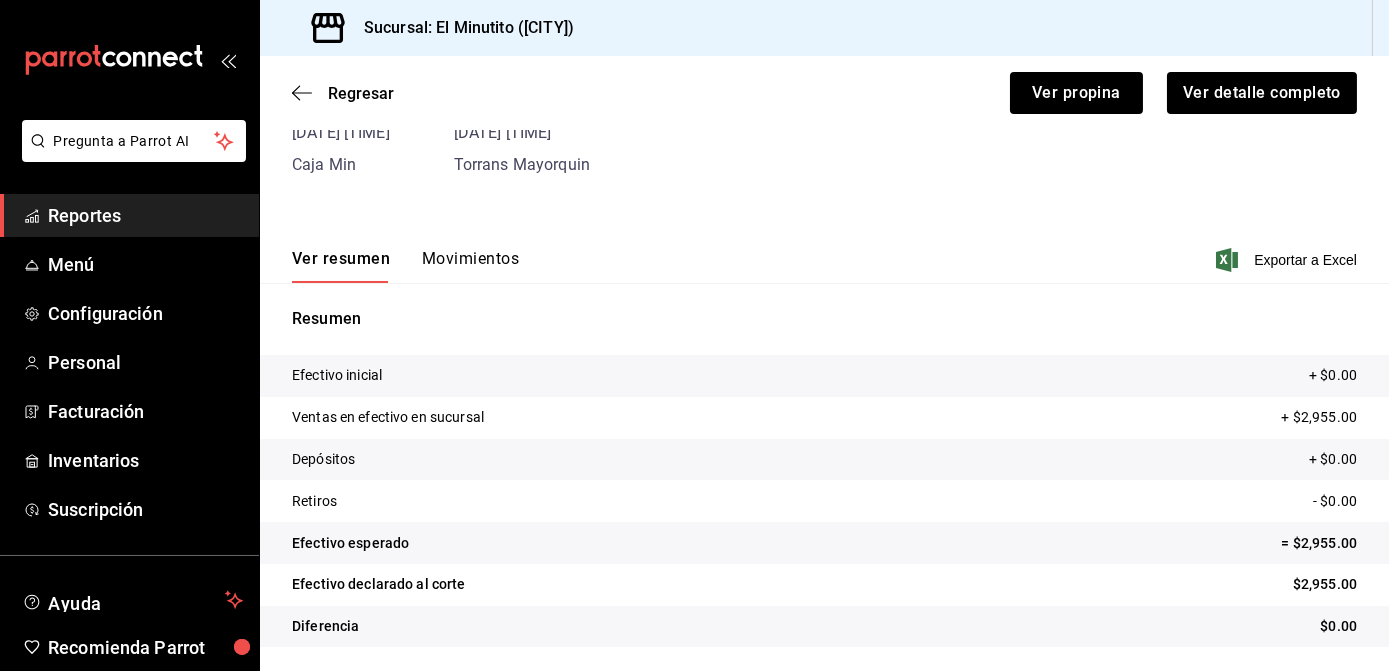 scroll, scrollTop: 145, scrollLeft: 0, axis: vertical 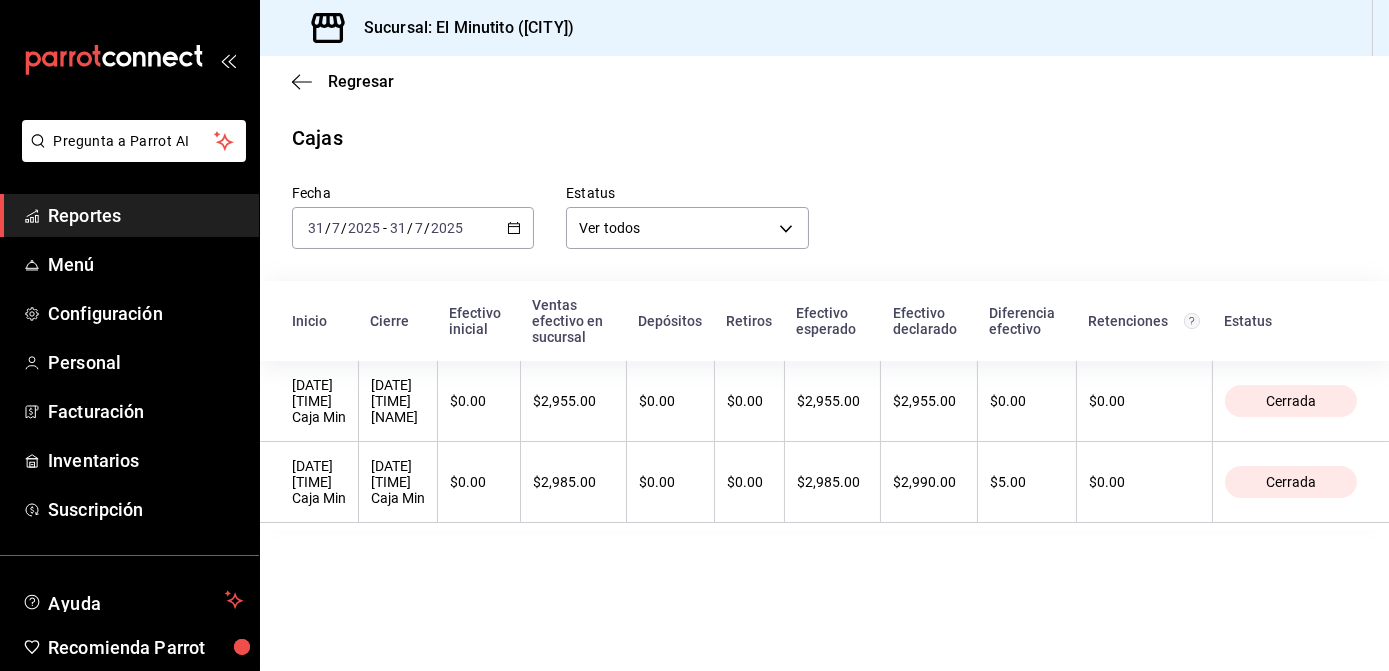 click on "[DATE]
[TIME]
Caja Min" at bounding box center (398, 482) 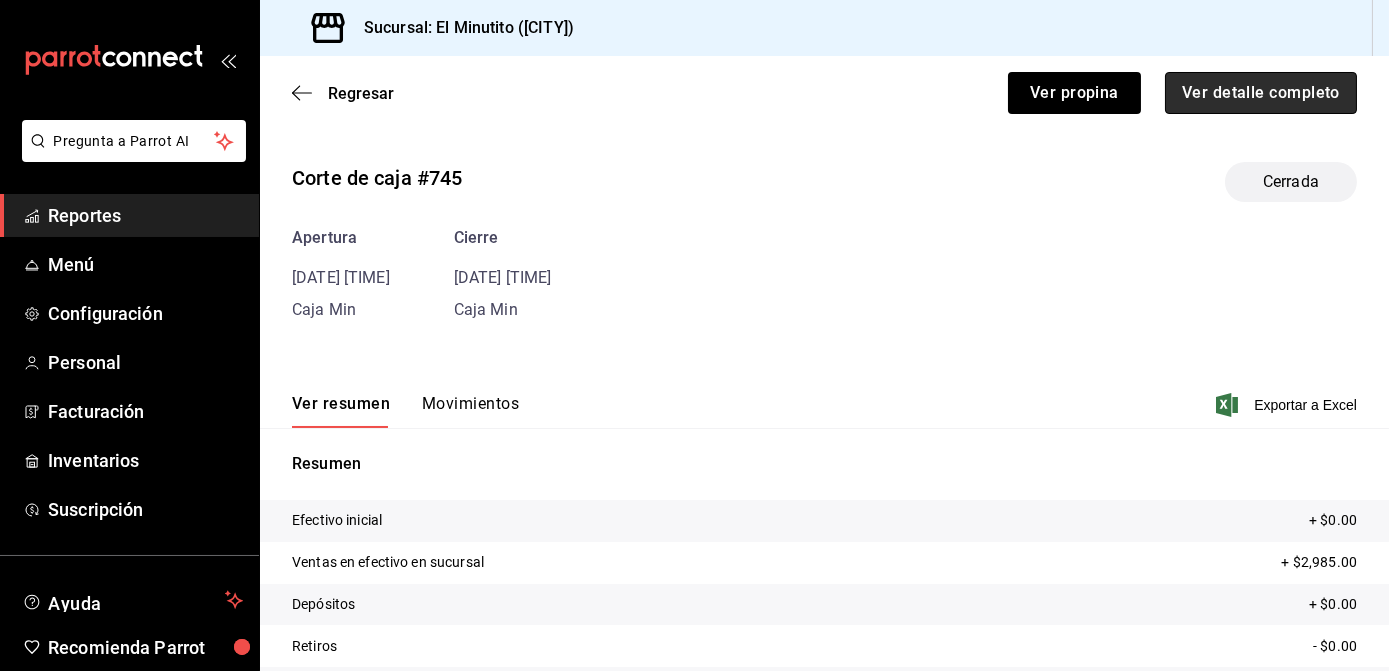 click on "Ver detalle completo" at bounding box center (1261, 93) 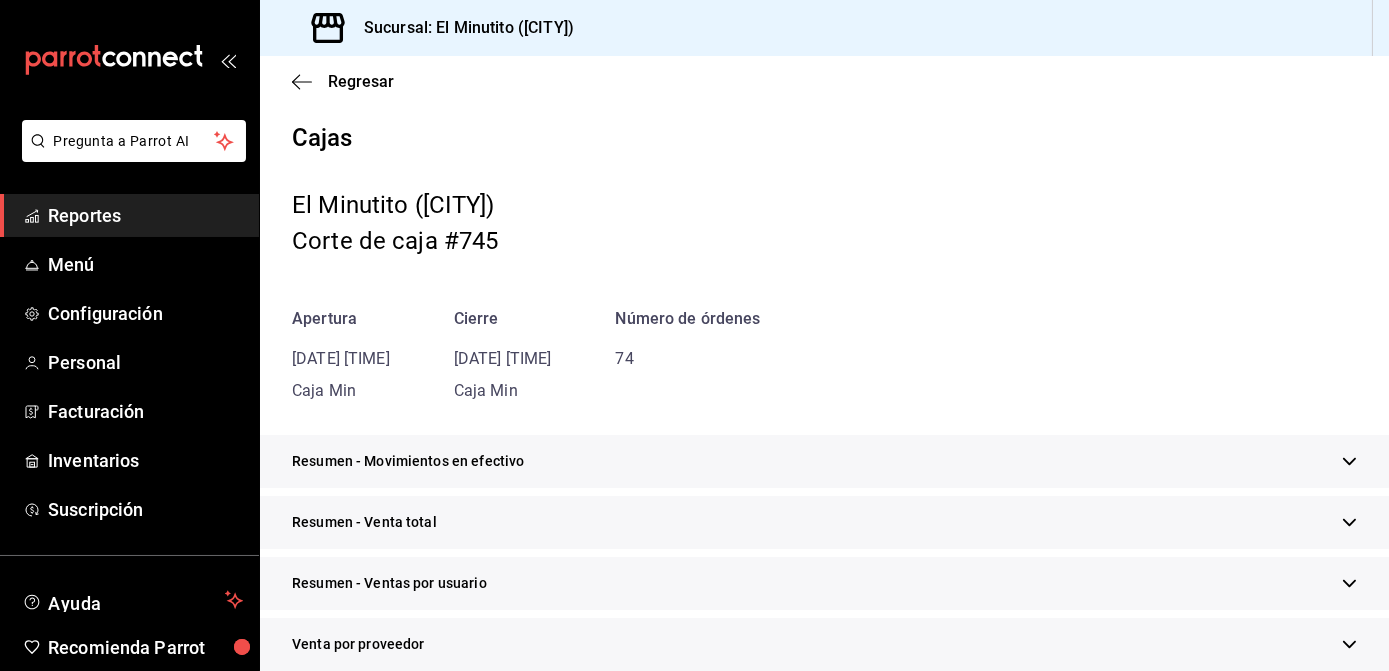 click 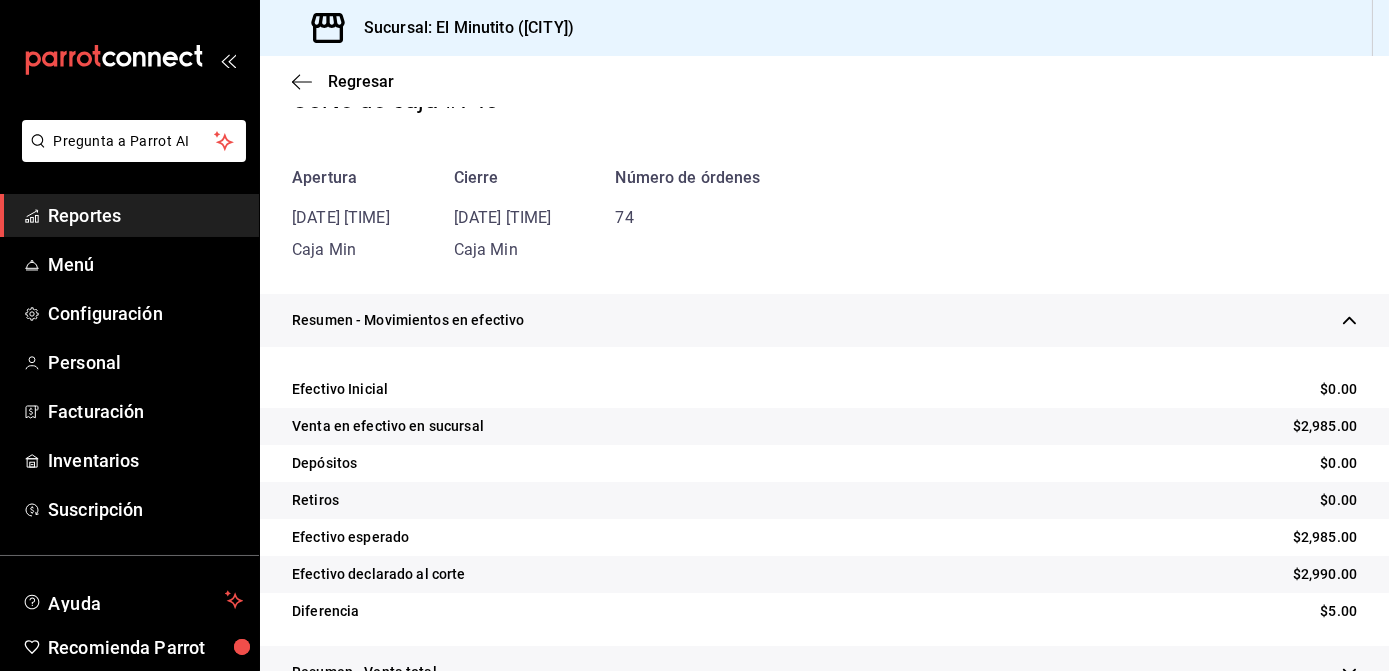 scroll, scrollTop: 199, scrollLeft: 0, axis: vertical 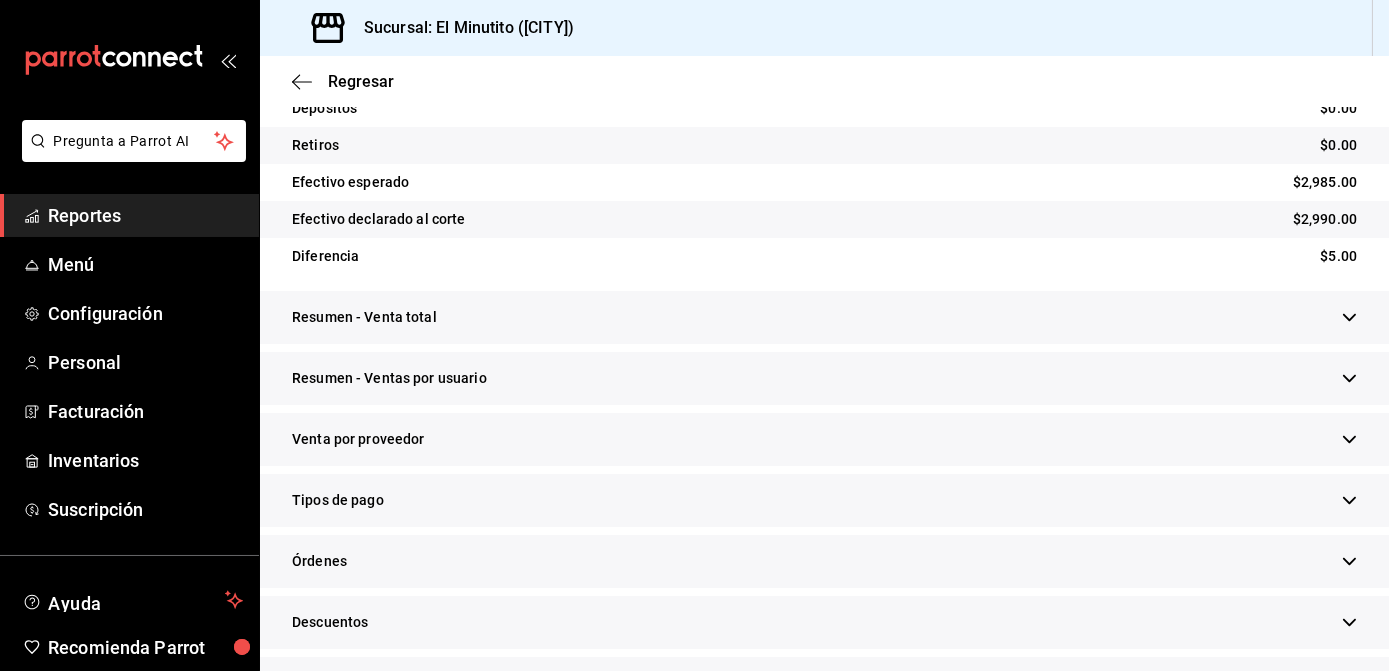 click on "Resumen - Venta total" at bounding box center [824, 317] 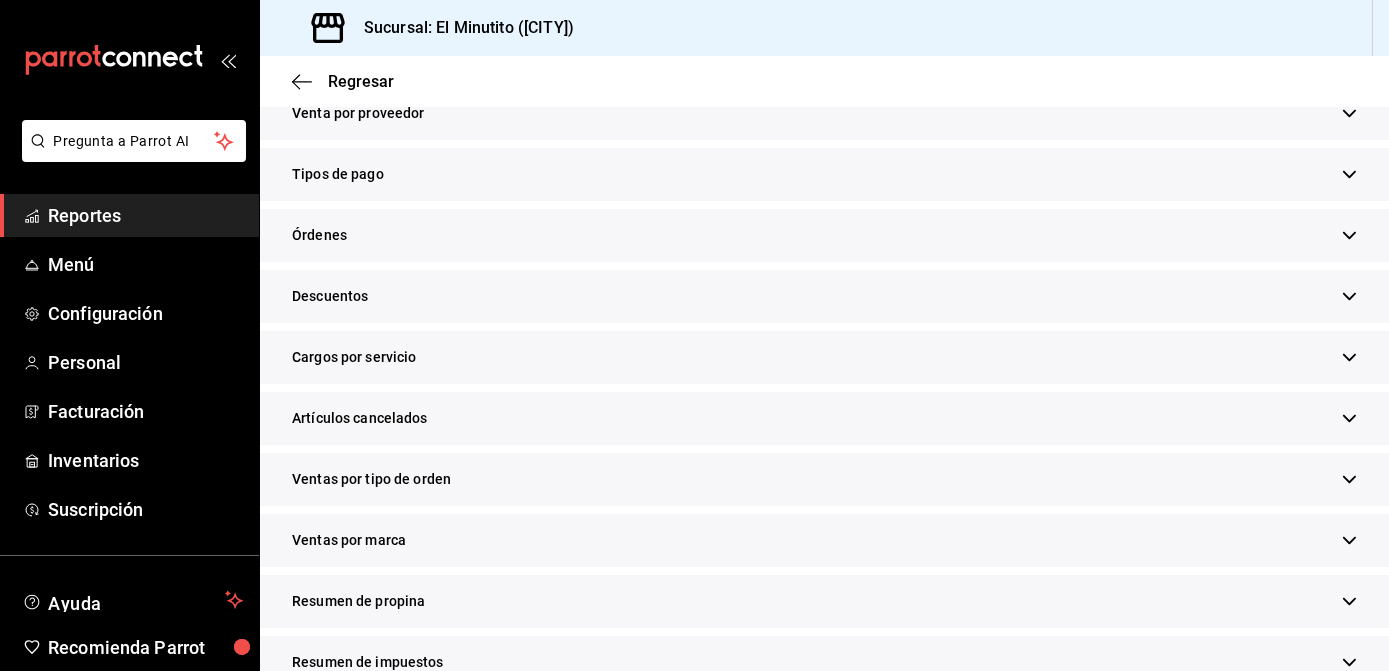 scroll, scrollTop: 933, scrollLeft: 0, axis: vertical 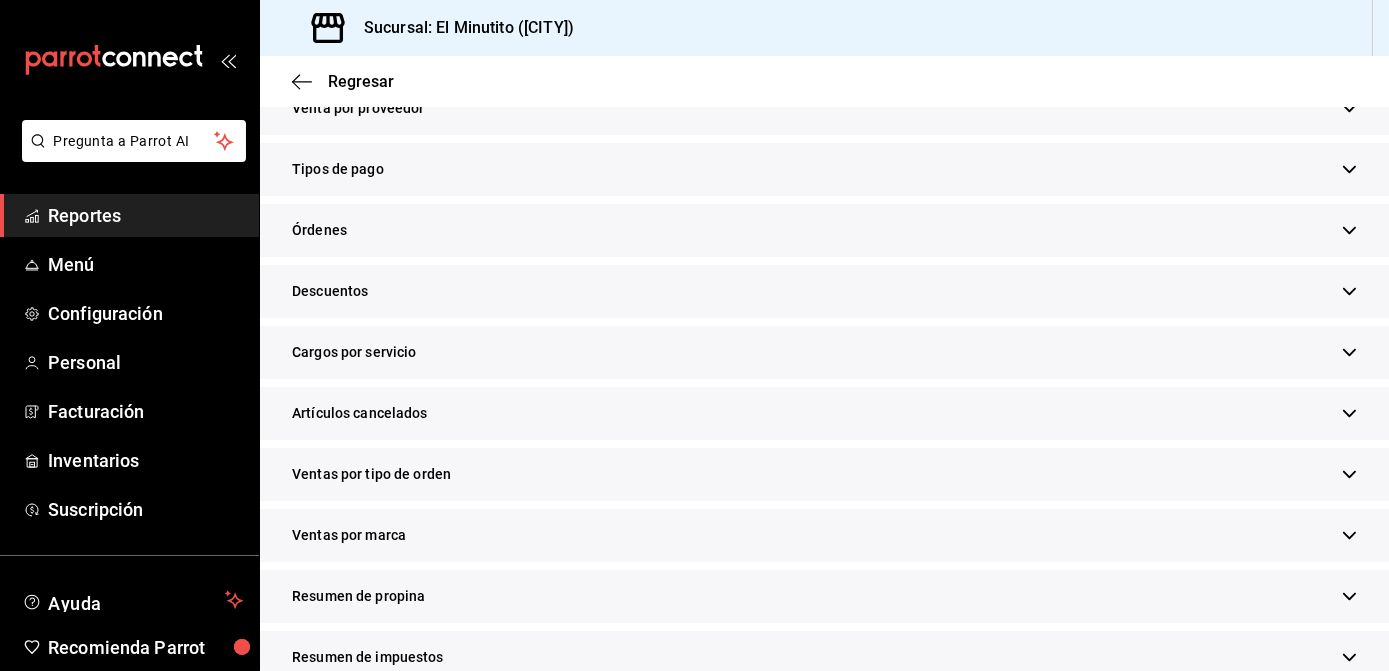 click on "Tipos de pago" at bounding box center (824, 169) 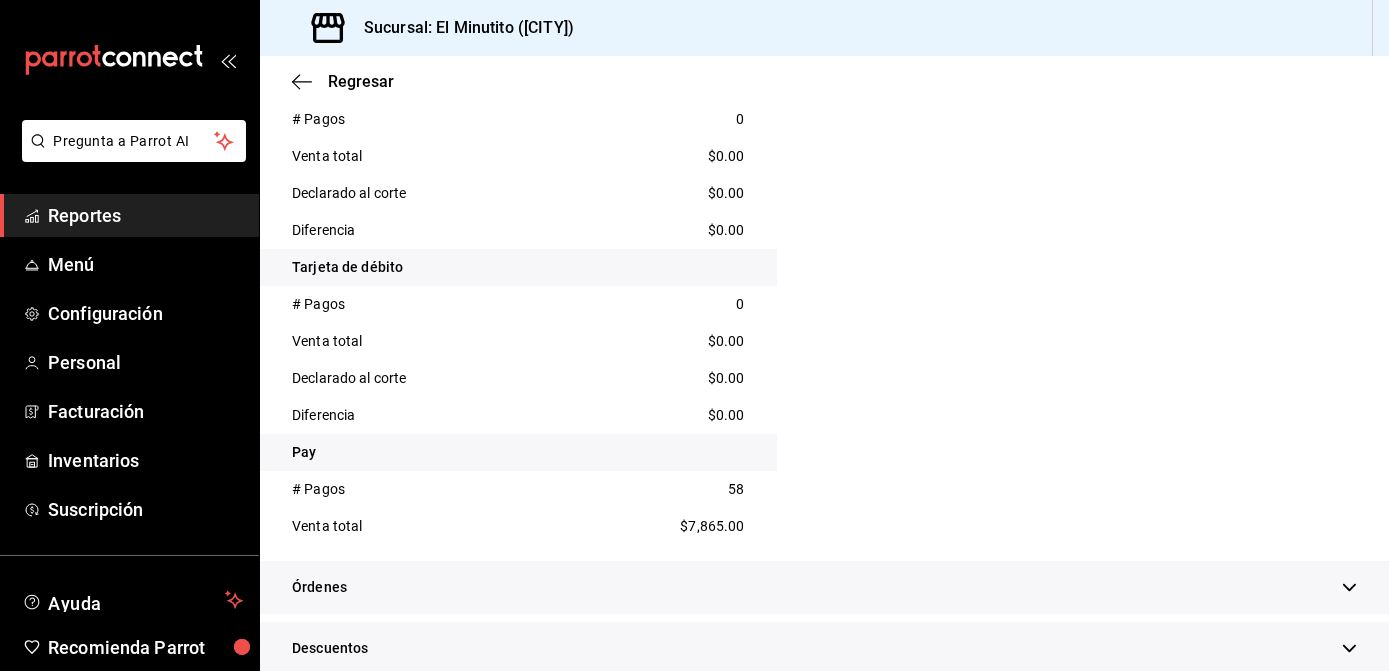 scroll, scrollTop: 1415, scrollLeft: 0, axis: vertical 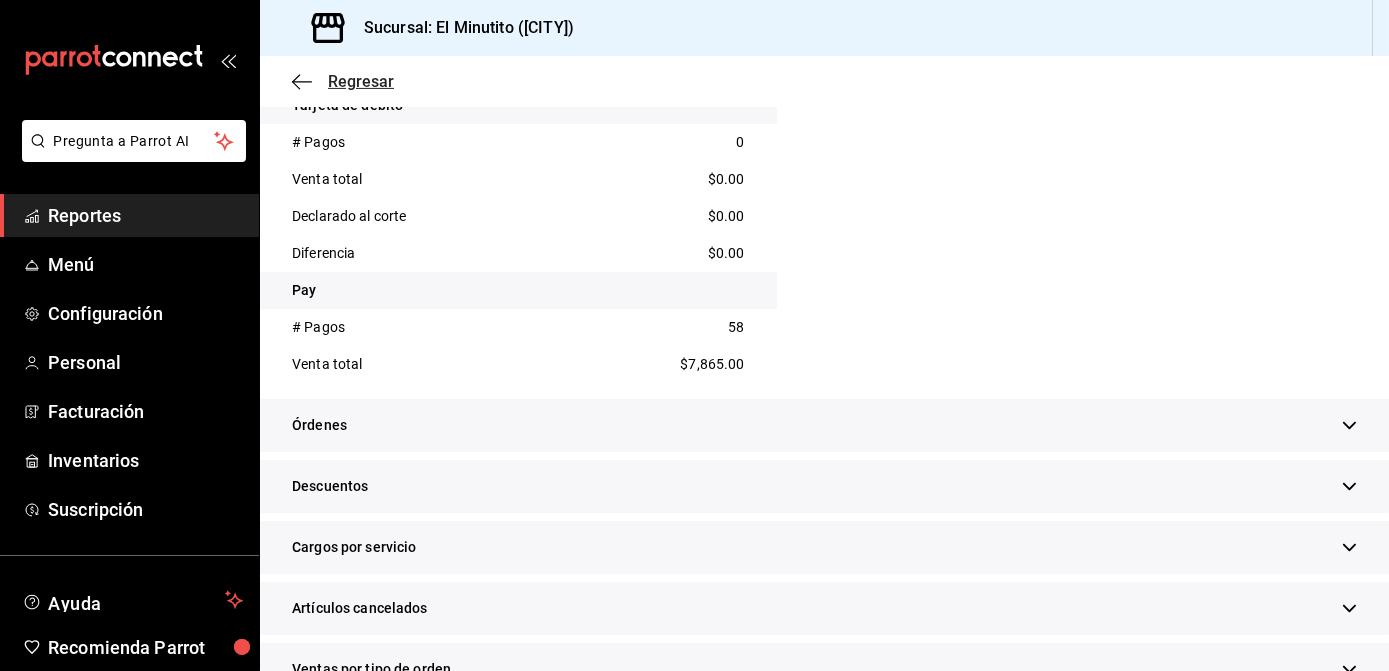 click on "Regresar" at bounding box center [361, 81] 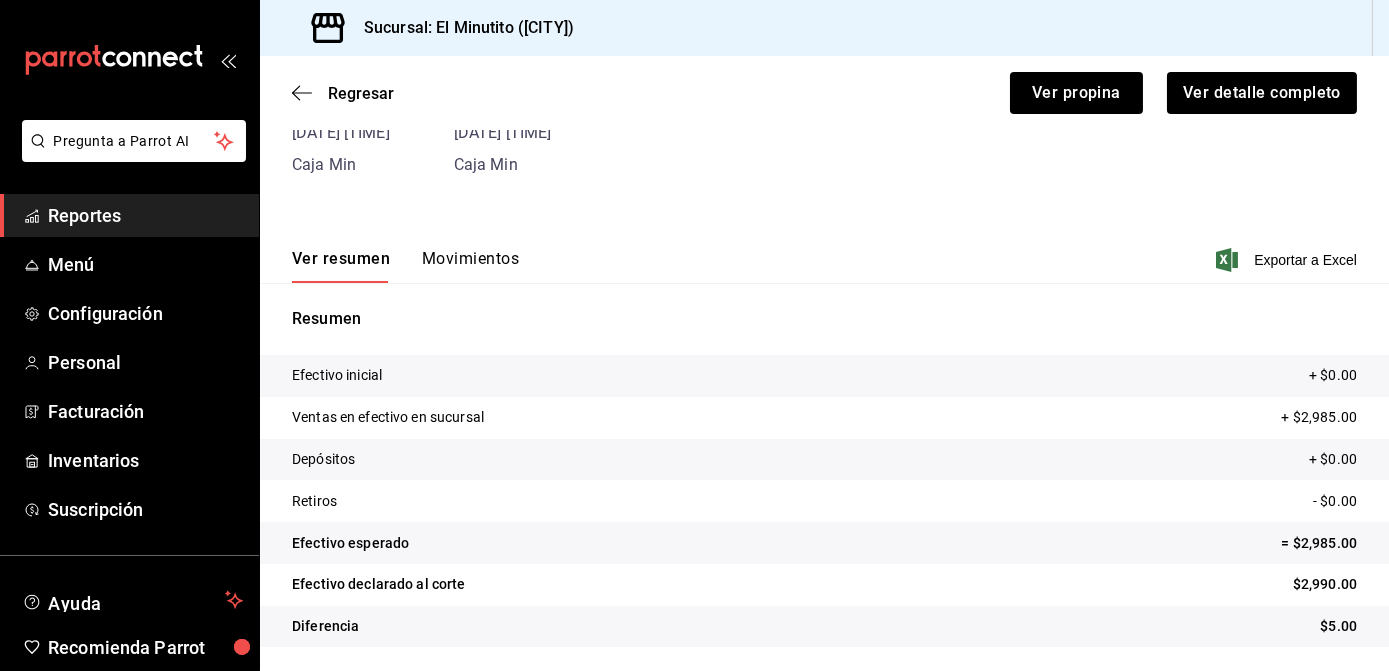 scroll, scrollTop: 145, scrollLeft: 0, axis: vertical 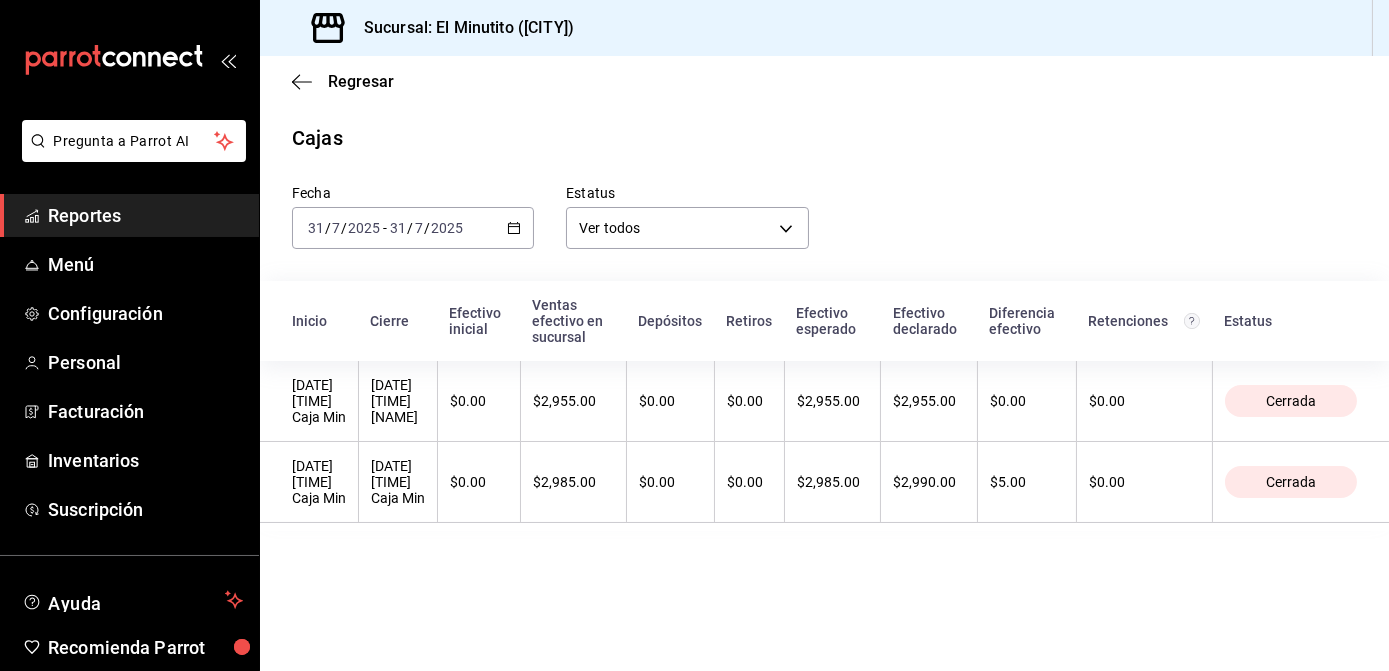 click 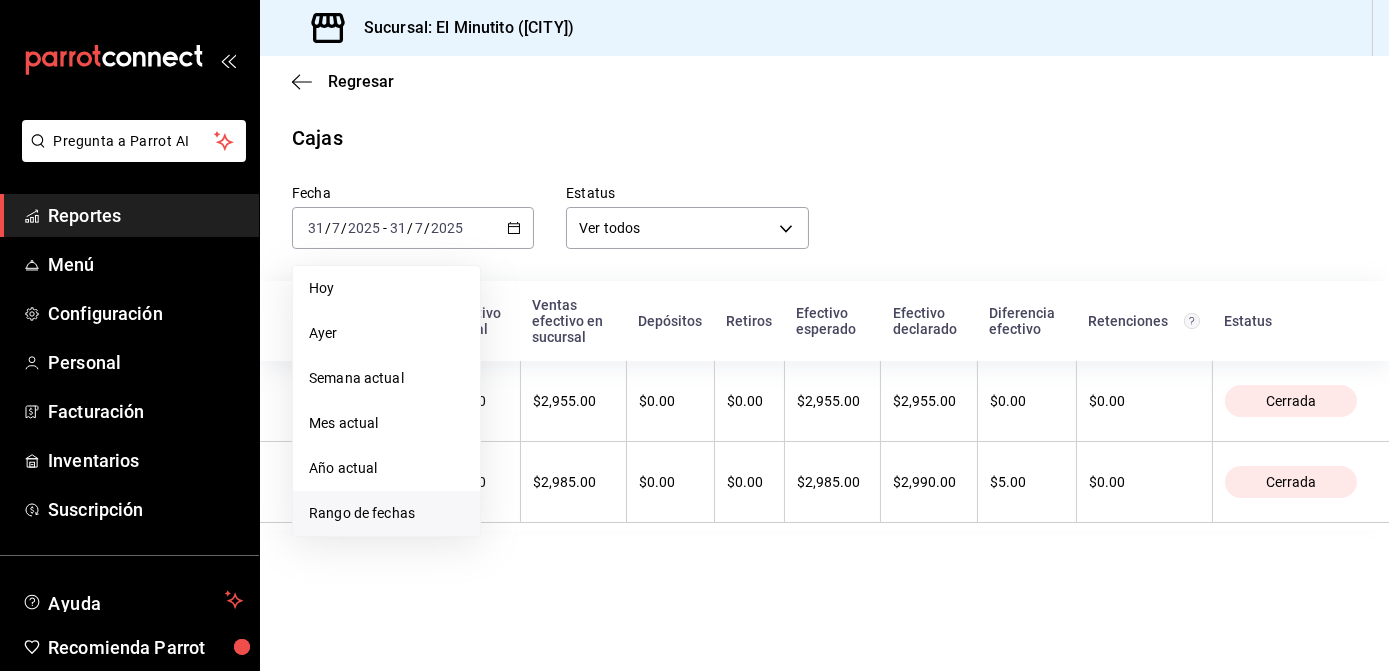 click on "Rango de fechas" at bounding box center [386, 513] 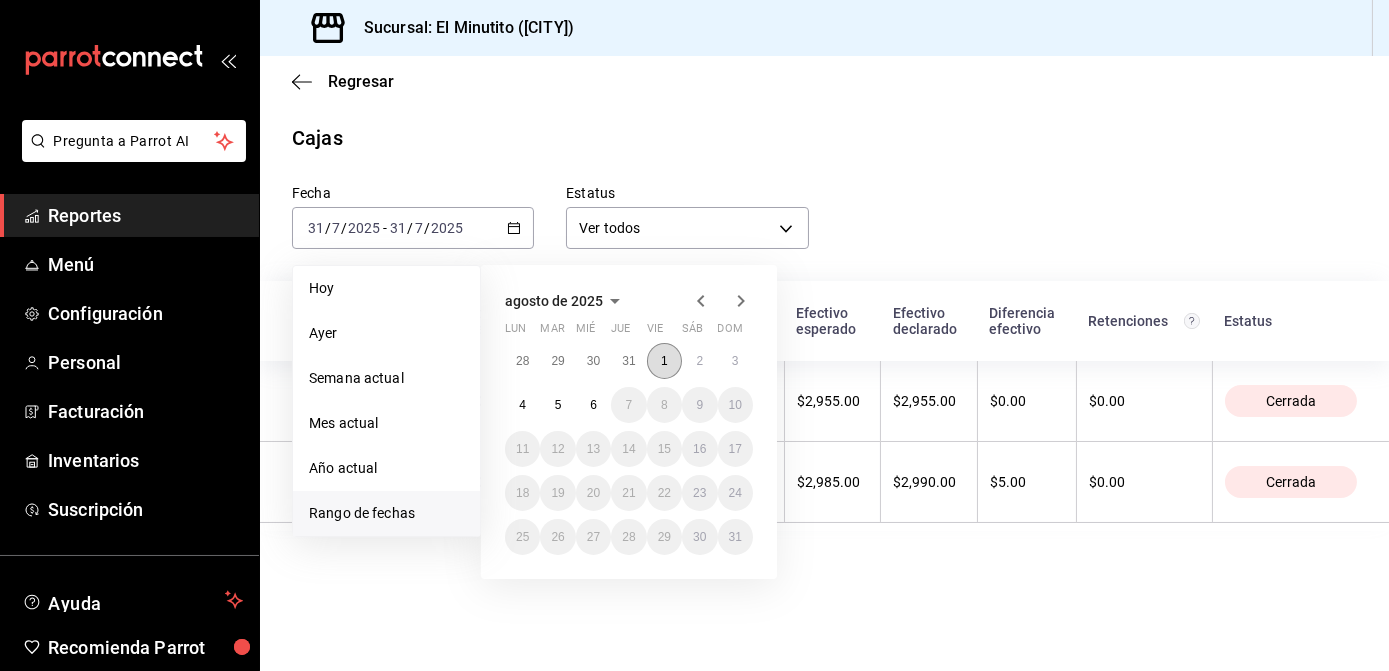 click on "1" at bounding box center (664, 361) 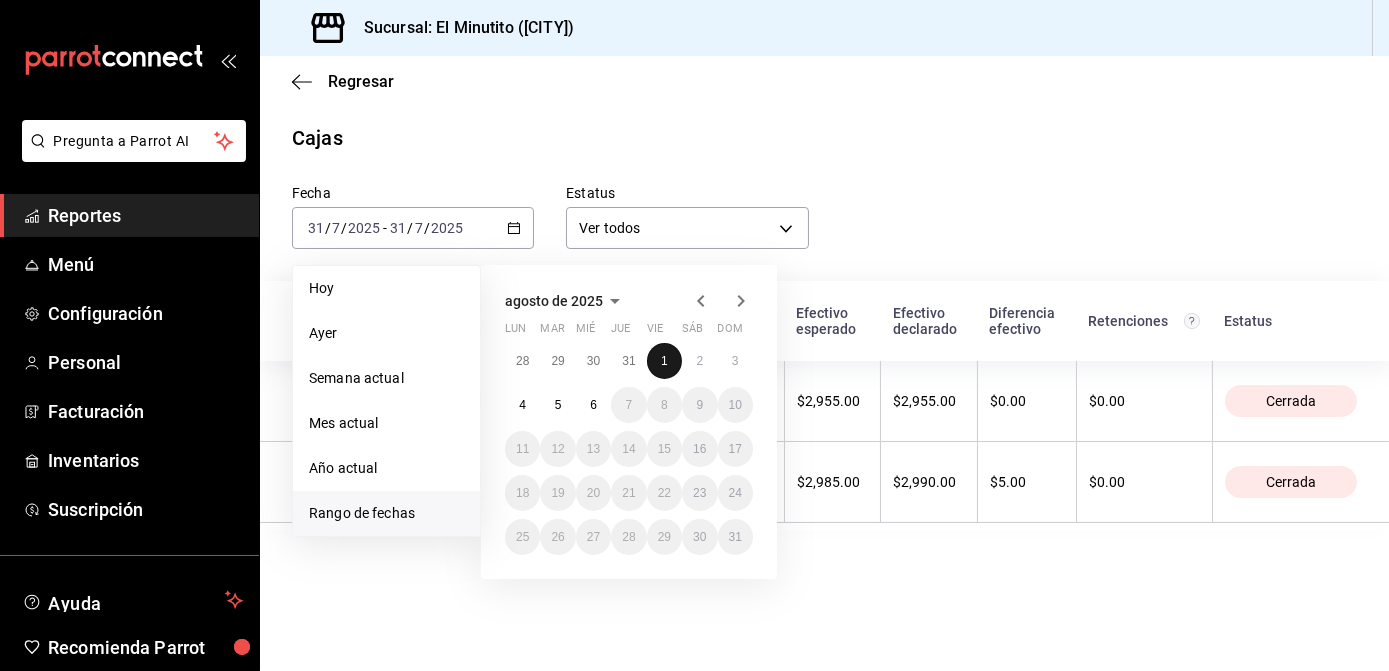 click on "1" at bounding box center [664, 361] 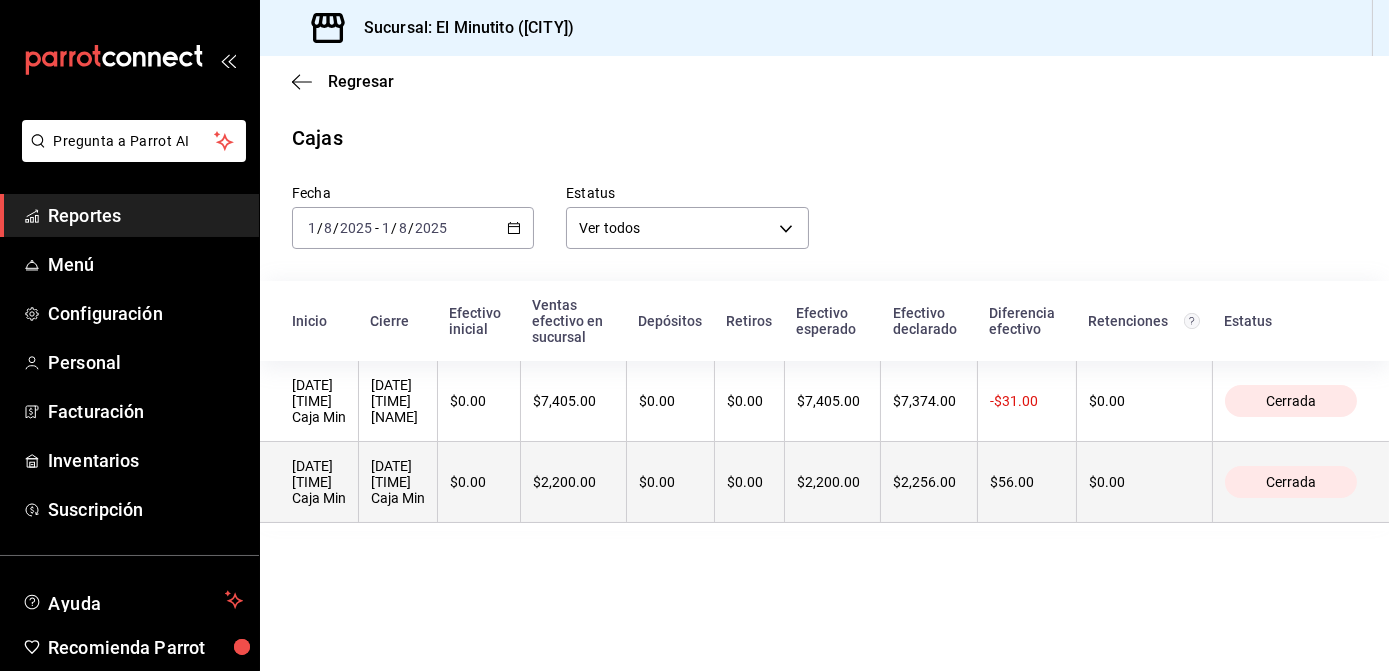 click on "$0.00" at bounding box center [670, 482] 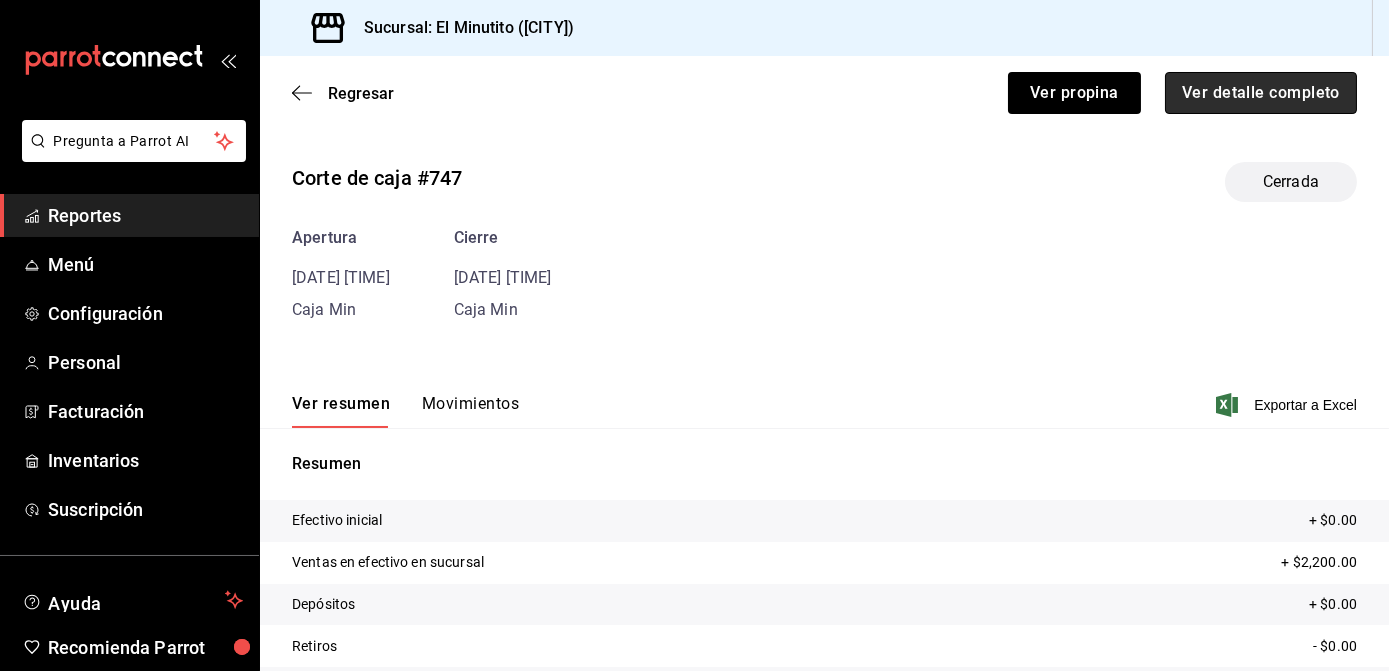 click on "Ver detalle completo" at bounding box center (1261, 93) 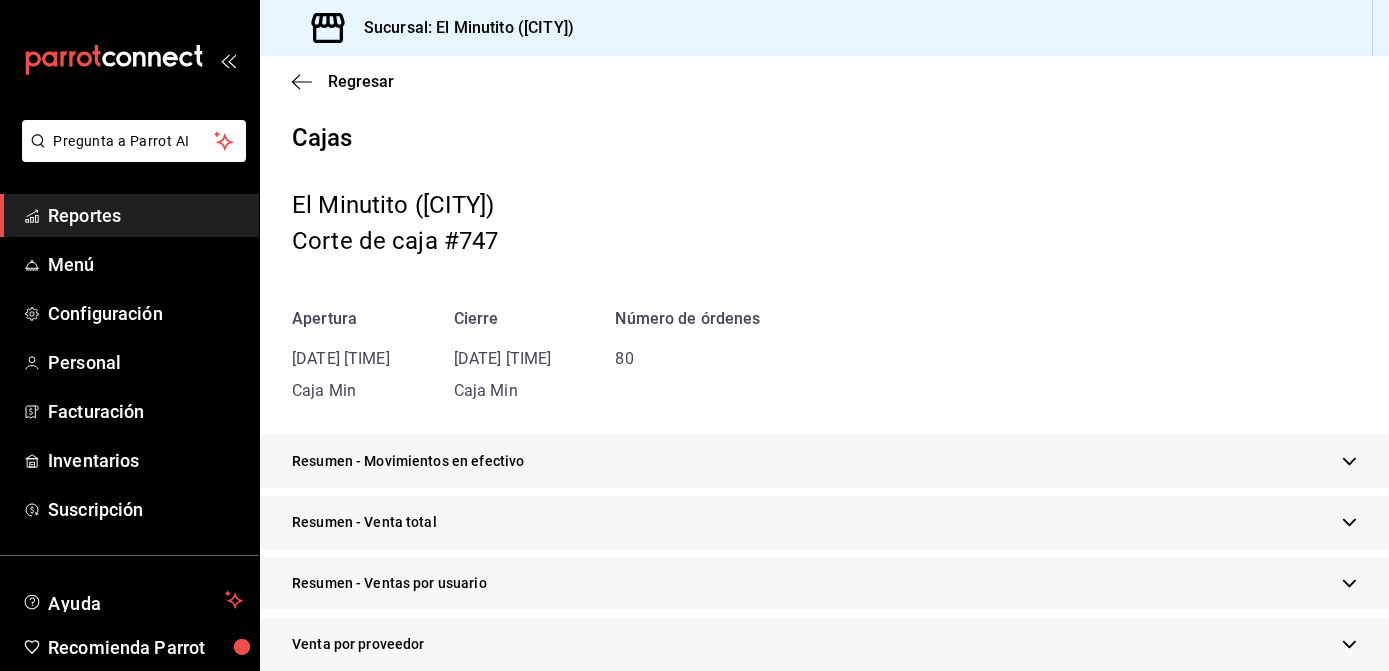 click 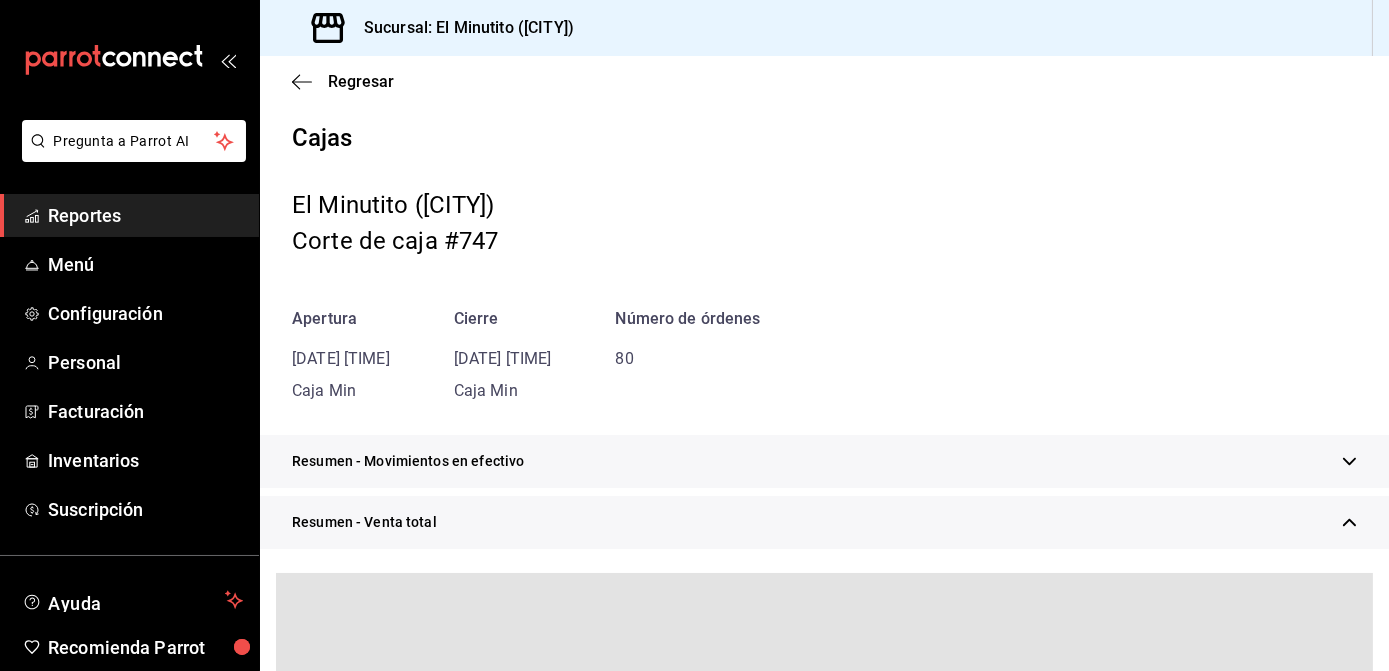 click 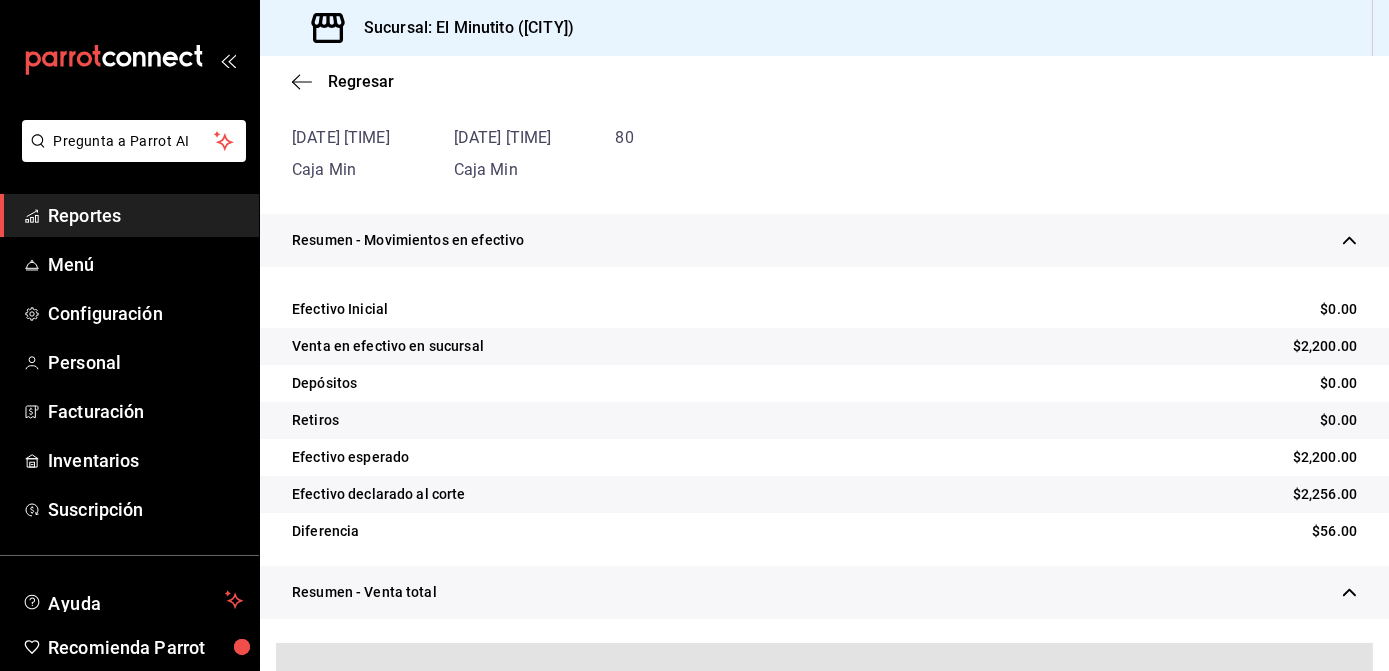 scroll, scrollTop: 234, scrollLeft: 0, axis: vertical 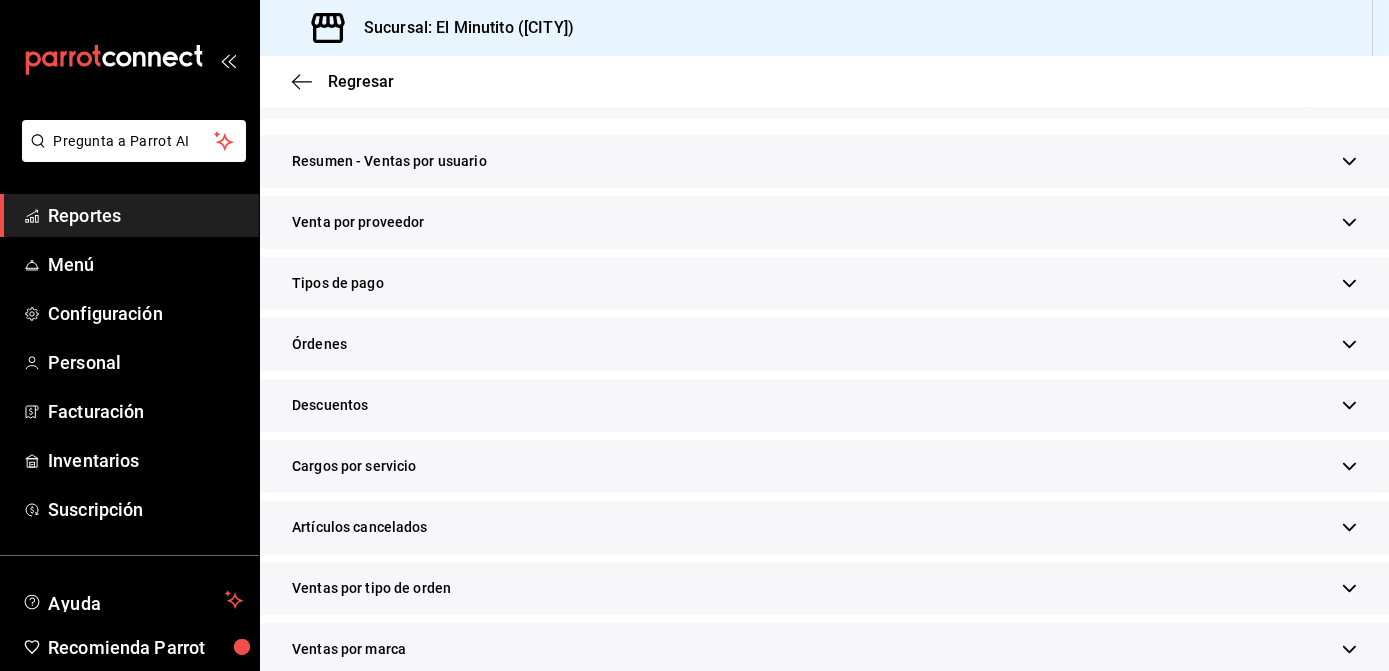 click 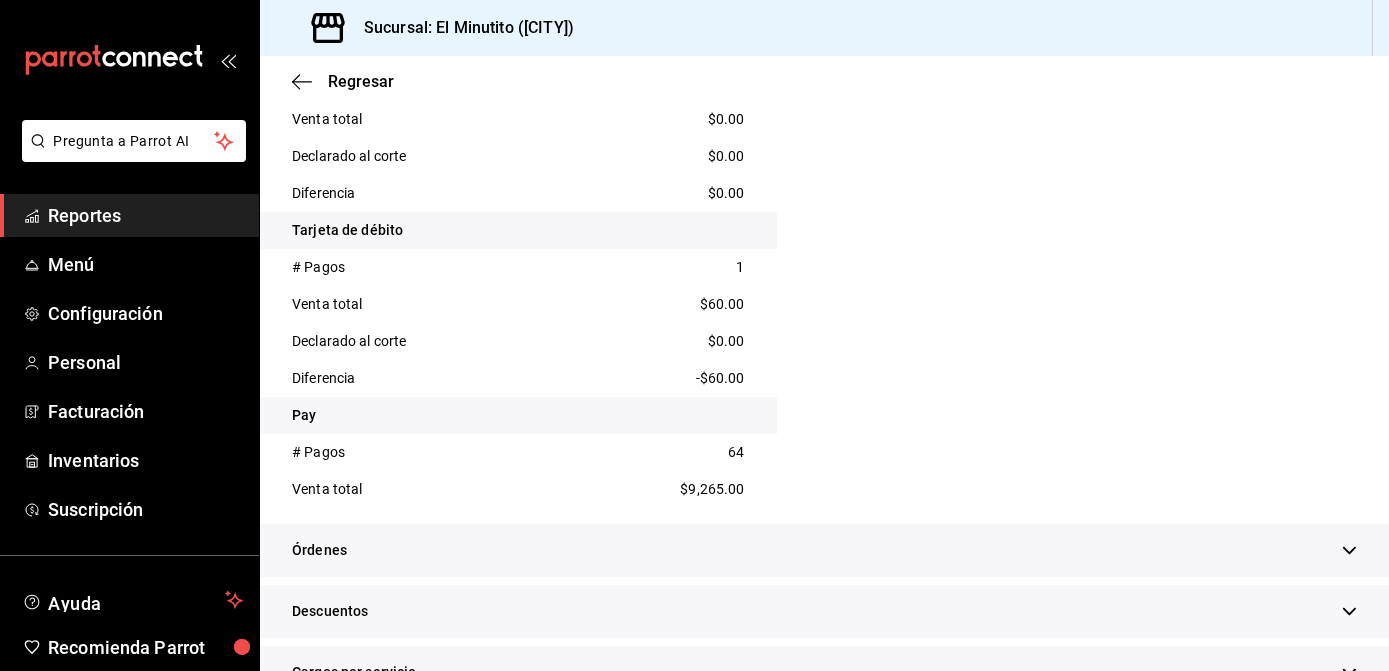 scroll, scrollTop: 1322, scrollLeft: 0, axis: vertical 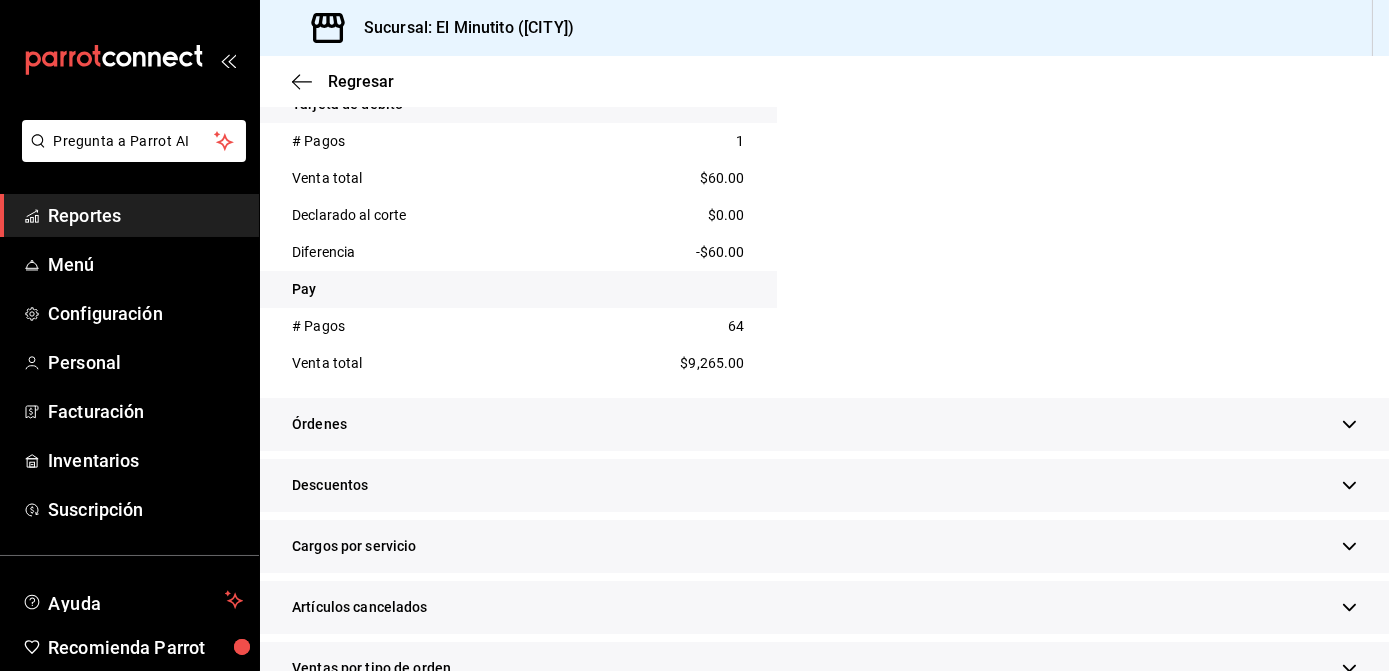 click 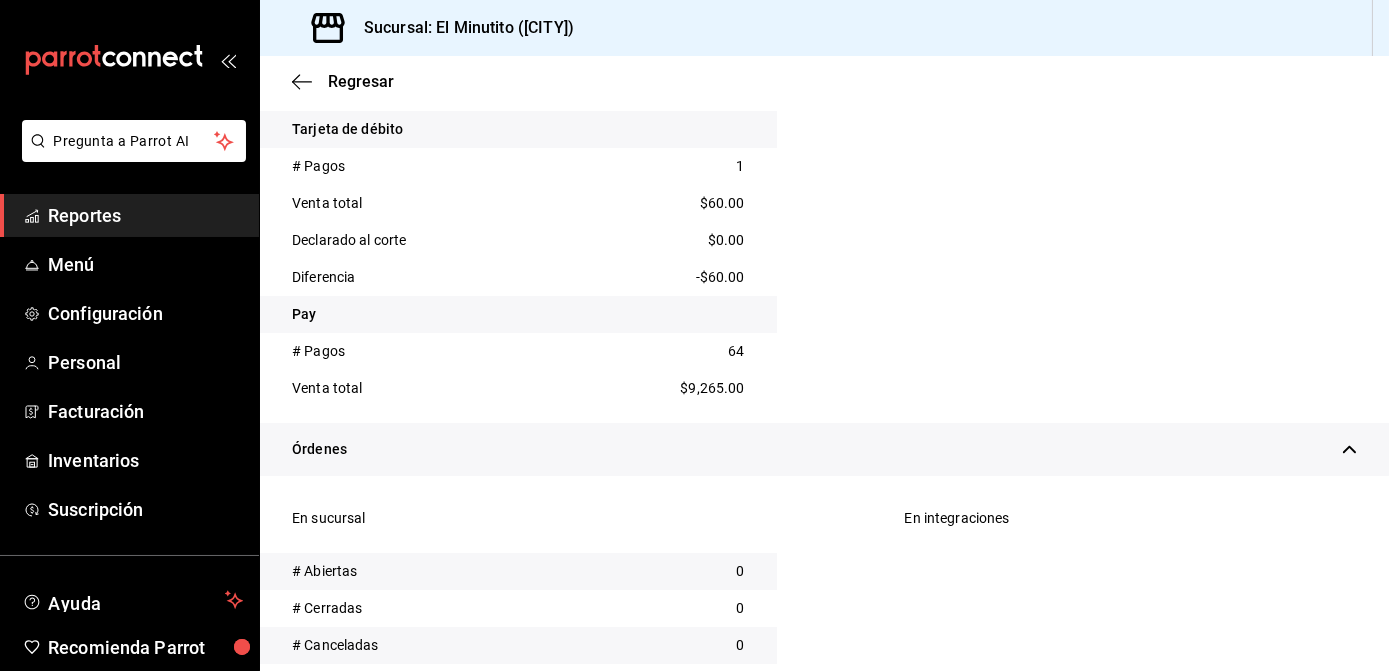 scroll, scrollTop: 1904, scrollLeft: 0, axis: vertical 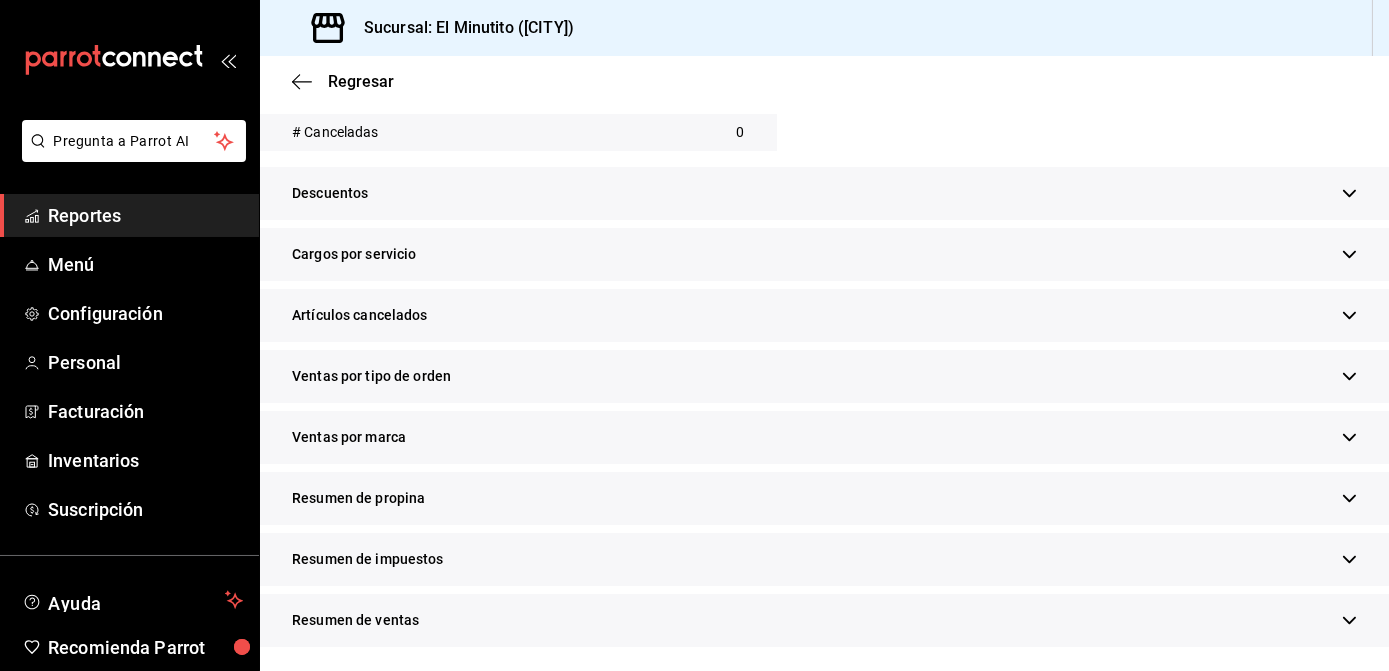 click on "Resumen de propina" at bounding box center [824, 498] 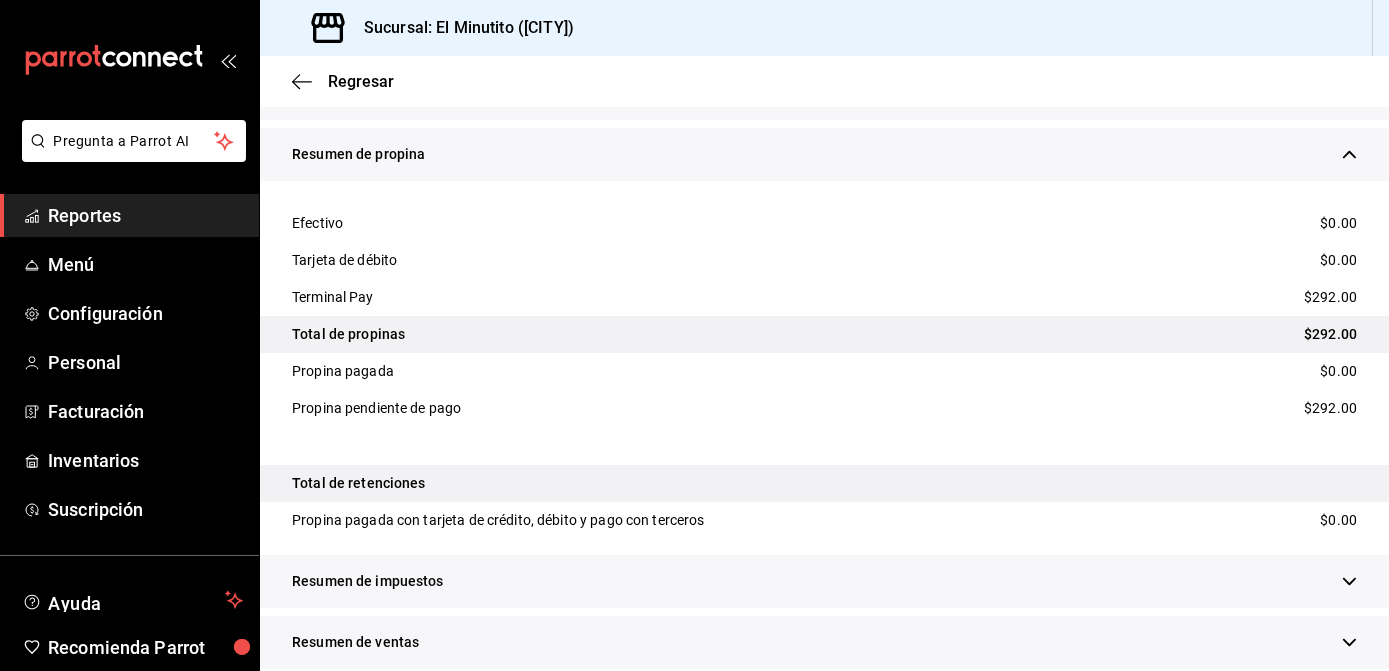 scroll, scrollTop: 2270, scrollLeft: 0, axis: vertical 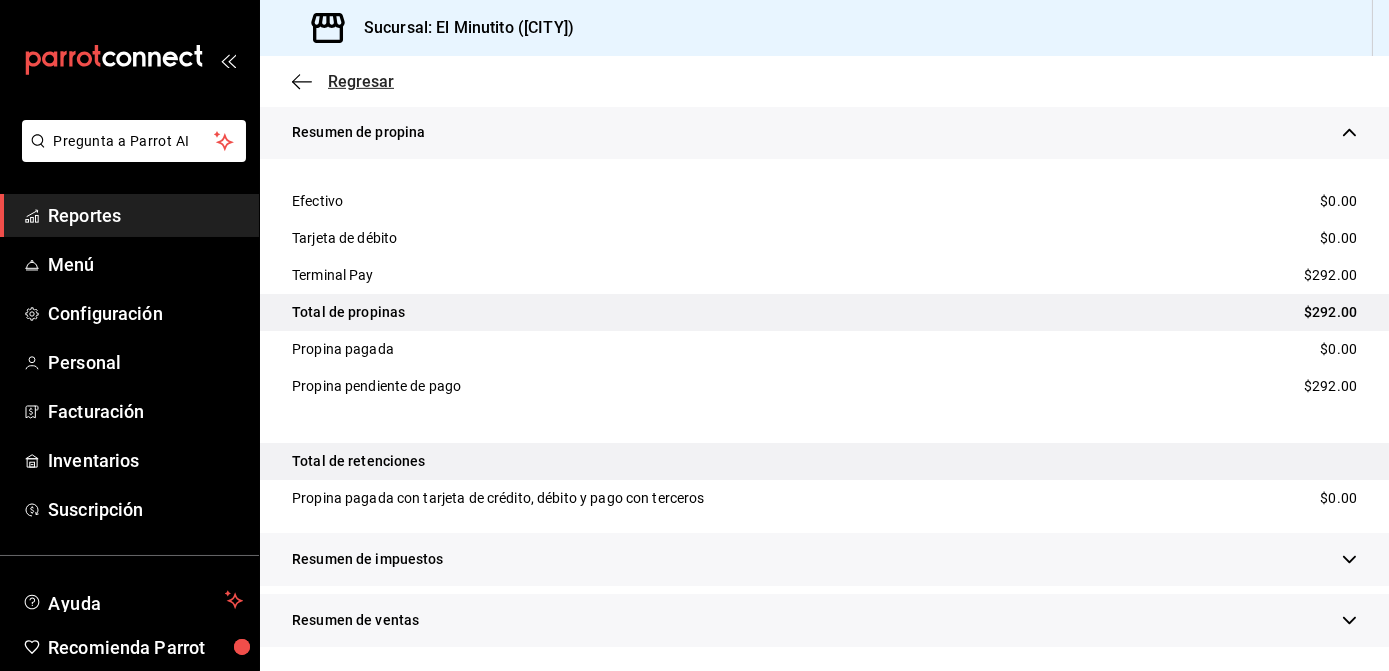 click on "Regresar" at bounding box center [361, 81] 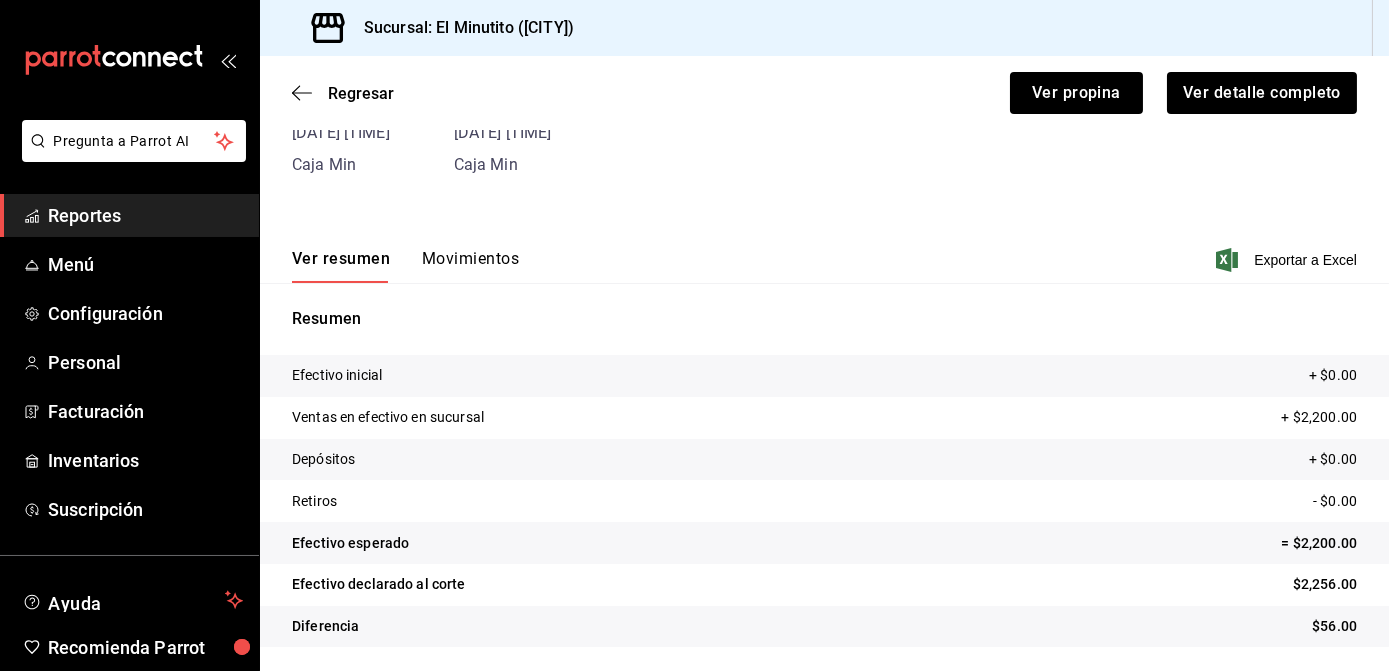 scroll, scrollTop: 145, scrollLeft: 0, axis: vertical 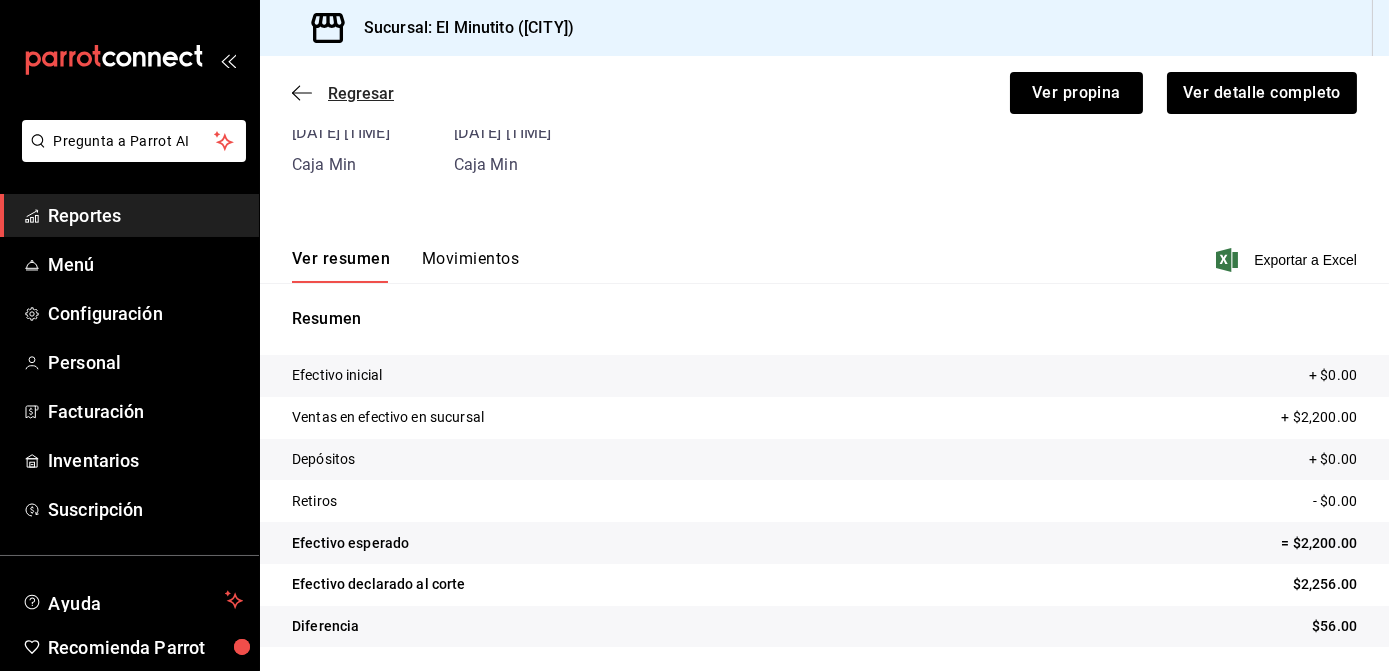 click on "Regresar" at bounding box center [361, 93] 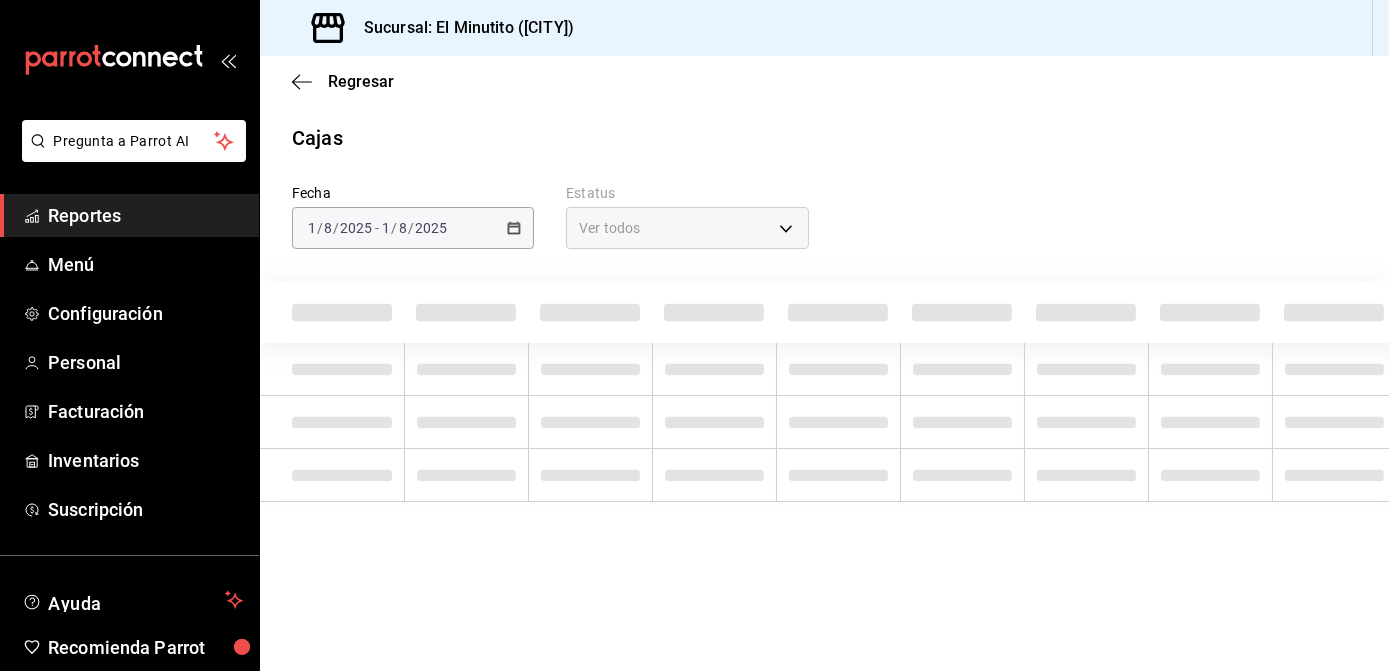 scroll, scrollTop: 0, scrollLeft: 0, axis: both 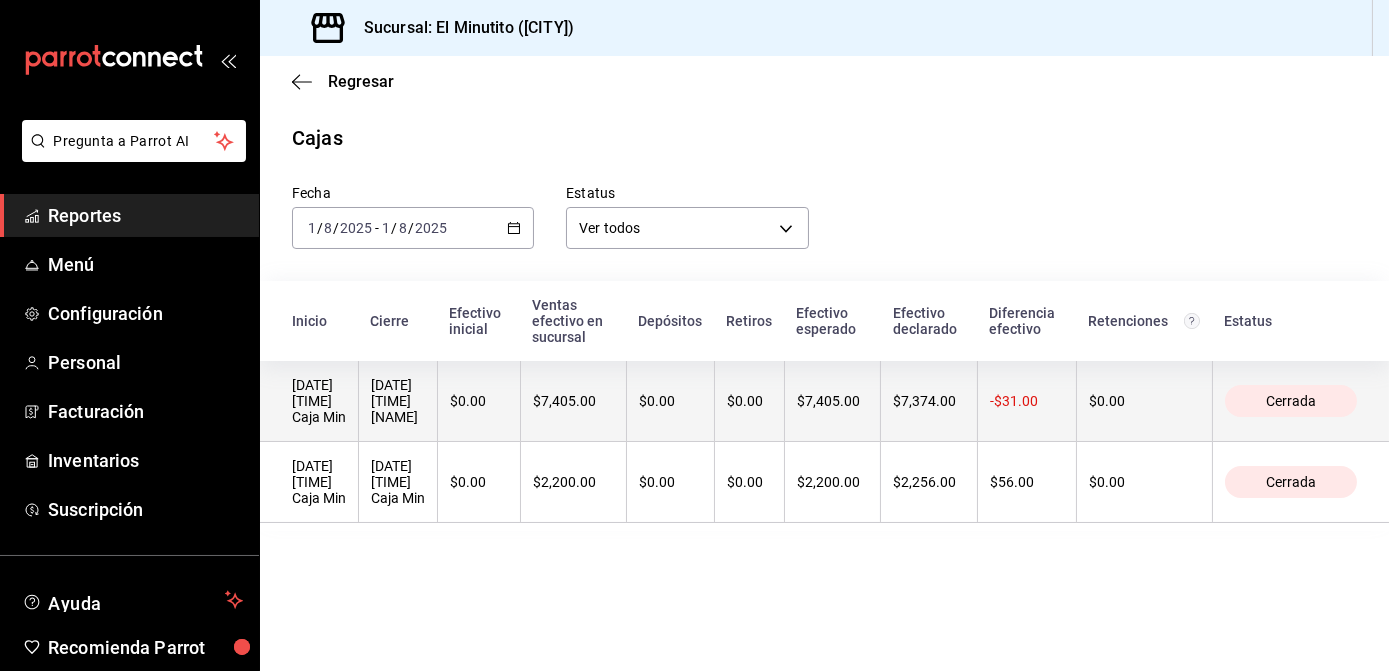click on "$0.00" at bounding box center [479, 401] 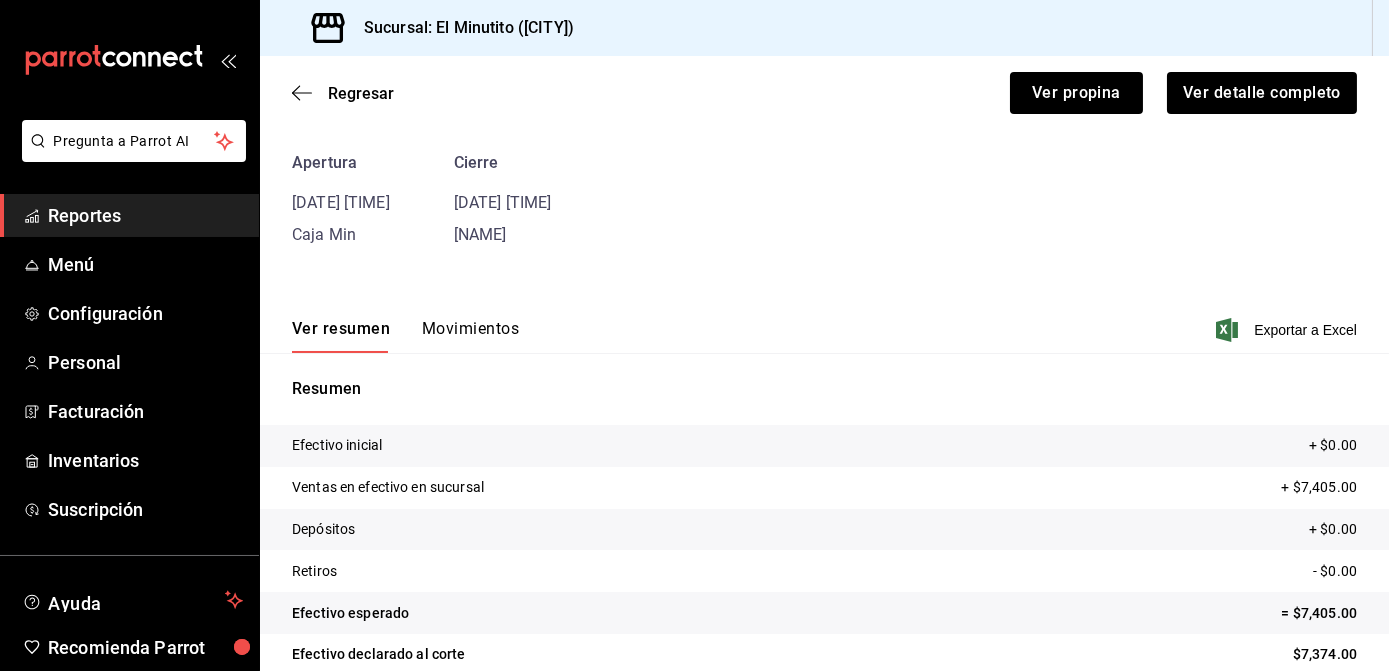 scroll, scrollTop: 64, scrollLeft: 0, axis: vertical 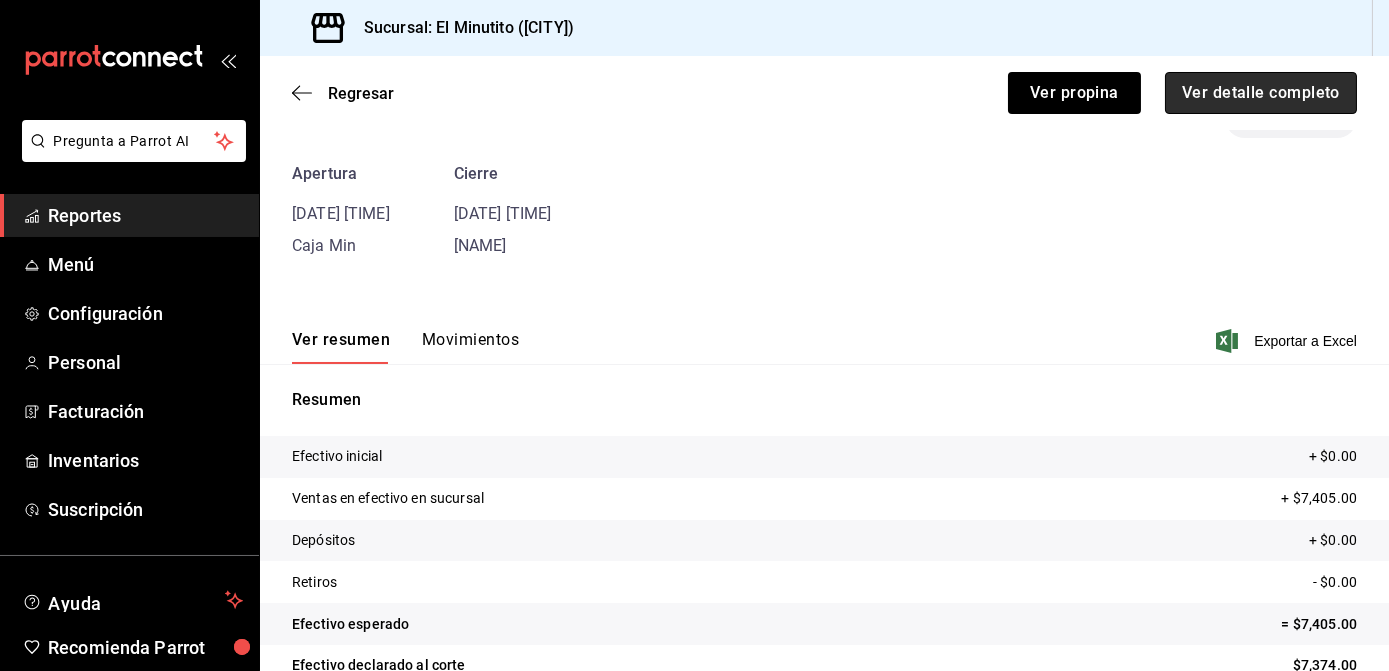 click on "Ver detalle completo" at bounding box center (1261, 93) 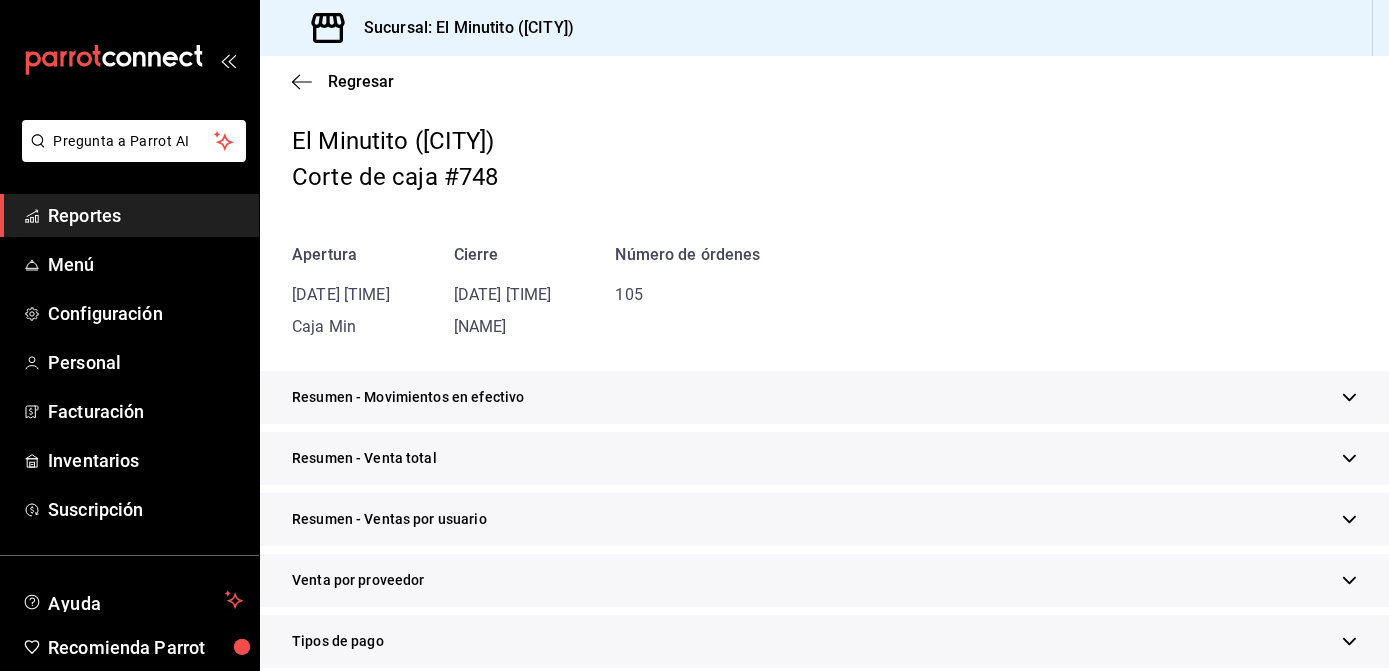 click on "Resumen - Movimientos en efectivo" at bounding box center [824, 397] 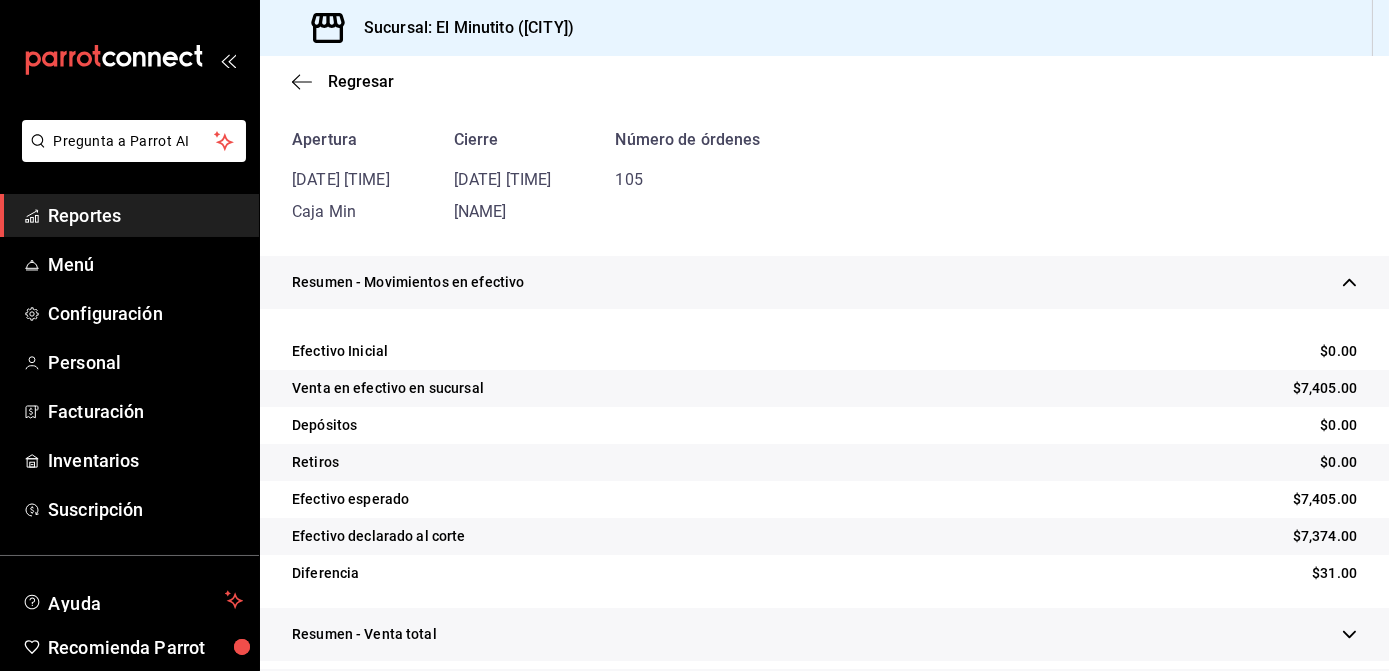 scroll, scrollTop: 177, scrollLeft: 0, axis: vertical 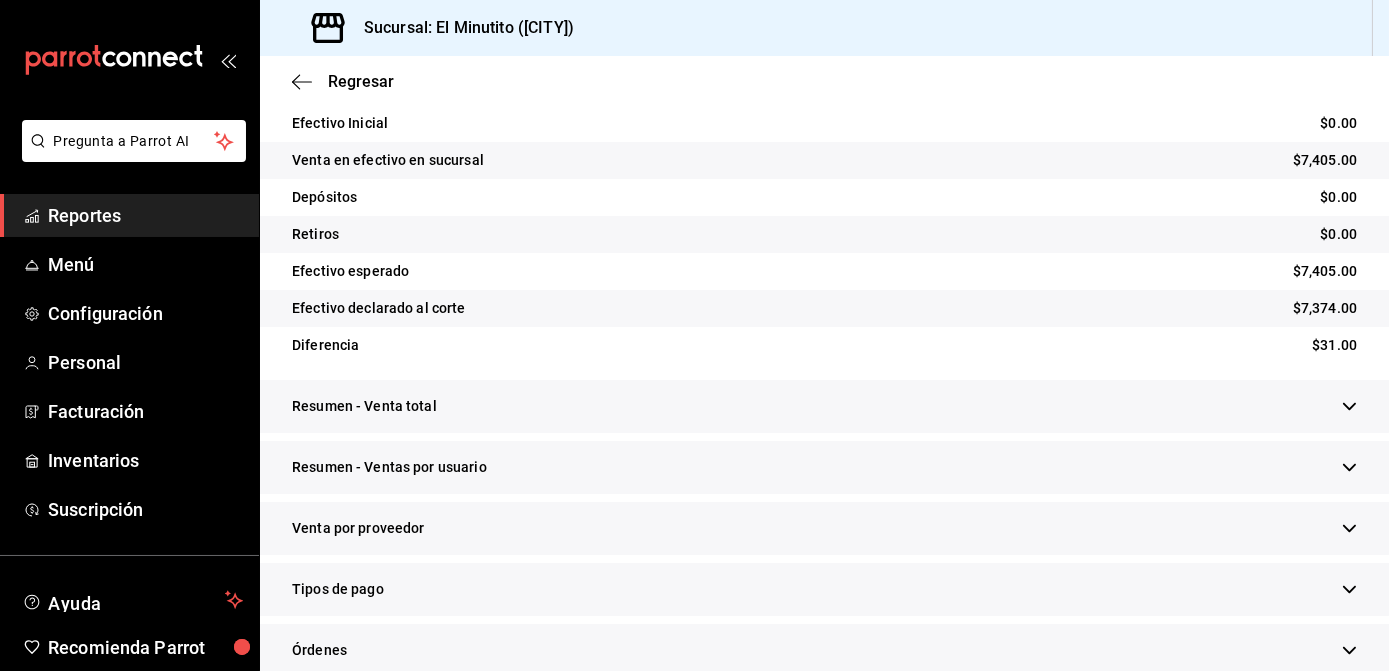 click on "Resumen - Venta total" at bounding box center (824, 406) 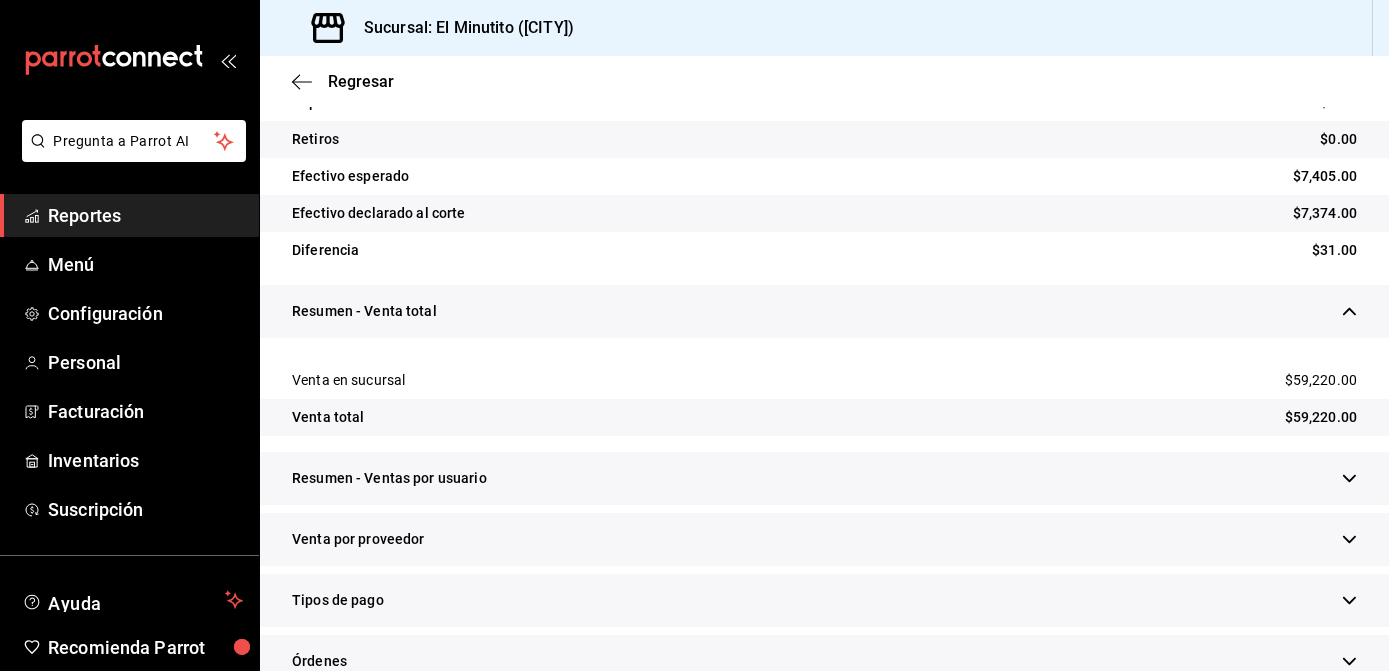 scroll, scrollTop: 514, scrollLeft: 0, axis: vertical 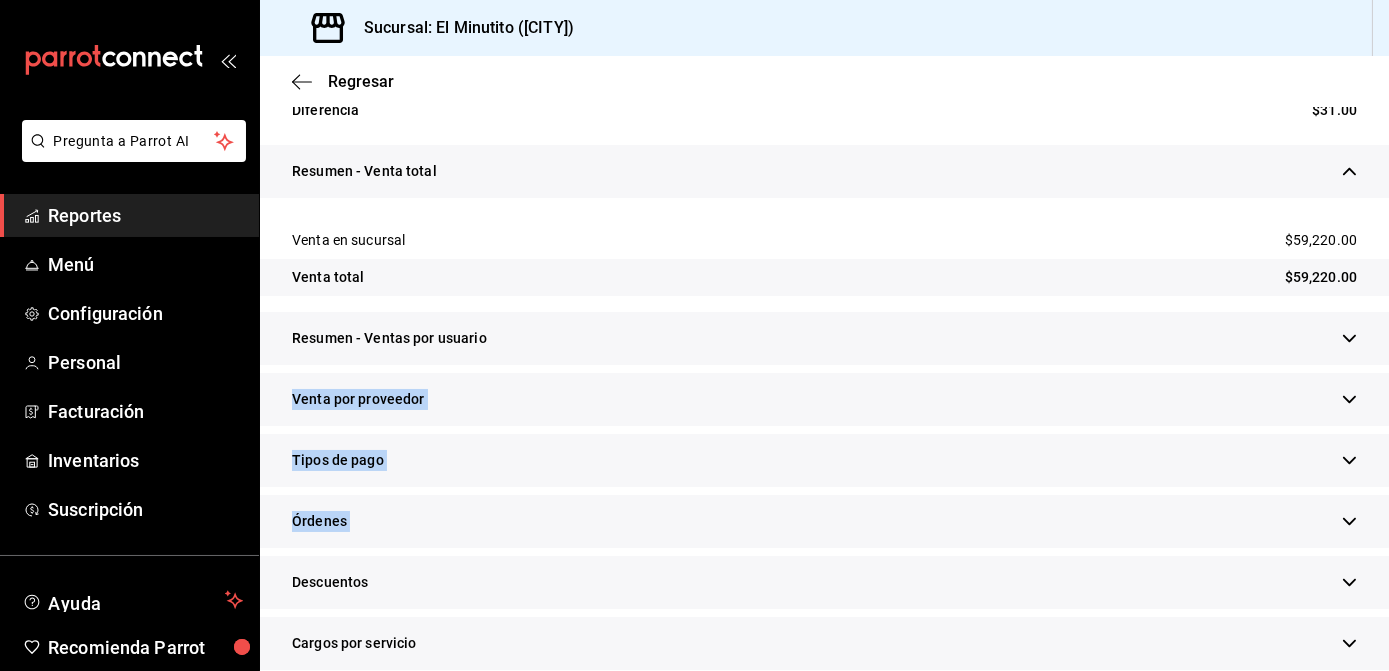 drag, startPoint x: 1388, startPoint y: 451, endPoint x: 1392, endPoint y: 494, distance: 43.185646 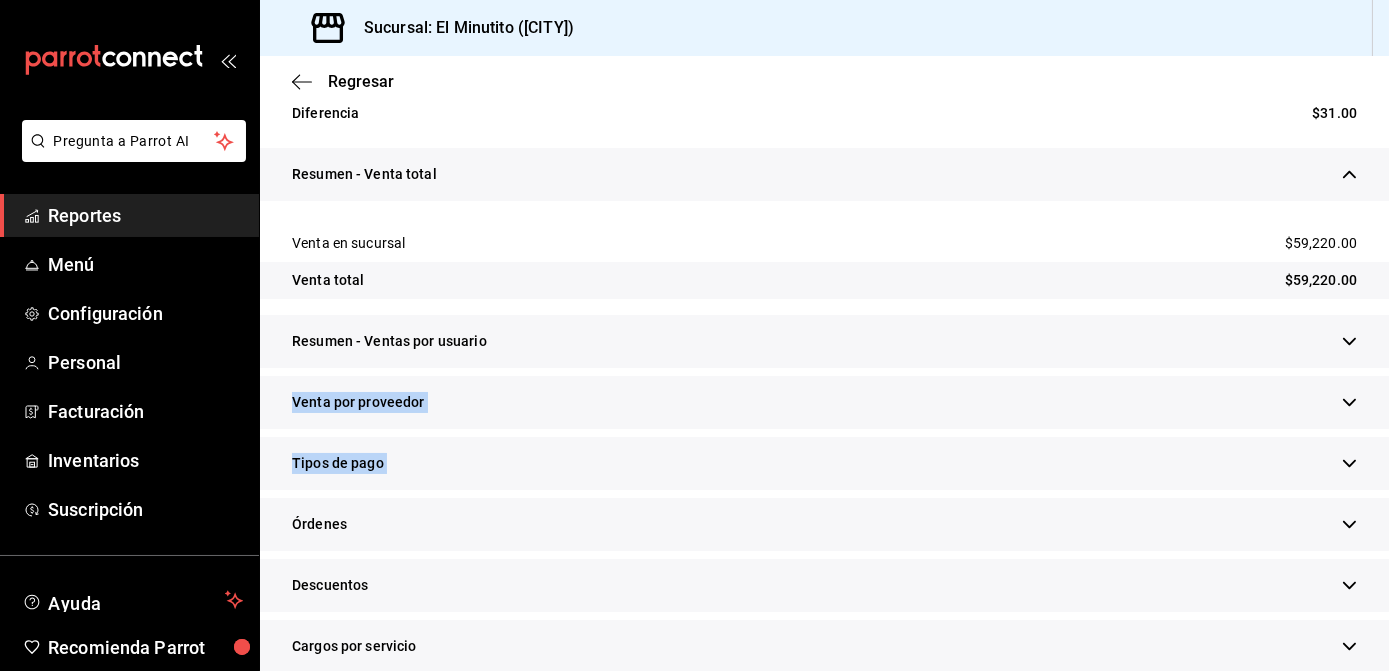 drag, startPoint x: 1392, startPoint y: 494, endPoint x: 1323, endPoint y: 475, distance: 71.568146 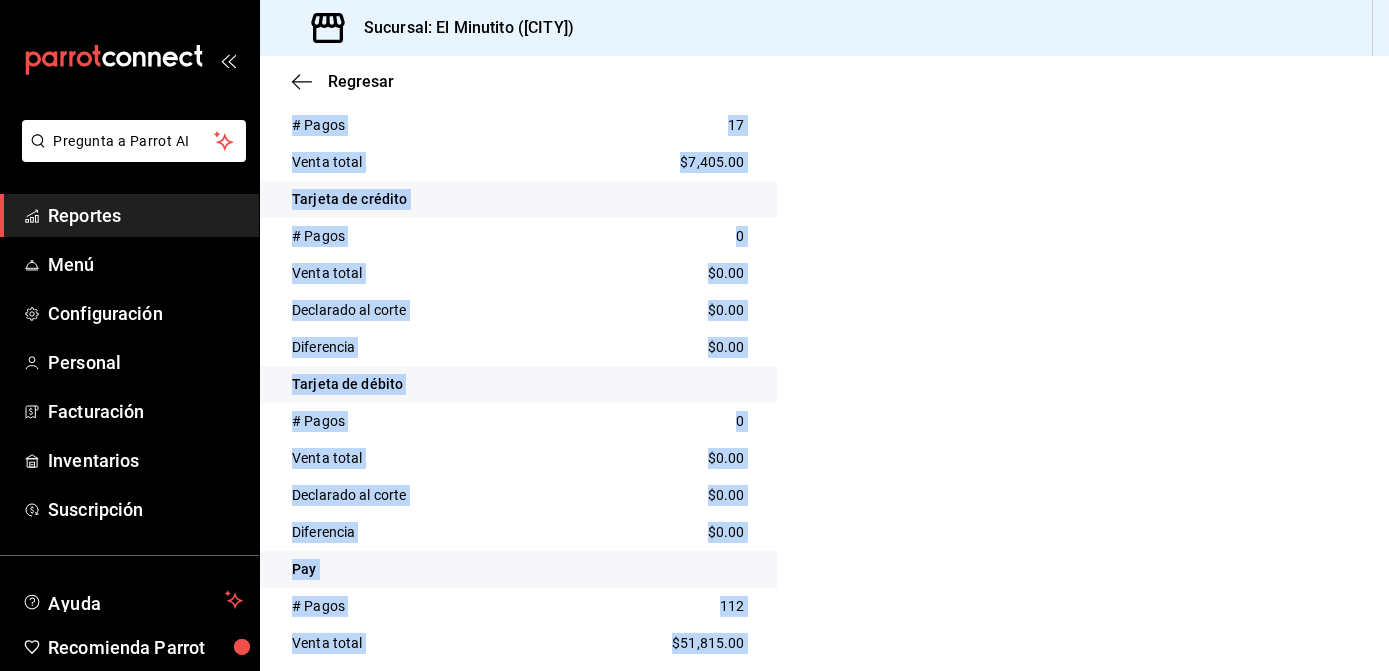 scroll, scrollTop: 1162, scrollLeft: 0, axis: vertical 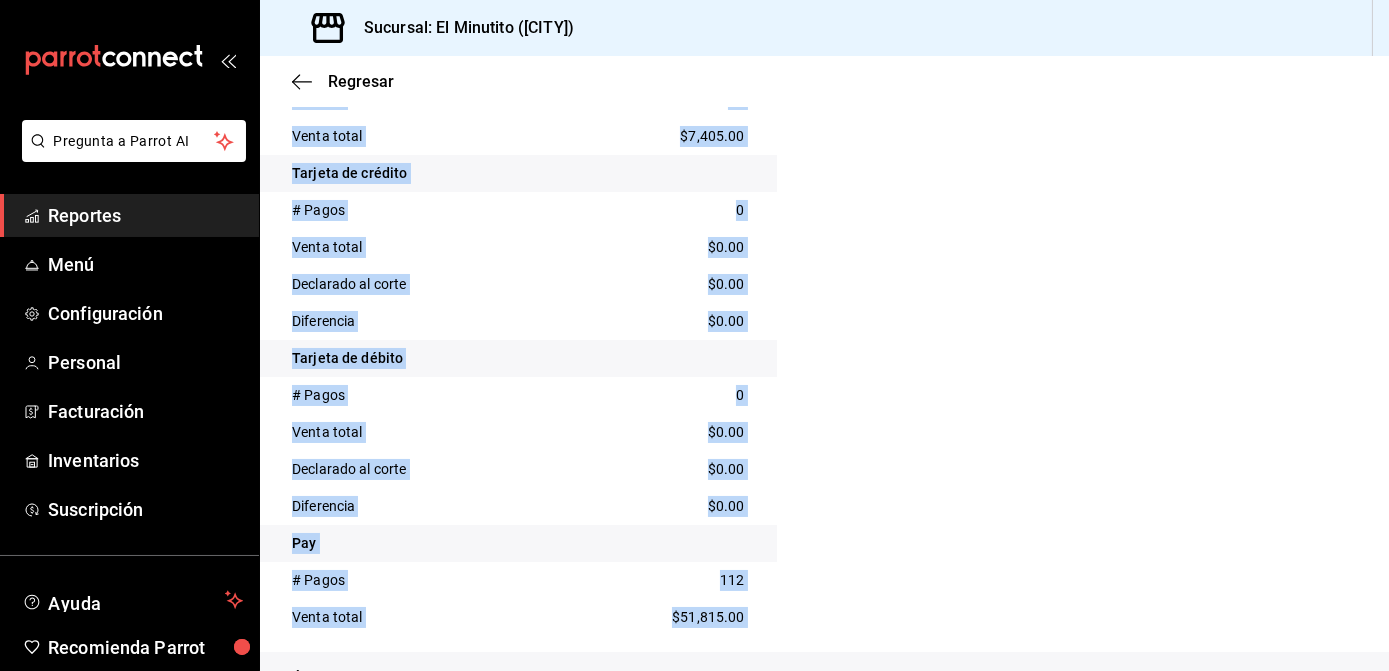 click on "En integraciones Sin configurar" at bounding box center [1131, 313] 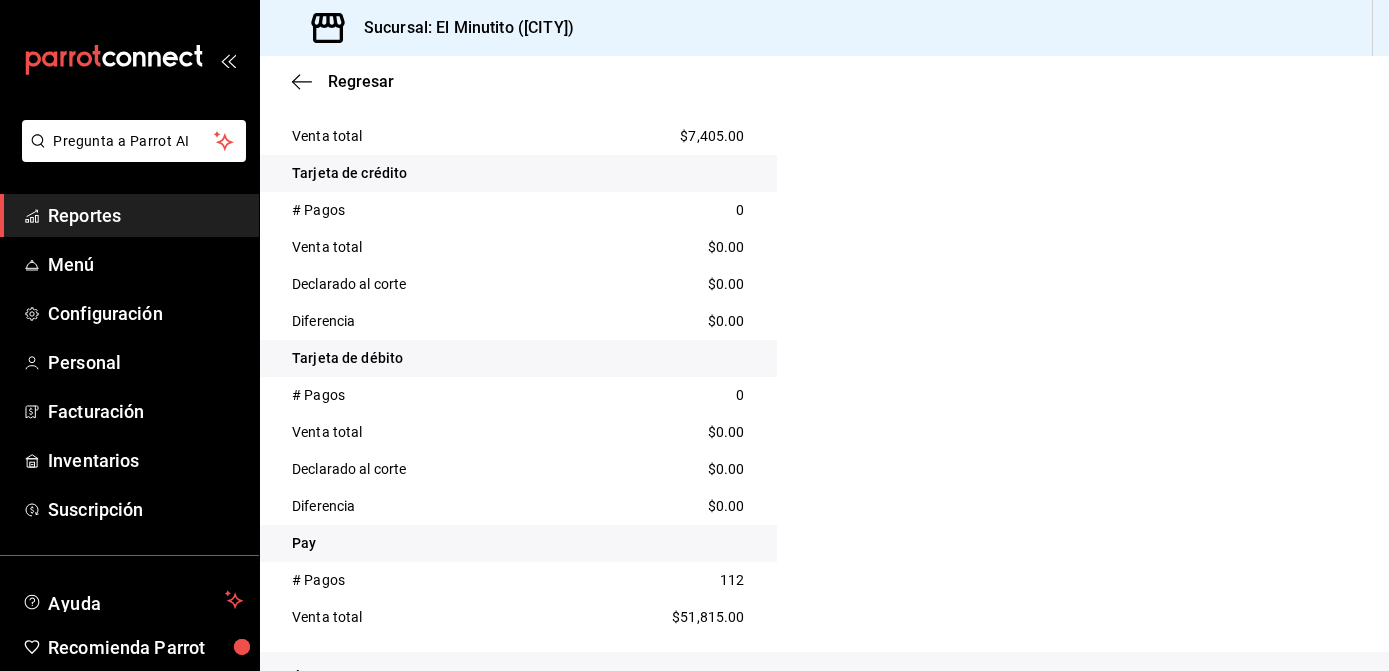 click on "En integraciones Sin configurar" at bounding box center (1131, 313) 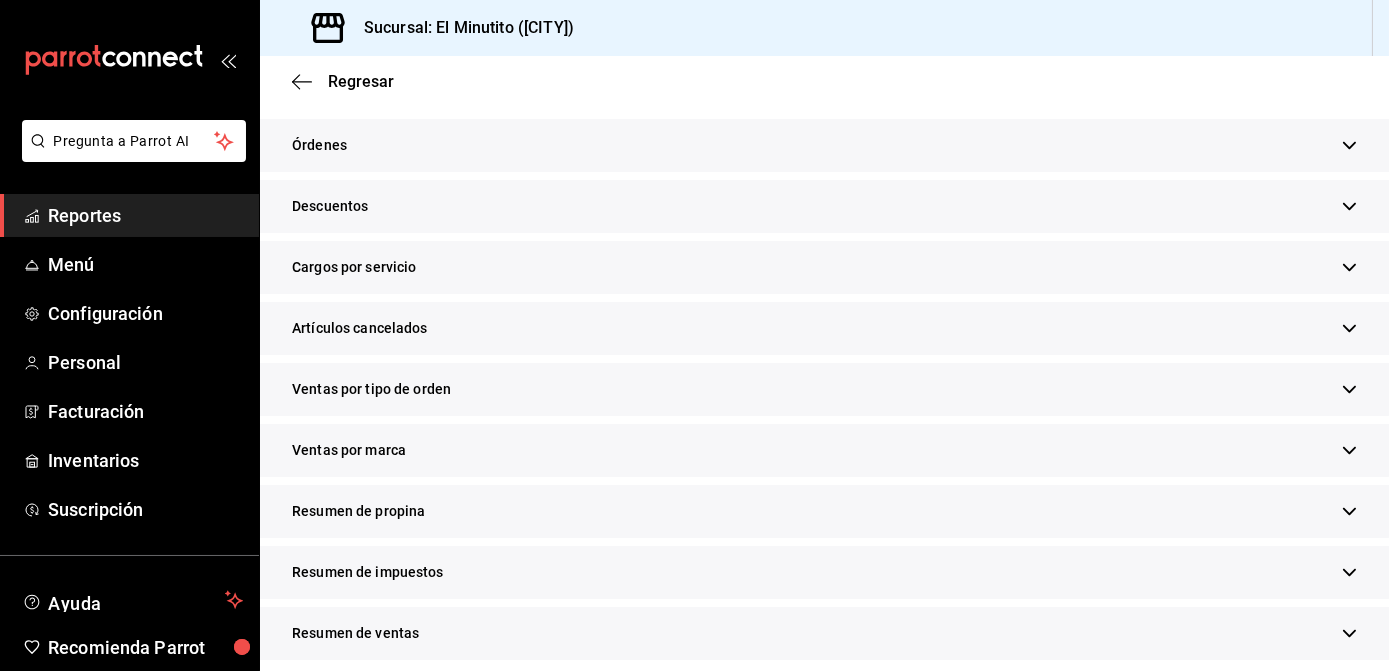 scroll, scrollTop: 1708, scrollLeft: 0, axis: vertical 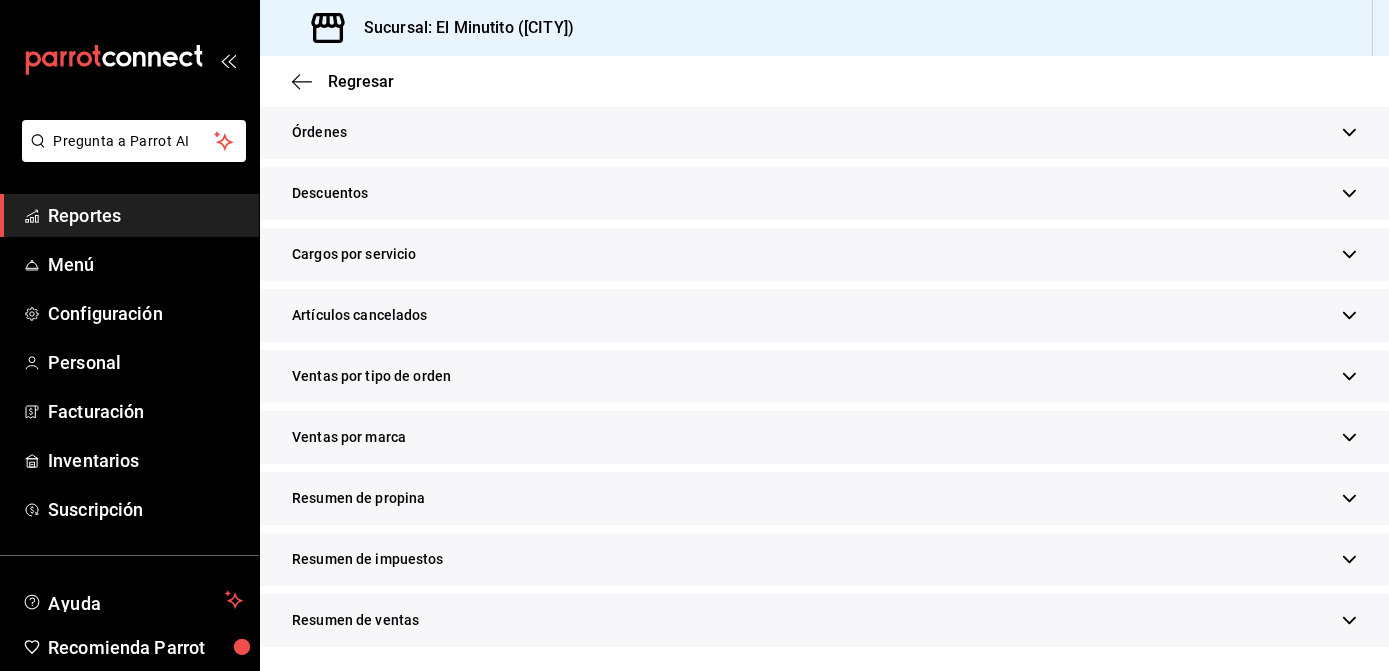 click 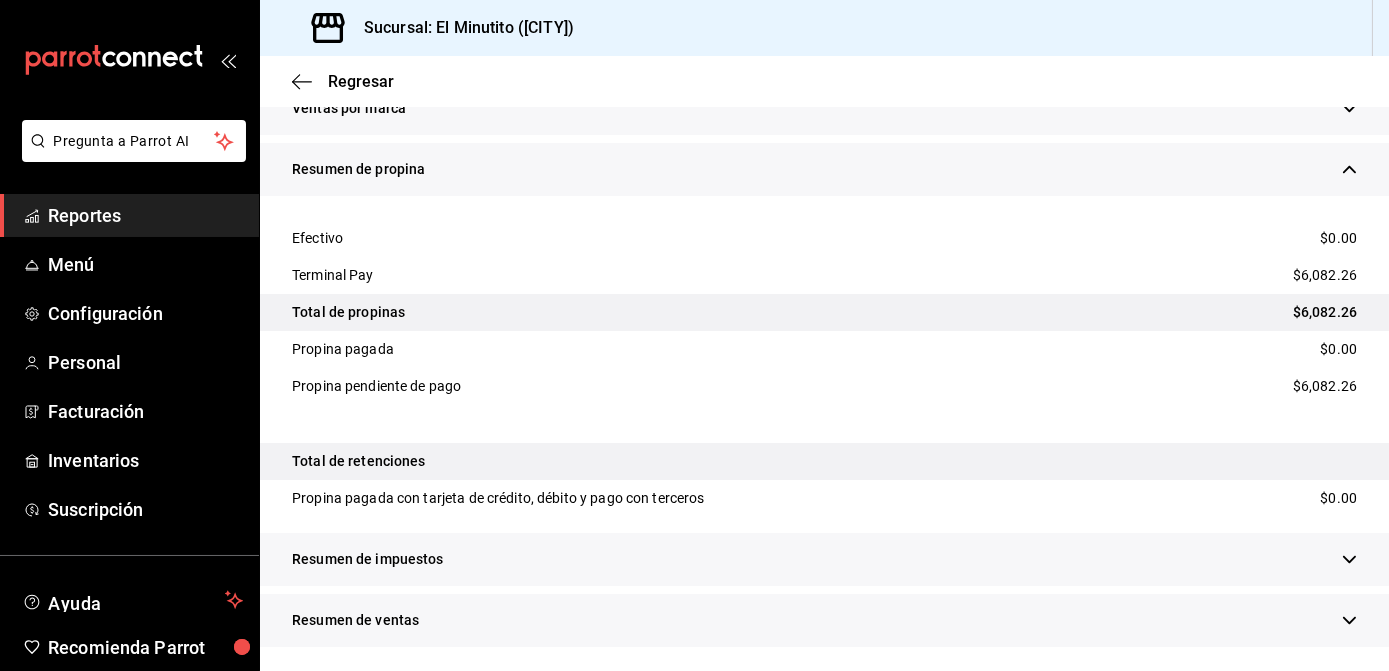scroll, scrollTop: 2034, scrollLeft: 0, axis: vertical 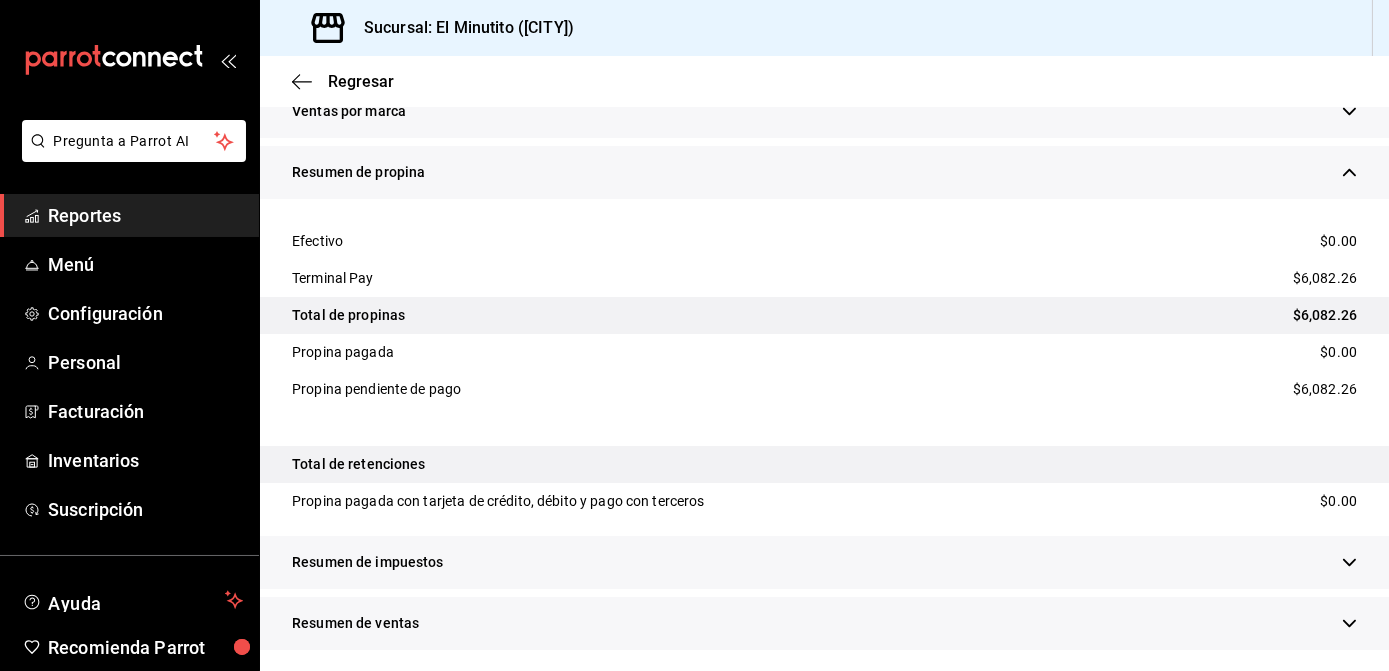 click on "Regresar" at bounding box center [824, 81] 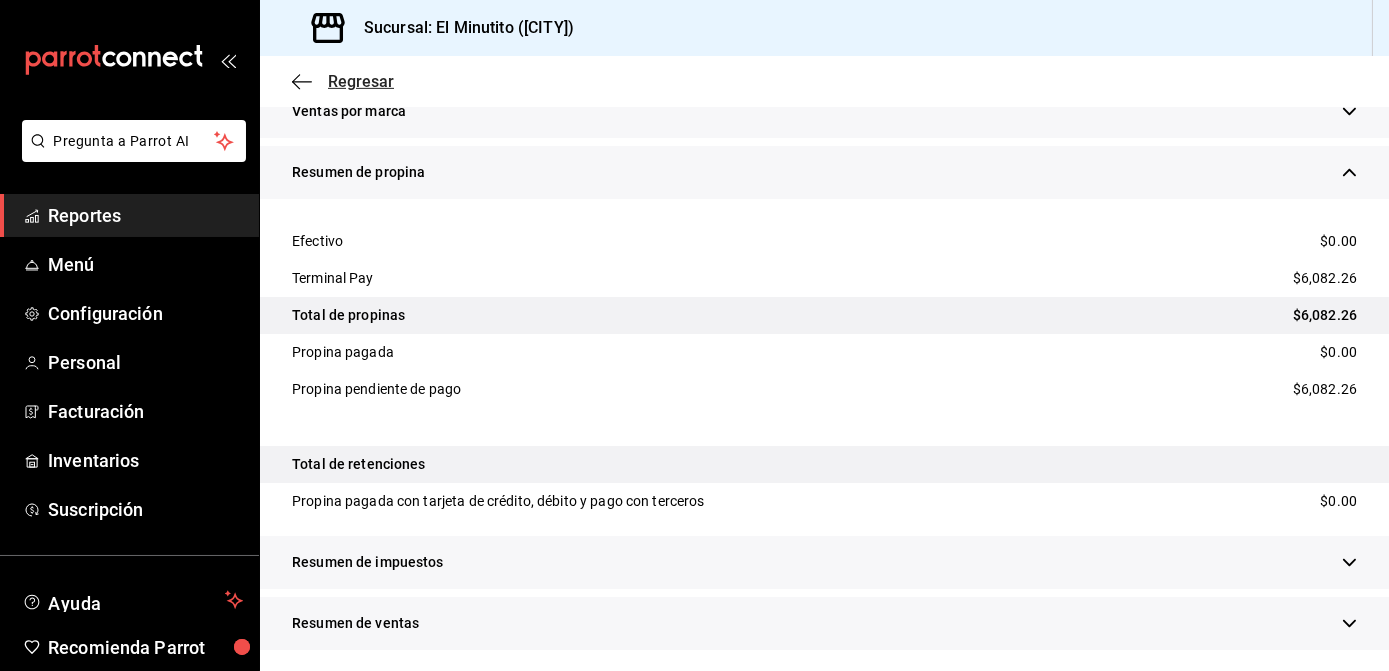 click on "Regresar" at bounding box center [361, 81] 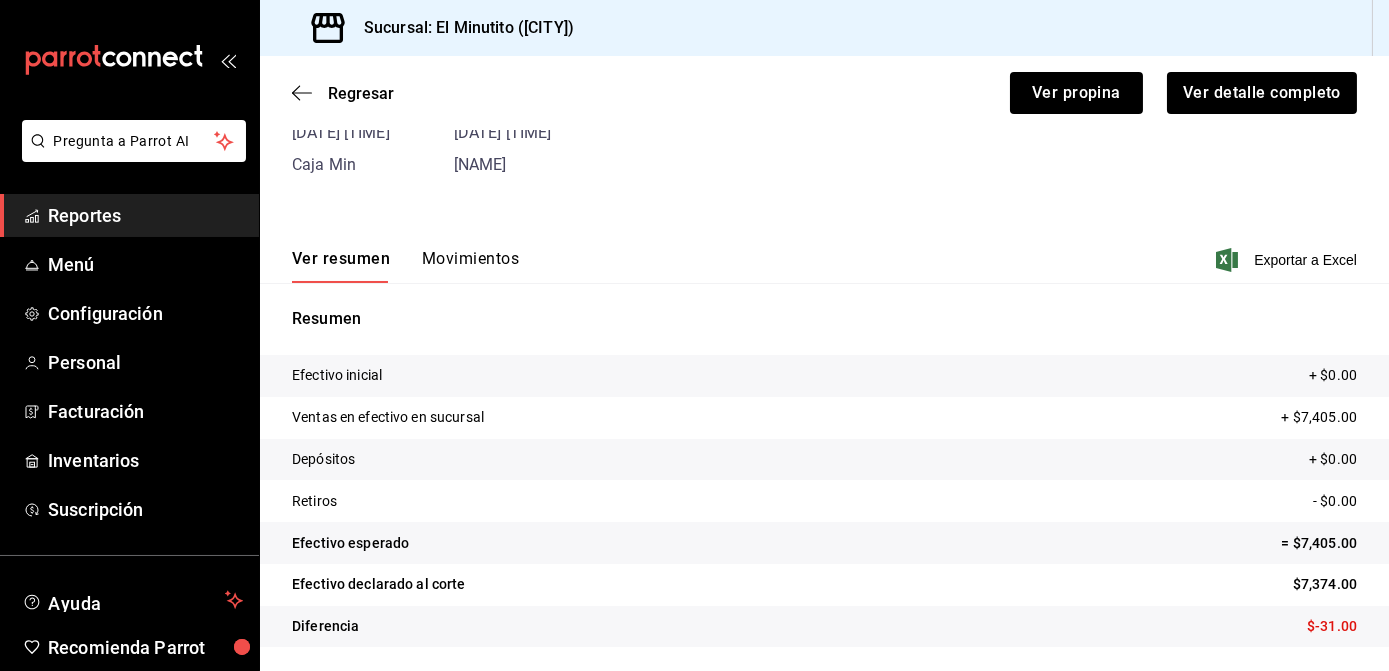 scroll, scrollTop: 145, scrollLeft: 0, axis: vertical 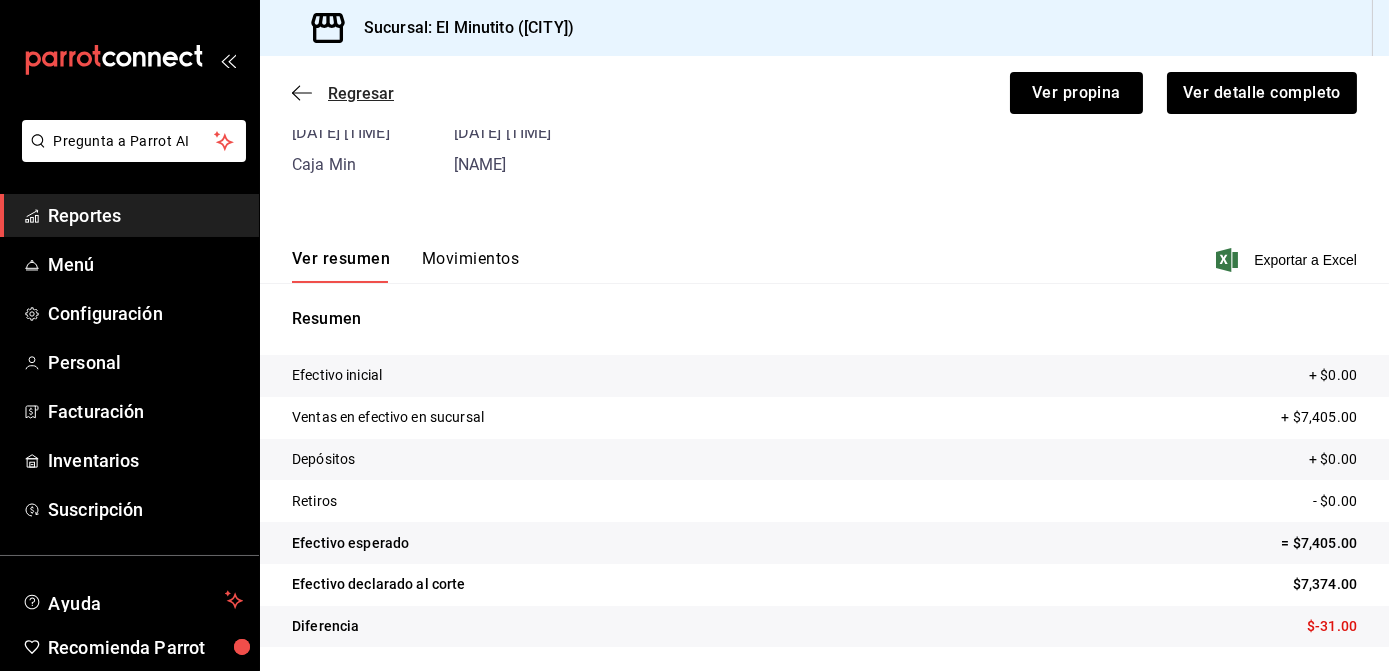 click on "Regresar" at bounding box center (361, 93) 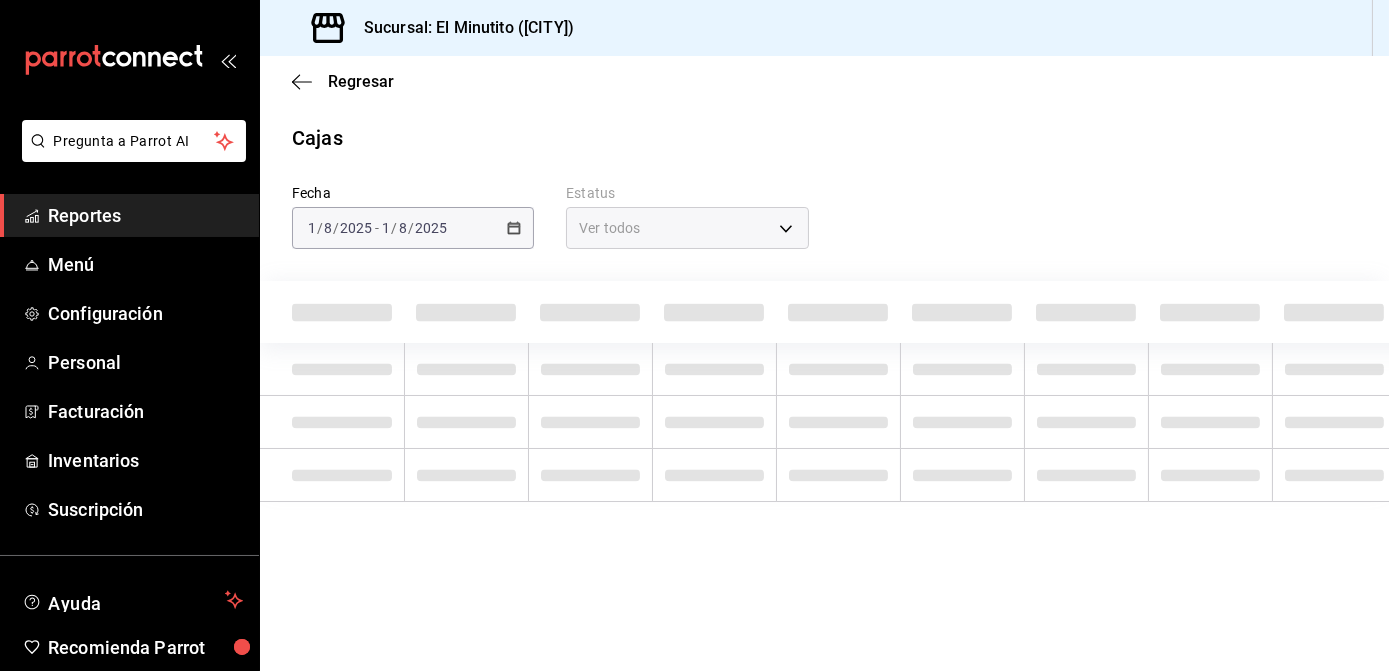 scroll, scrollTop: 0, scrollLeft: 0, axis: both 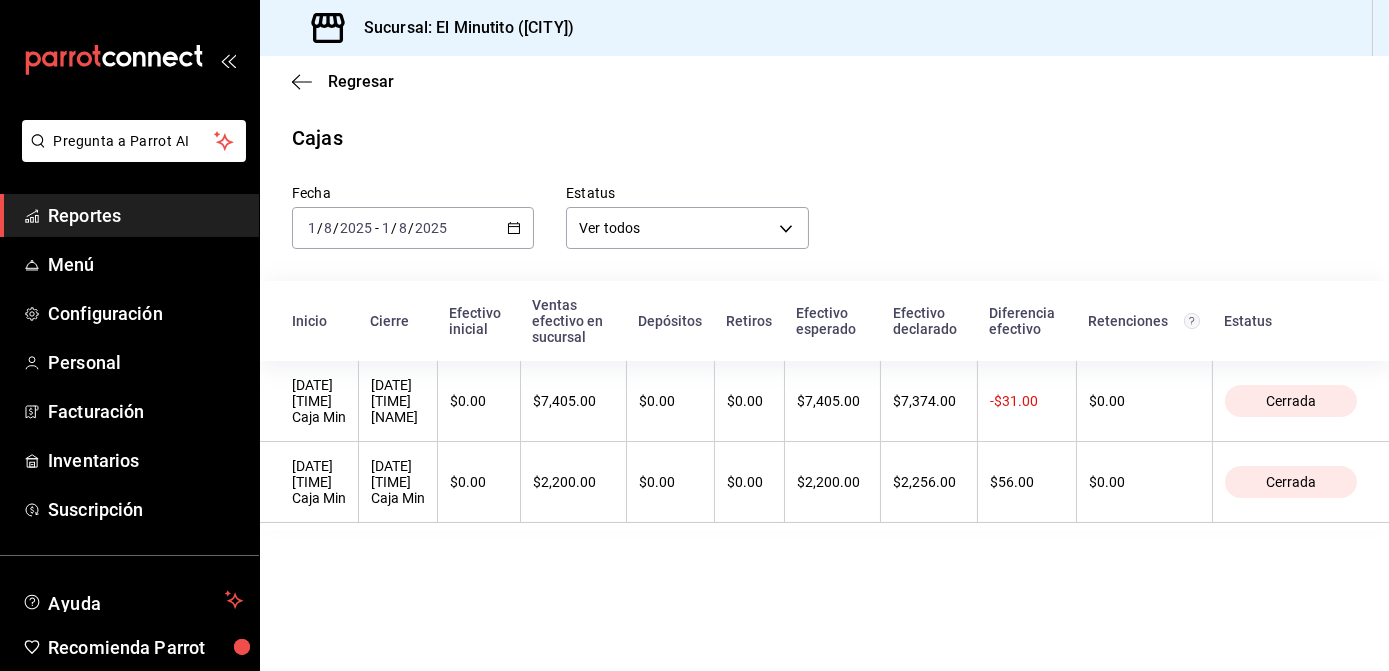 click on "2025-08-01 1 / 8 / 2025 - 2025-08-01 1 / 8 / 2025" at bounding box center [413, 228] 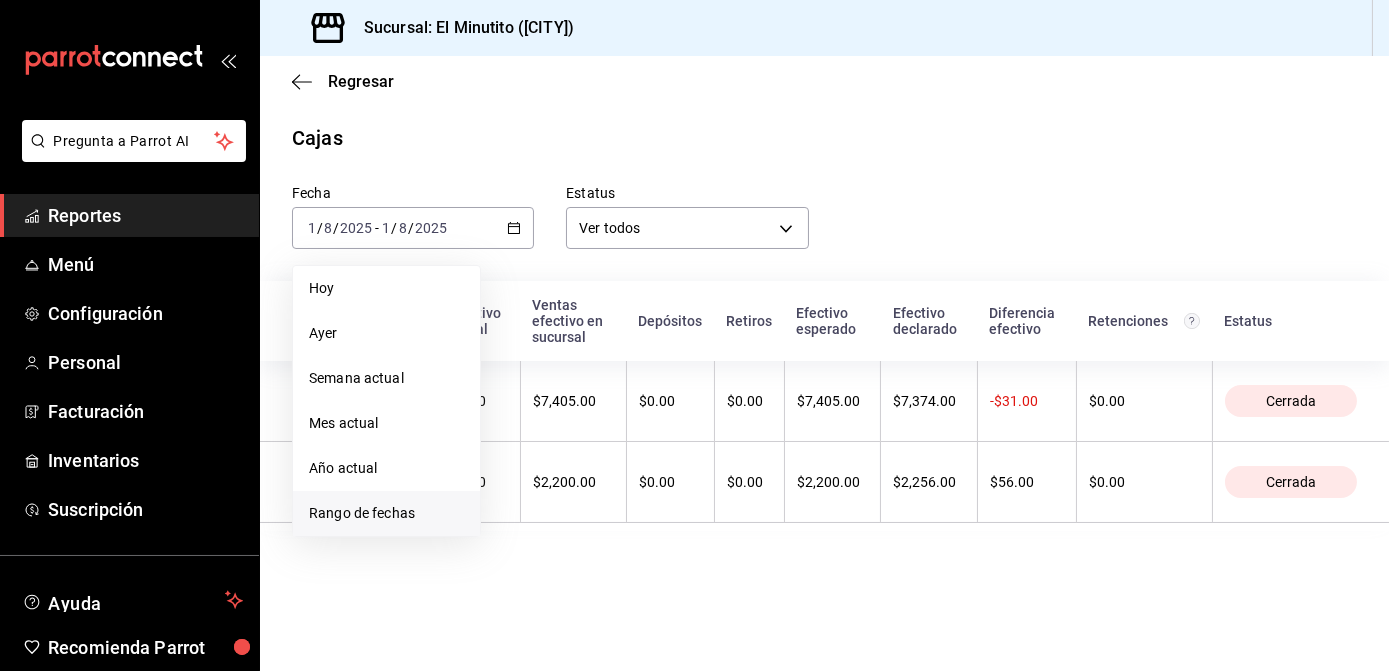 click on "Rango de fechas" at bounding box center [386, 513] 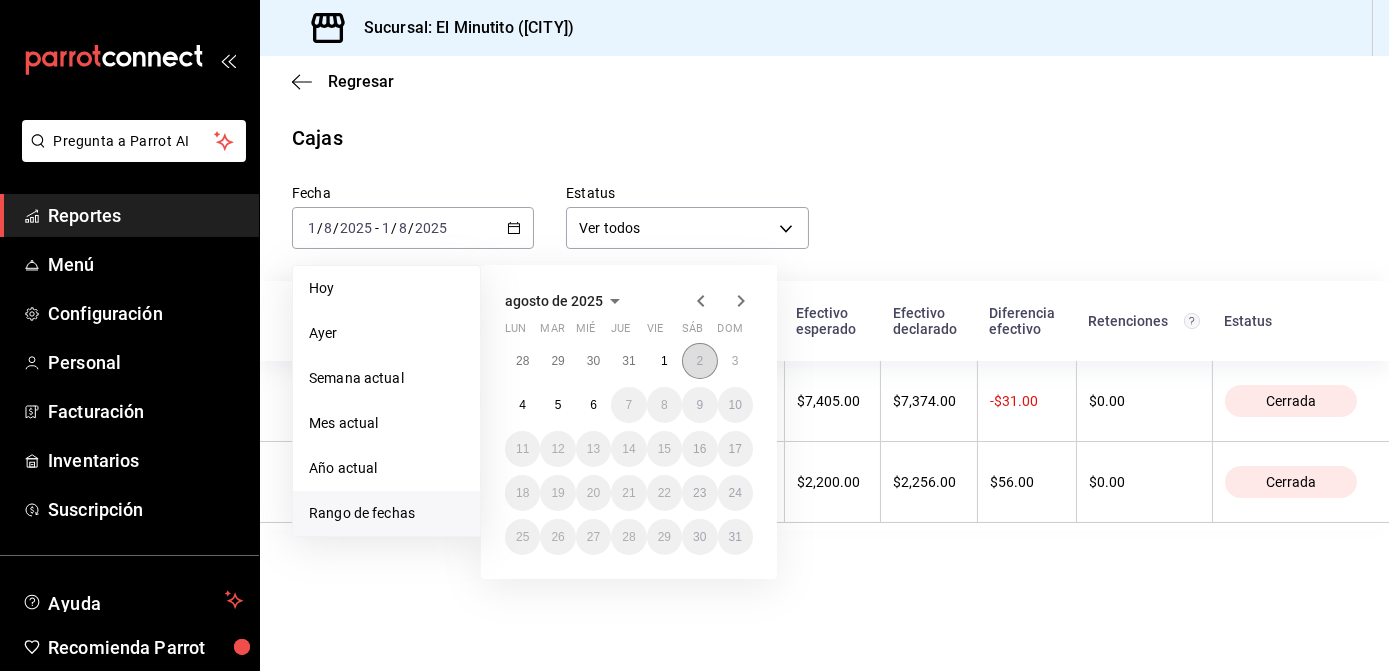 click on "2" at bounding box center [699, 361] 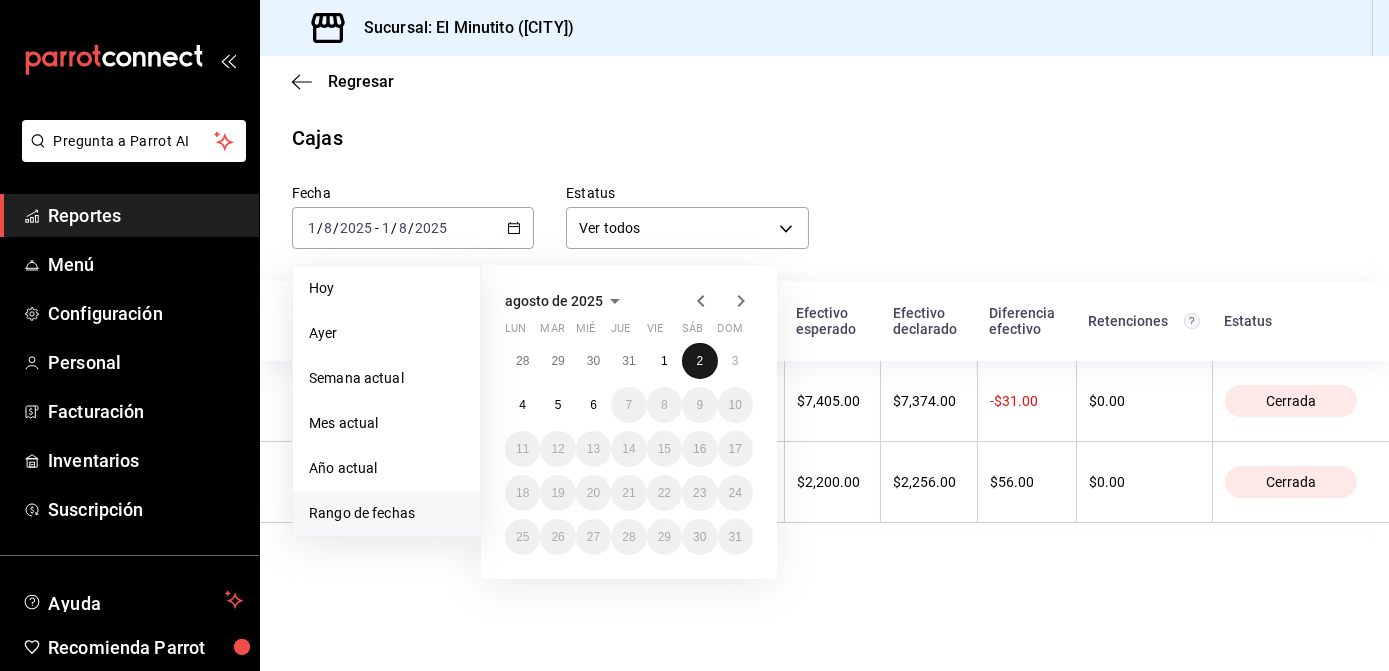 click on "2" at bounding box center [699, 361] 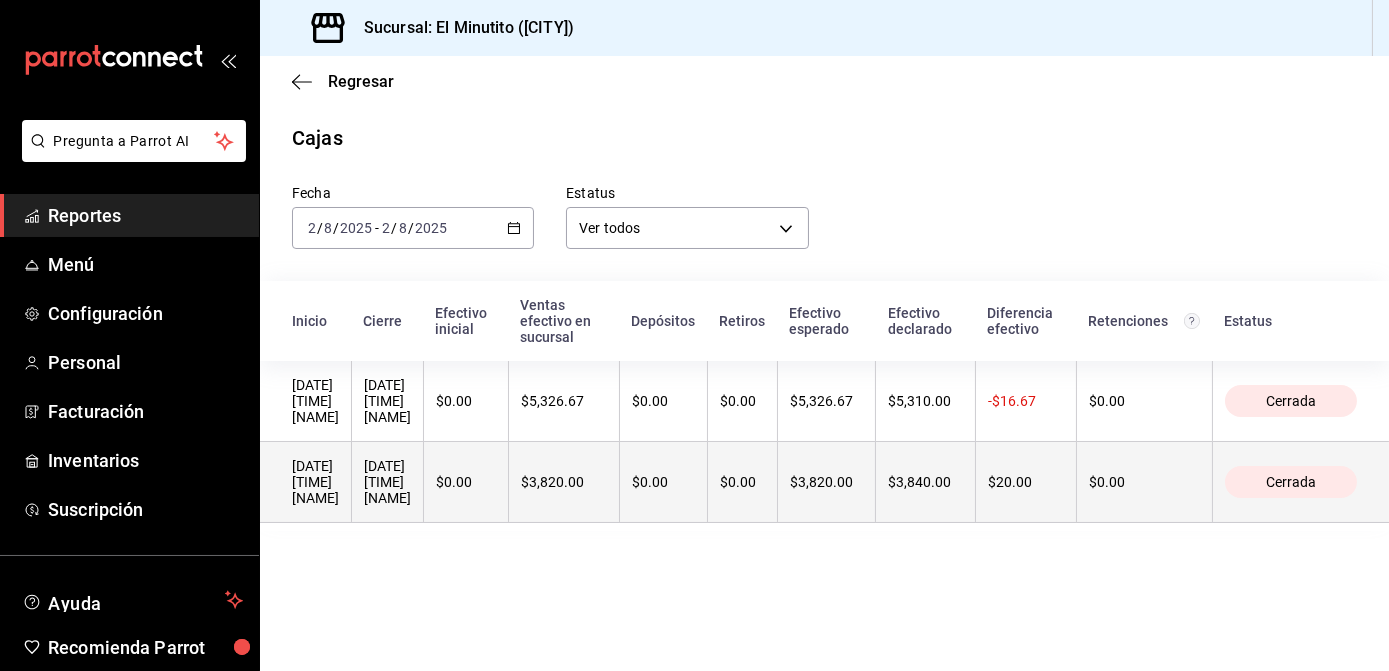 click on "$3,820.00" at bounding box center [563, 482] 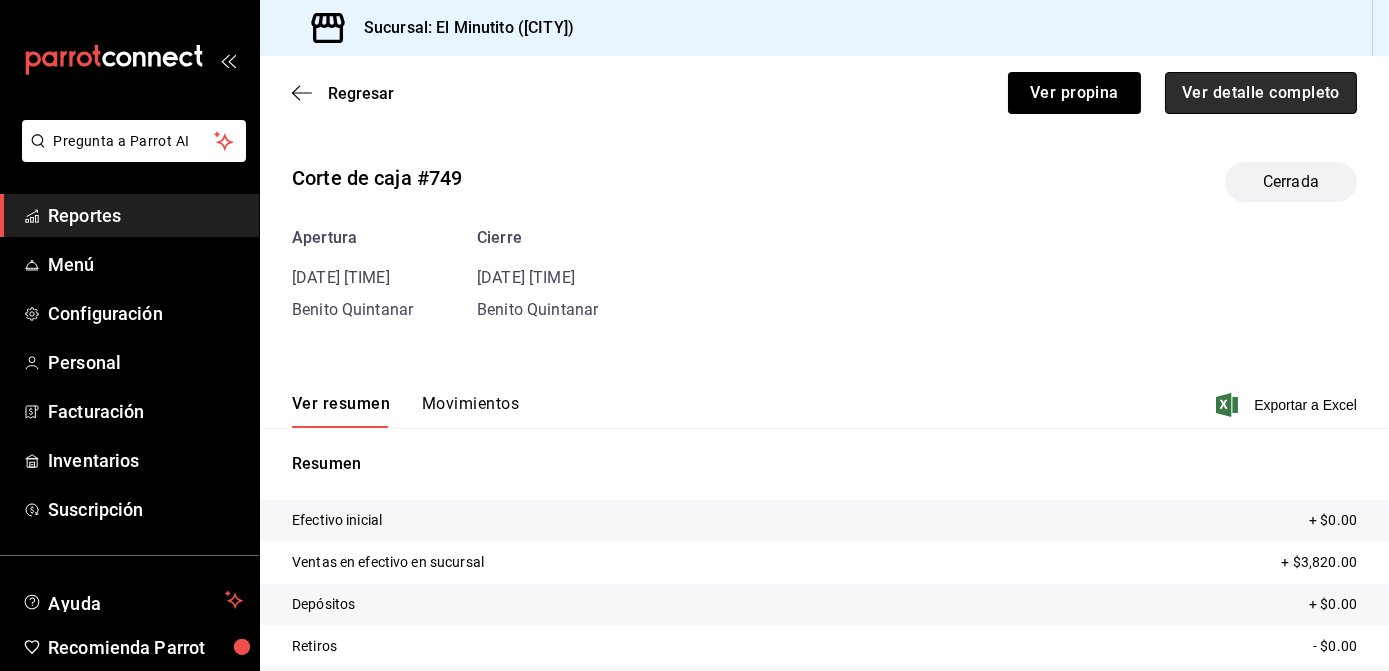 click on "Ver detalle completo" at bounding box center (1261, 93) 